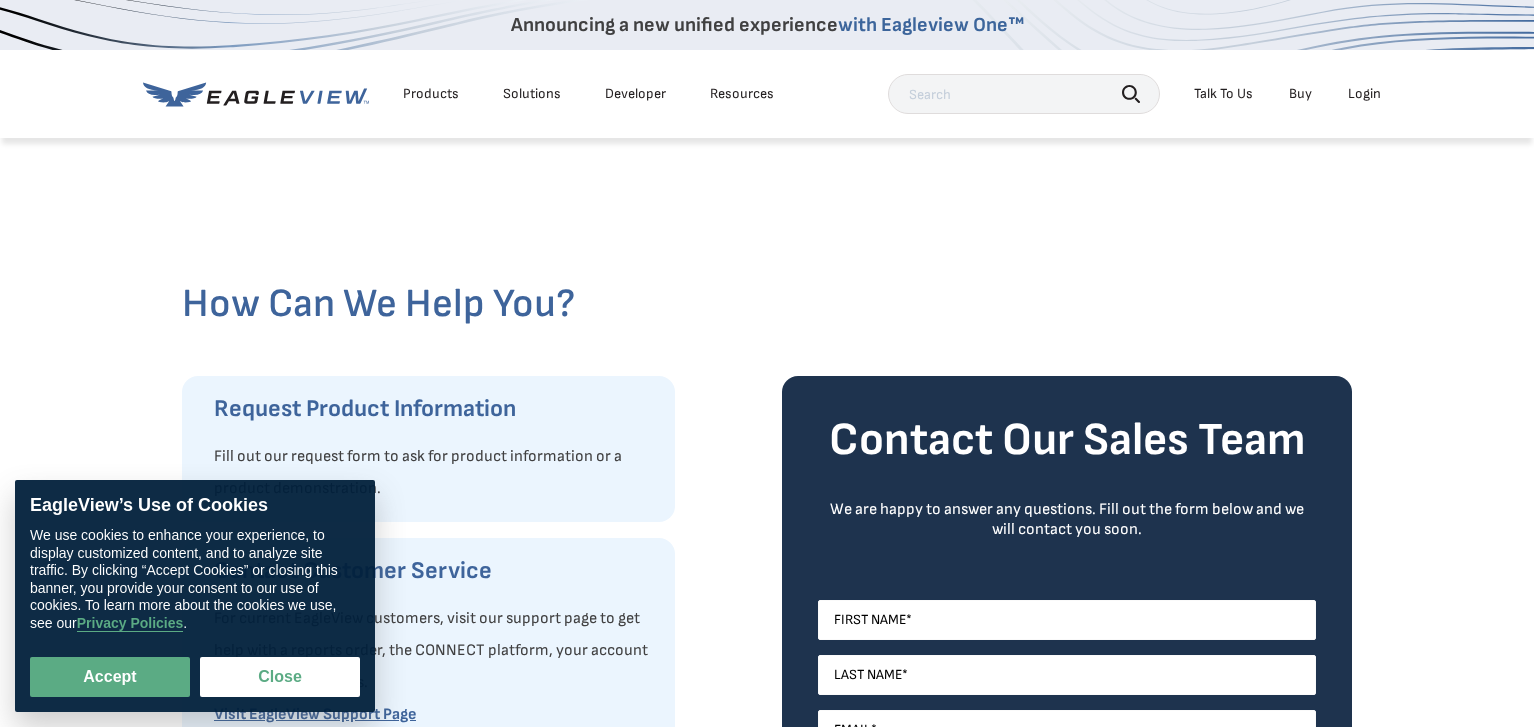 scroll, scrollTop: 0, scrollLeft: 0, axis: both 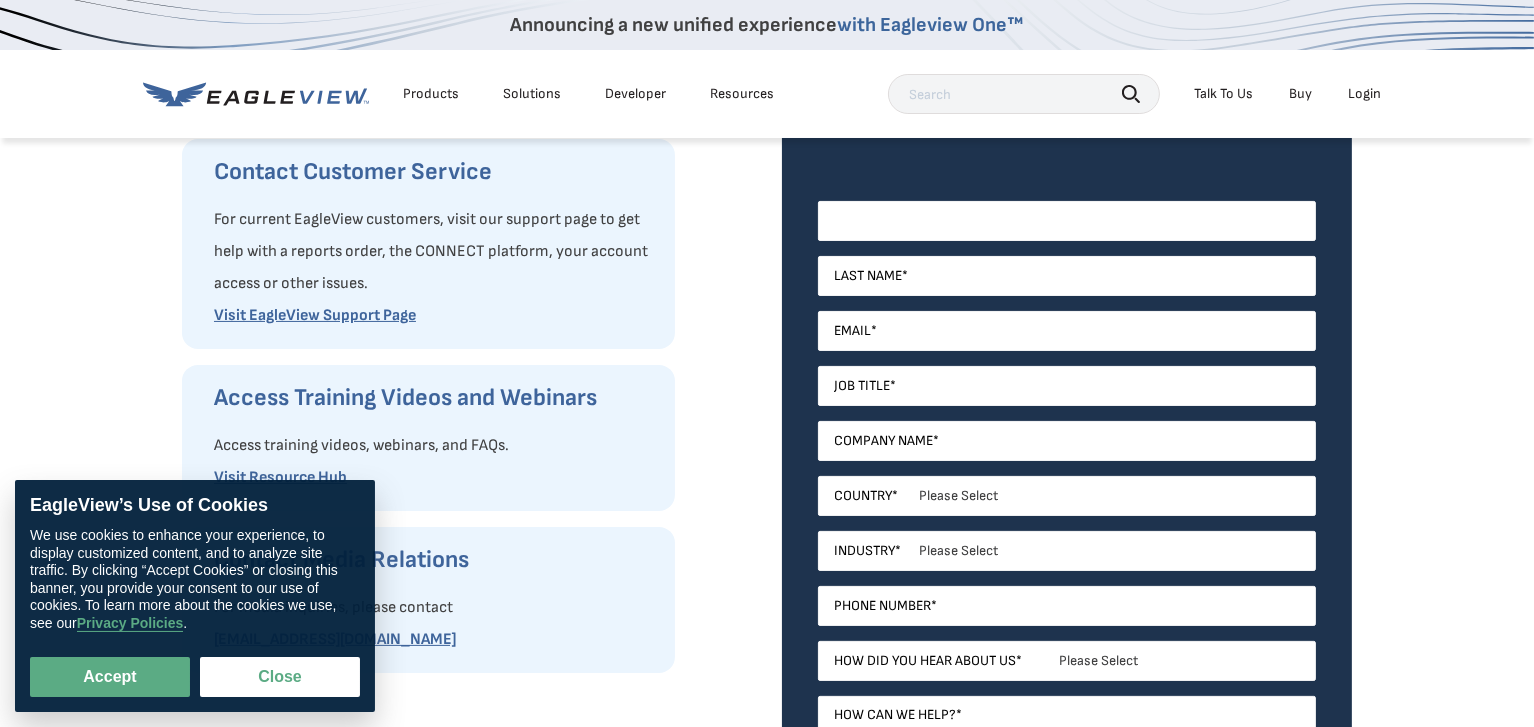 click on "First Name *" at bounding box center [1067, 221] 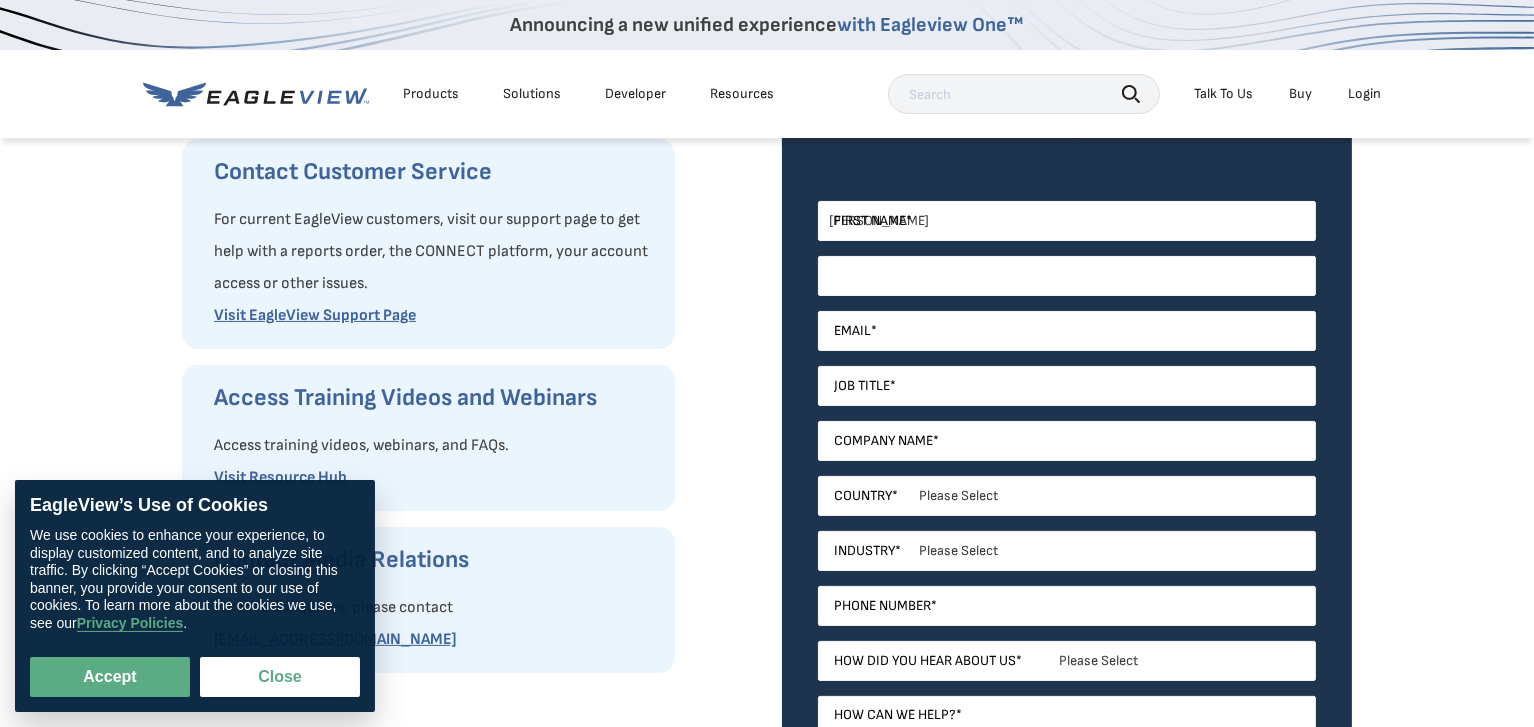 type on "[PERSON_NAME]" 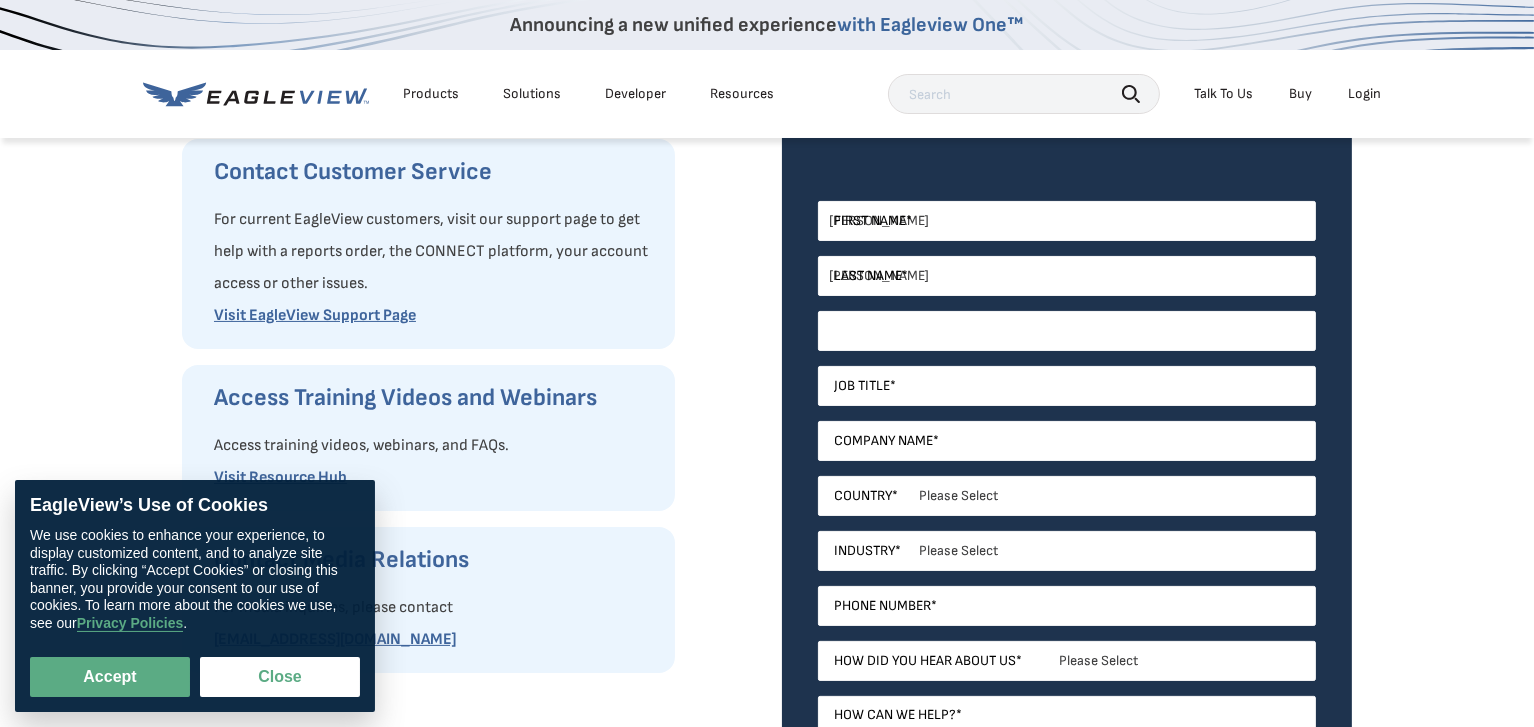 type on "[PERSON_NAME][EMAIL_ADDRESS][DOMAIN_NAME]" 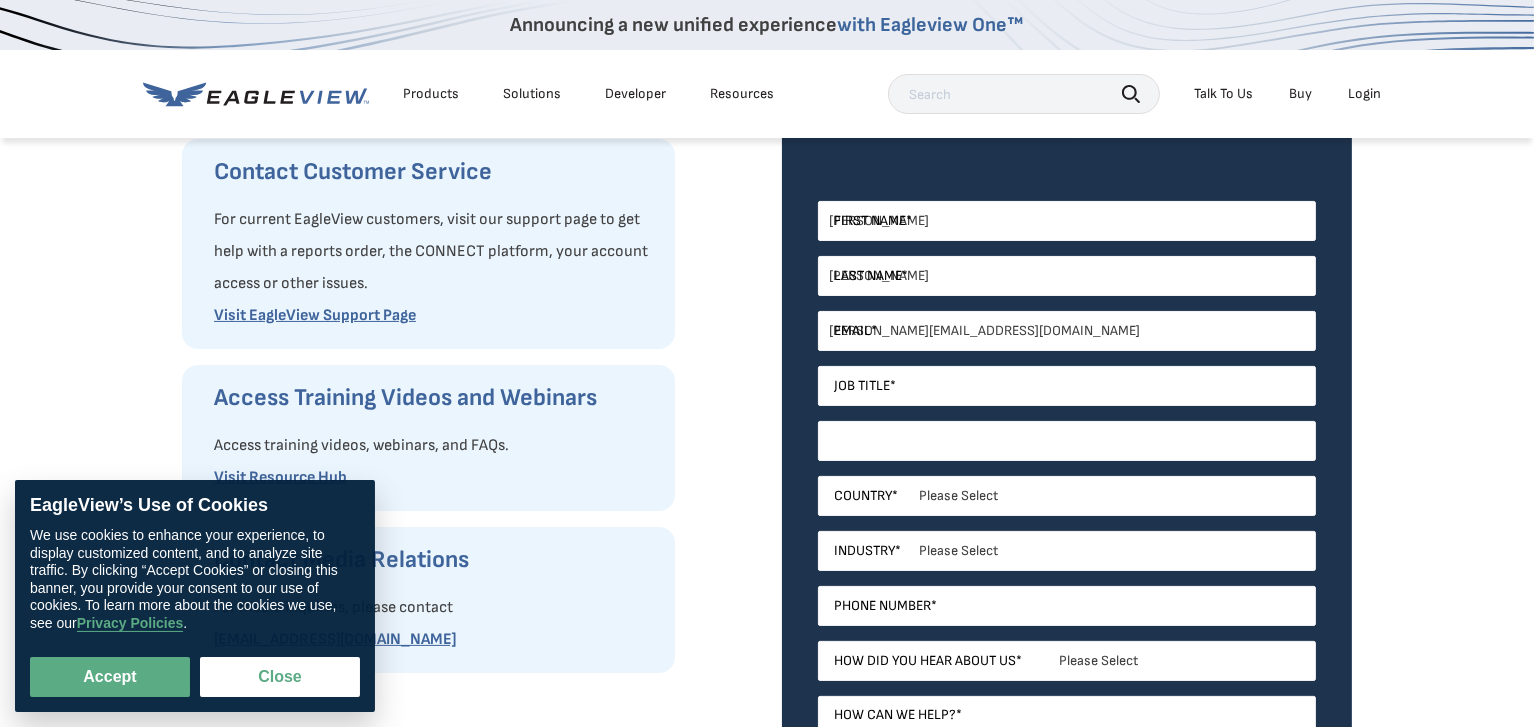type on "EMPIRE LUMBER COMPANY" 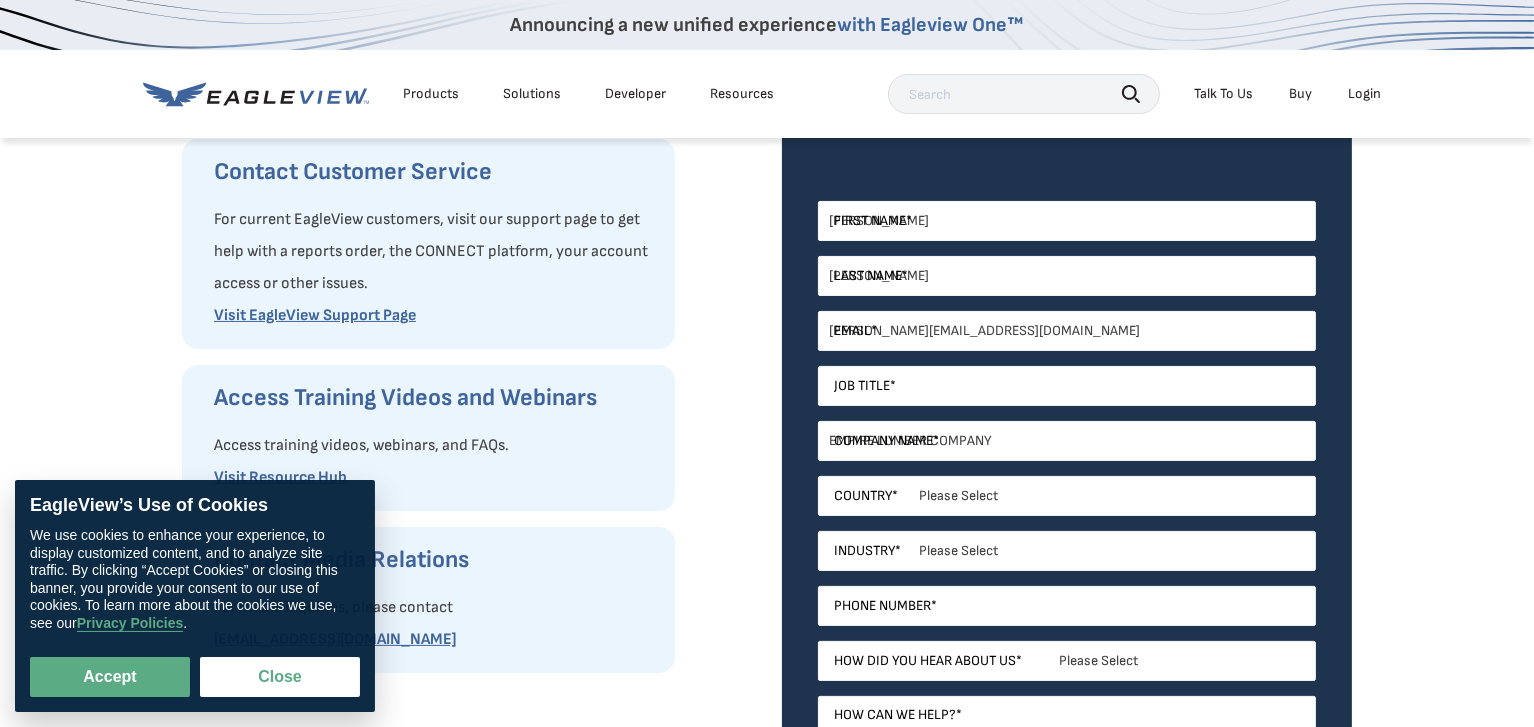 select on "[GEOGRAPHIC_DATA]" 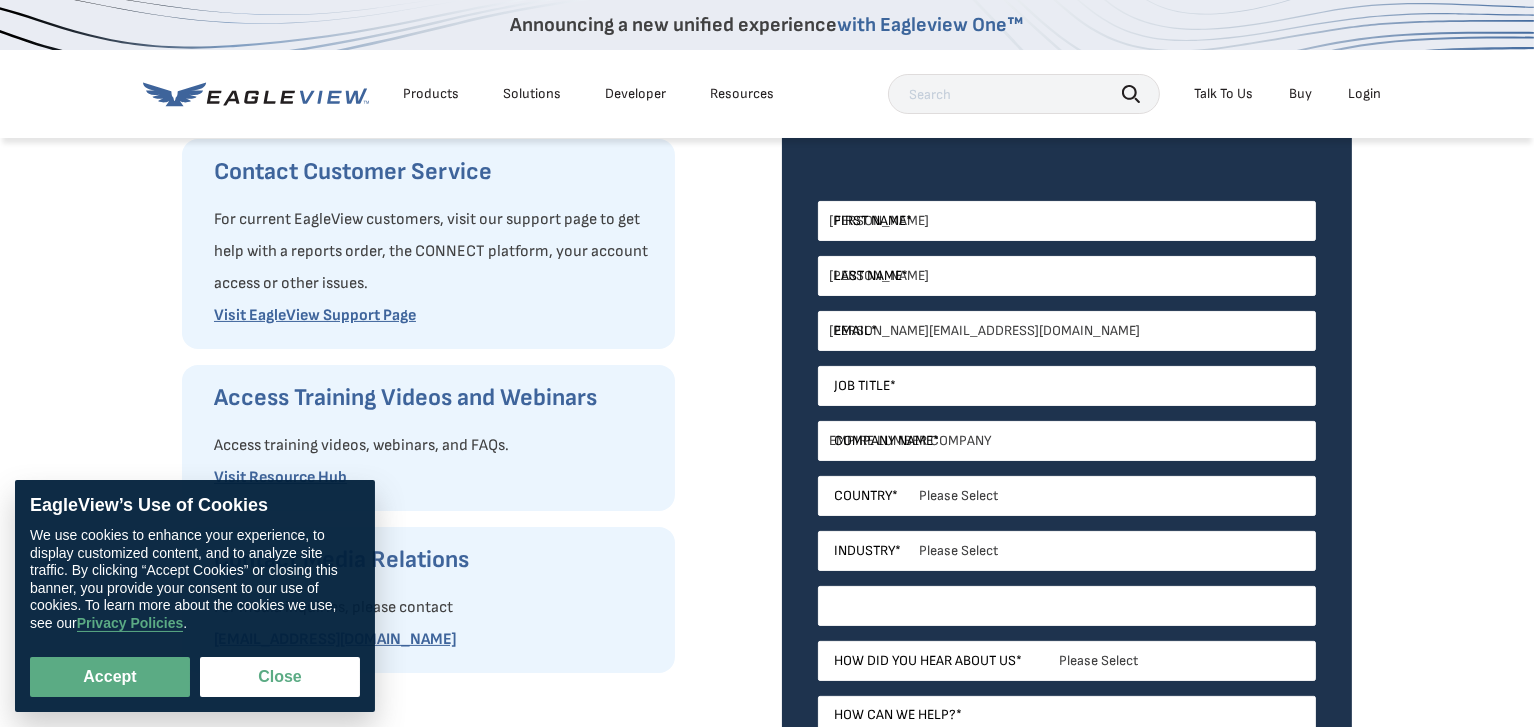type on "16053760385" 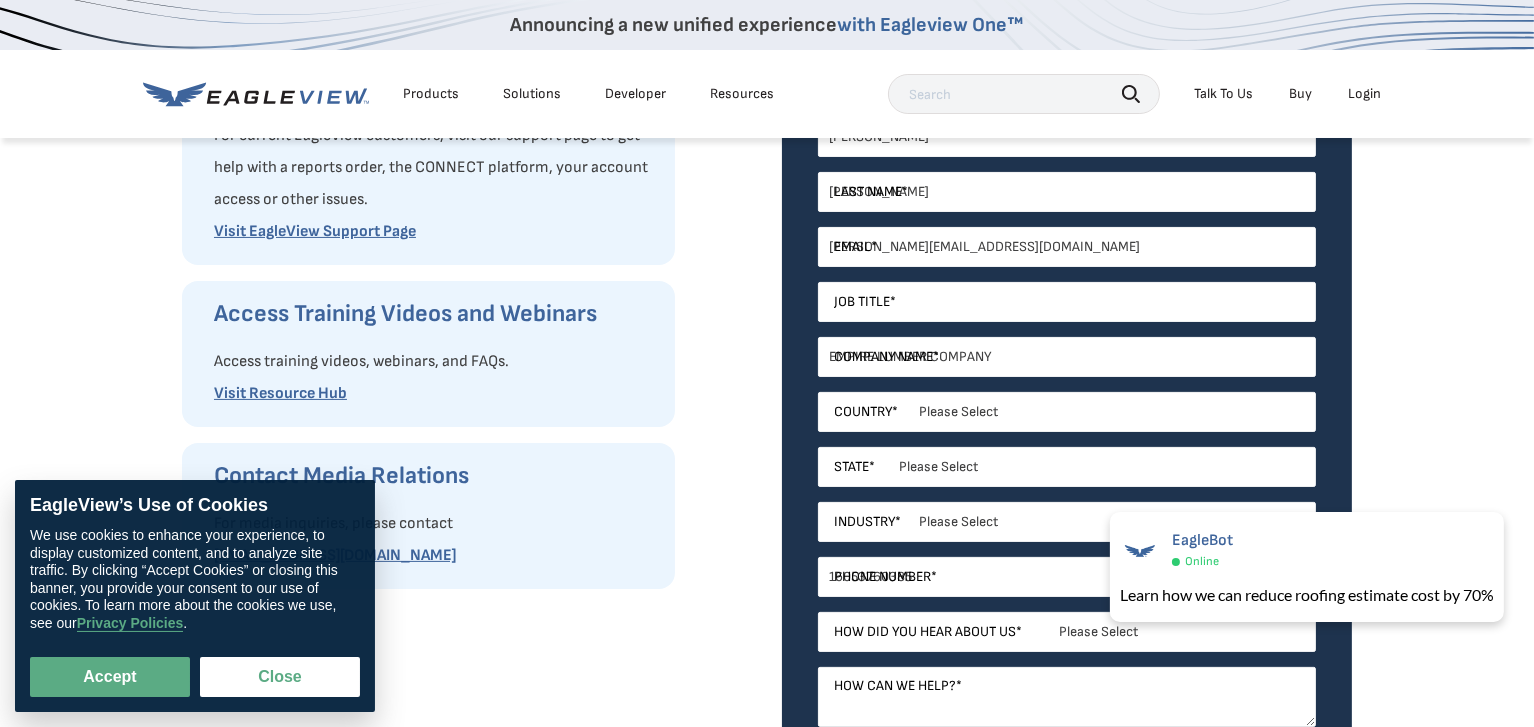 scroll, scrollTop: 600, scrollLeft: 0, axis: vertical 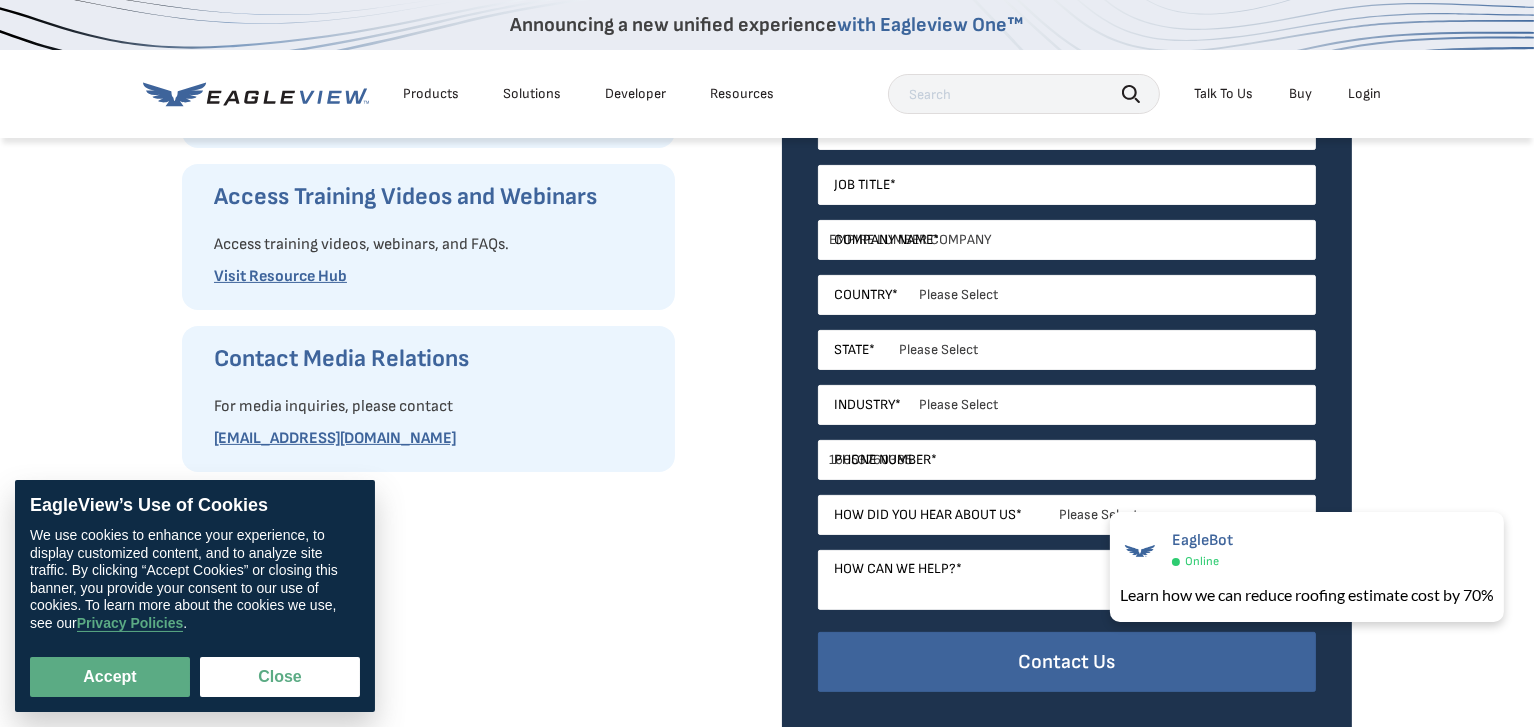 click on "Please Select [US_STATE] [US_STATE] [GEOGRAPHIC_DATA] [US_STATE] [US_STATE] [GEOGRAPHIC_DATA] [US_STATE] [US_STATE] [US_STATE] [US_STATE] [US_STATE] [US_STATE] [US_STATE] [US_STATE] [US_STATE] [GEOGRAPHIC_DATA] [US_STATE] [US_STATE] [US_STATE] [US_STATE] [US_STATE] [US_STATE] [US_STATE] [US_STATE] [US_STATE] [GEOGRAPHIC_DATA] [US_STATE] [US_STATE] [US_STATE] [US_STATE] [US_STATE] [US_STATE] [US_STATE] [US_STATE] [US_STATE] [GEOGRAPHIC_DATA] [US_STATE] [US_STATE] [US_STATE] [US_STATE] [GEOGRAPHIC_DATA] [US_STATE] [US_STATE] [US_STATE] [GEOGRAPHIC_DATA] [GEOGRAPHIC_DATA] [US_STATE] [US_STATE] [GEOGRAPHIC_DATA] [US_STATE] [US_STATE] [US_STATE] [PERSON_NAME][GEOGRAPHIC_DATA] [US_STATE] [GEOGRAPHIC_DATA] [US_STATE] [GEOGRAPHIC_DATA] [US_STATE] [US_STATE] [US_STATE] [US_STATE] [US_STATE] [US_STATE] [GEOGRAPHIC_DATA] [US_STATE][PERSON_NAME][US_STATE] [US_STATE][PERSON_NAME] [US_STATE] [US_STATE] [GEOGRAPHIC_DATA]" at bounding box center [1067, 350] 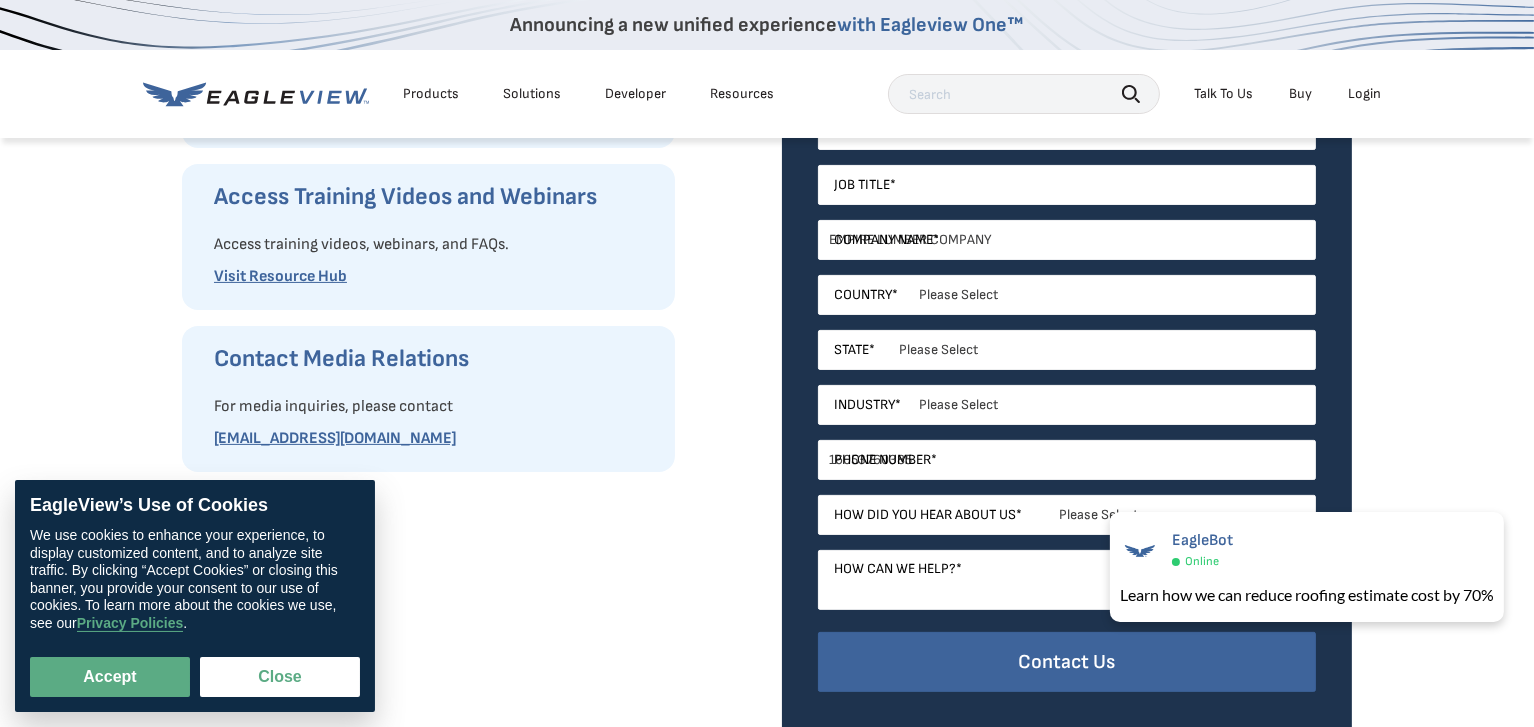 select on "[US_STATE]" 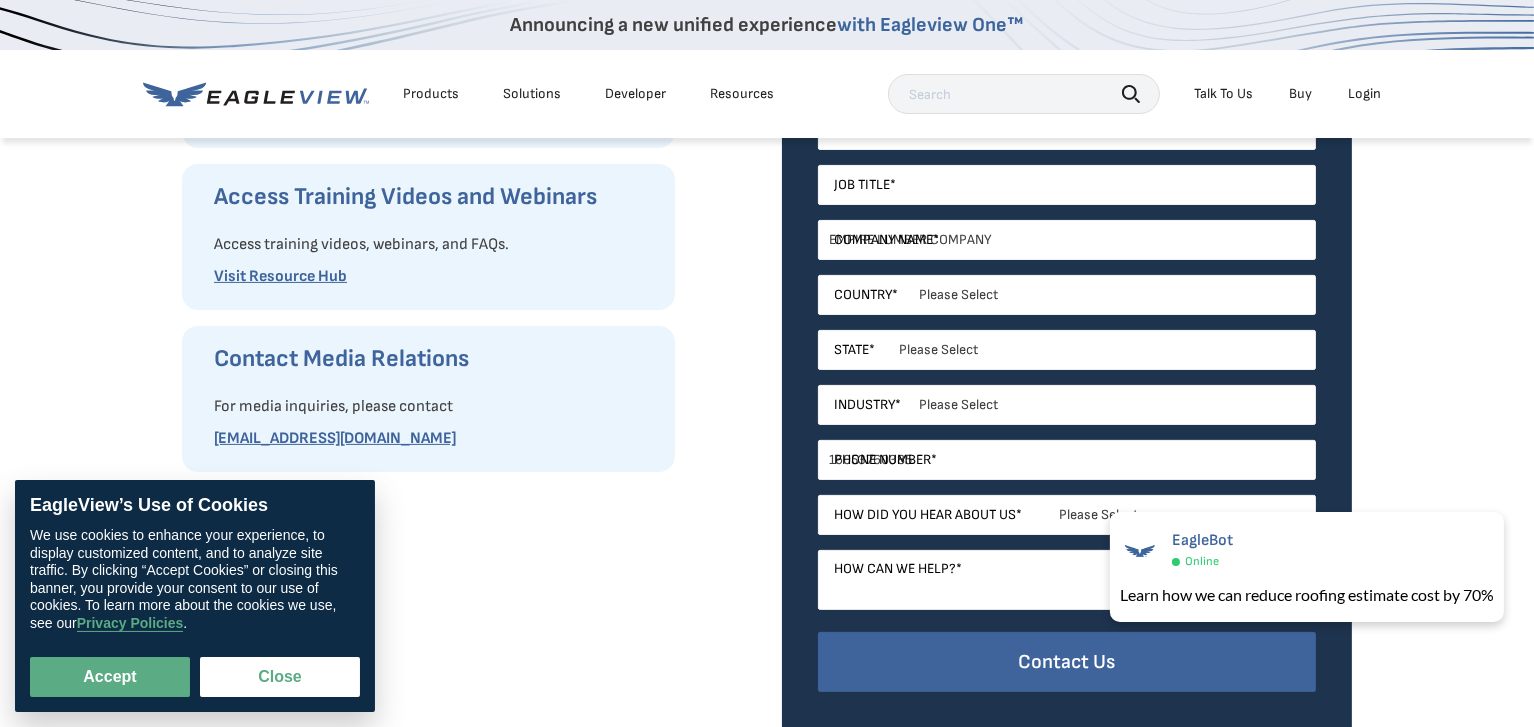 click on "Please Select [US_STATE] [US_STATE] [GEOGRAPHIC_DATA] [US_STATE] [US_STATE] [GEOGRAPHIC_DATA] [US_STATE] [US_STATE] [US_STATE] [US_STATE] [US_STATE] [US_STATE] [US_STATE] [US_STATE] [US_STATE] [GEOGRAPHIC_DATA] [US_STATE] [US_STATE] [US_STATE] [US_STATE] [US_STATE] [US_STATE] [US_STATE] [US_STATE] [US_STATE] [GEOGRAPHIC_DATA] [US_STATE] [US_STATE] [US_STATE] [US_STATE] [US_STATE] [US_STATE] [US_STATE] [US_STATE] [US_STATE] [GEOGRAPHIC_DATA] [US_STATE] [US_STATE] [US_STATE] [US_STATE] [GEOGRAPHIC_DATA] [US_STATE] [US_STATE] [US_STATE] [GEOGRAPHIC_DATA] [GEOGRAPHIC_DATA] [US_STATE] [US_STATE] [GEOGRAPHIC_DATA] [US_STATE] [US_STATE] [US_STATE] [PERSON_NAME][GEOGRAPHIC_DATA] [US_STATE] [GEOGRAPHIC_DATA] [US_STATE] [GEOGRAPHIC_DATA] [US_STATE] [US_STATE] [US_STATE] [US_STATE] [US_STATE] [US_STATE] [GEOGRAPHIC_DATA] [US_STATE][PERSON_NAME][US_STATE] [US_STATE][PERSON_NAME] [US_STATE] [US_STATE] [GEOGRAPHIC_DATA]" at bounding box center (1067, 350) 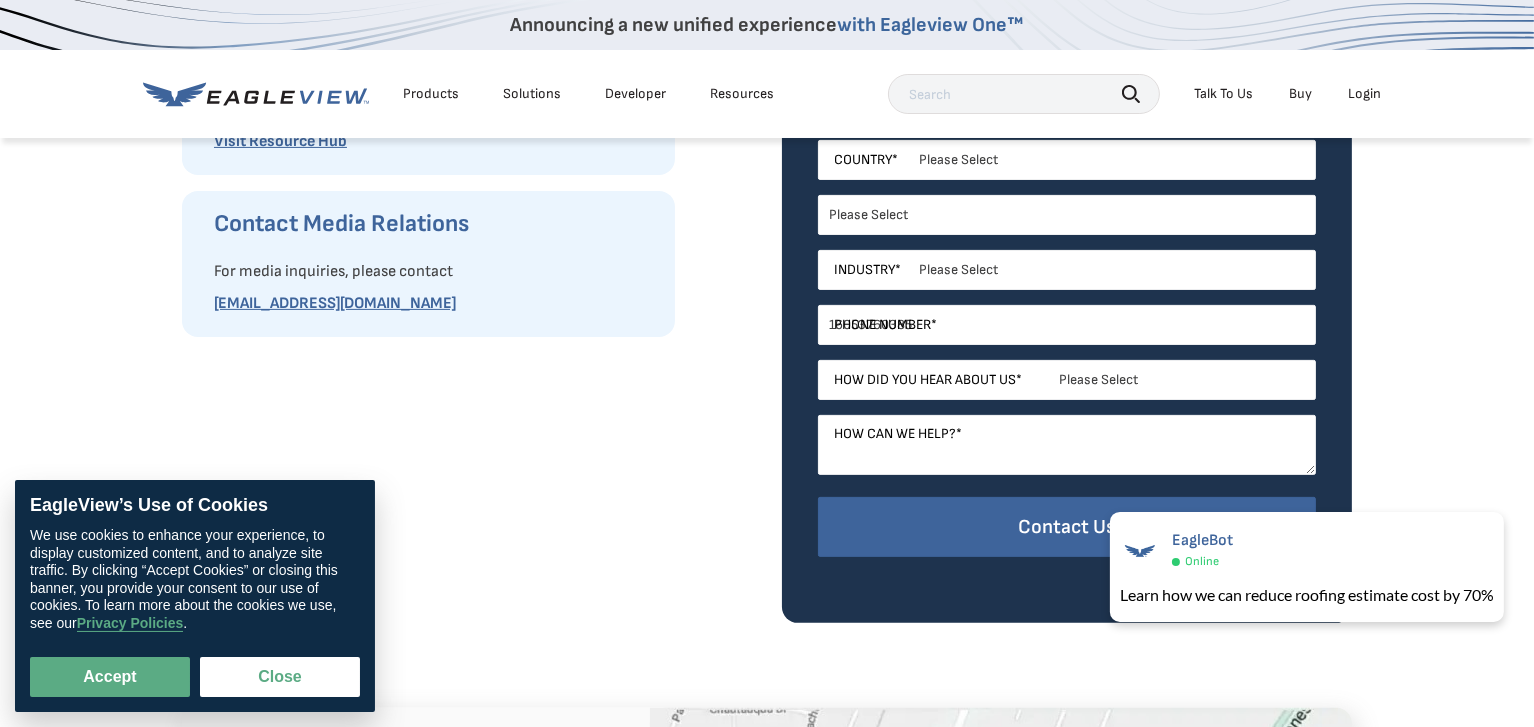 scroll, scrollTop: 799, scrollLeft: 0, axis: vertical 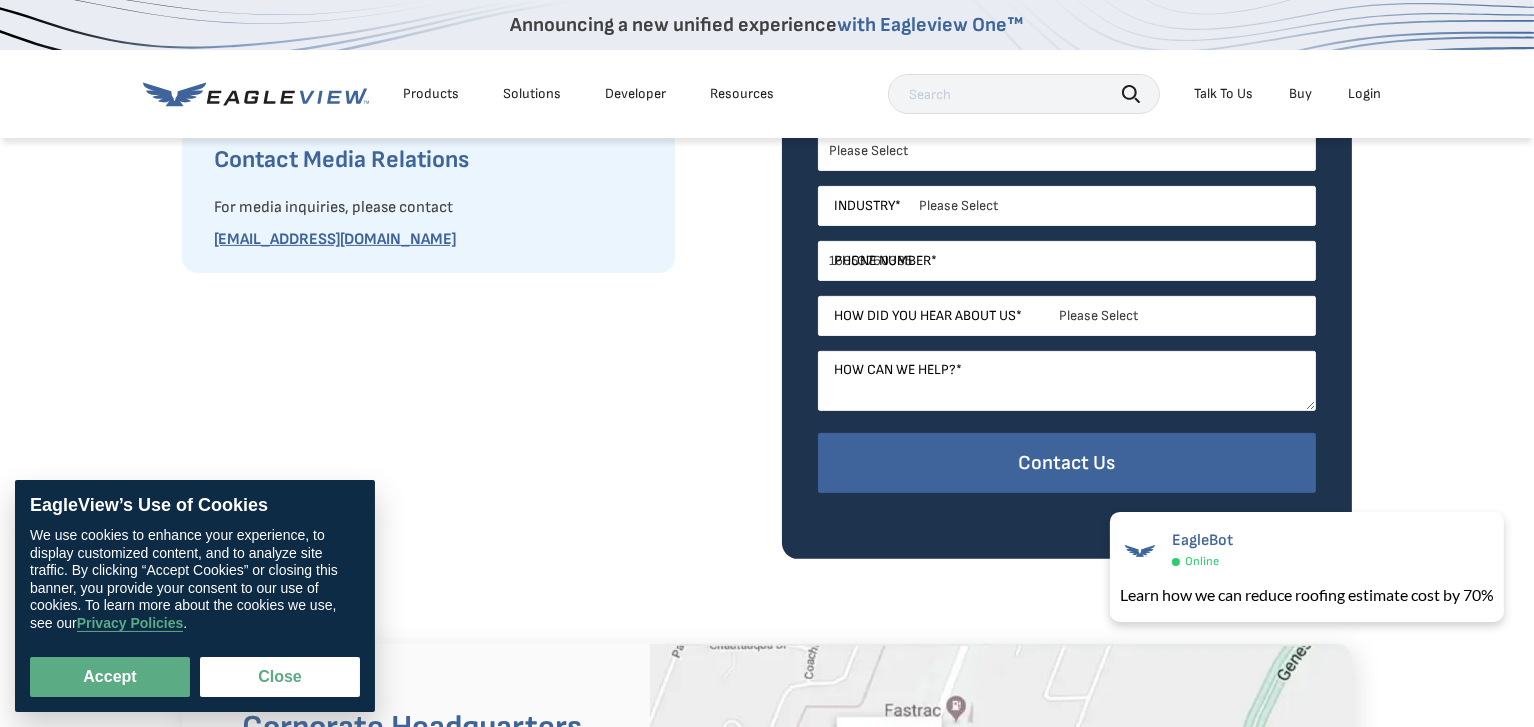 click on "Please Select Architects & Engineering Construction Electric/Gas Utilities Government Insurance Other Property Maintenance Real Estate Solar Telecommunications Software and Technology" at bounding box center [1067, 206] 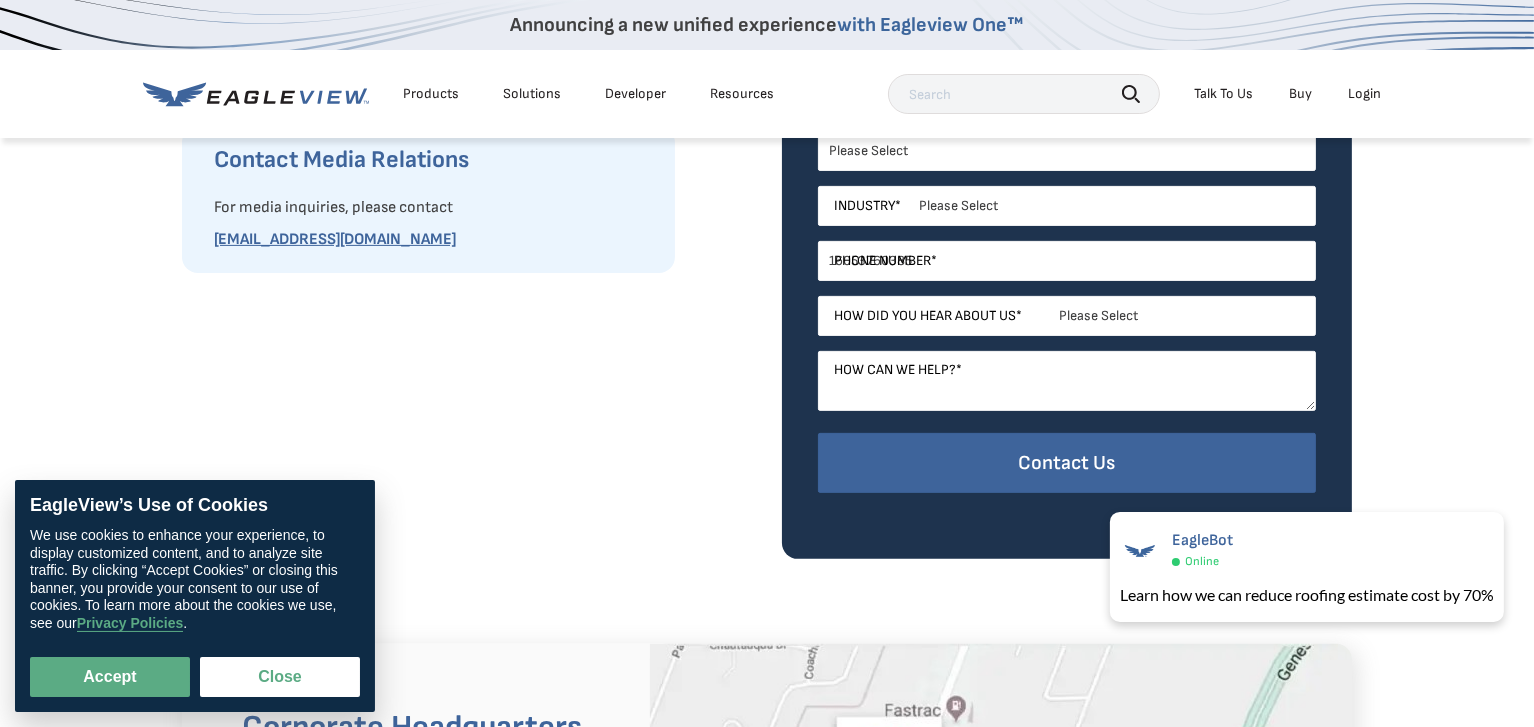select on "Construction" 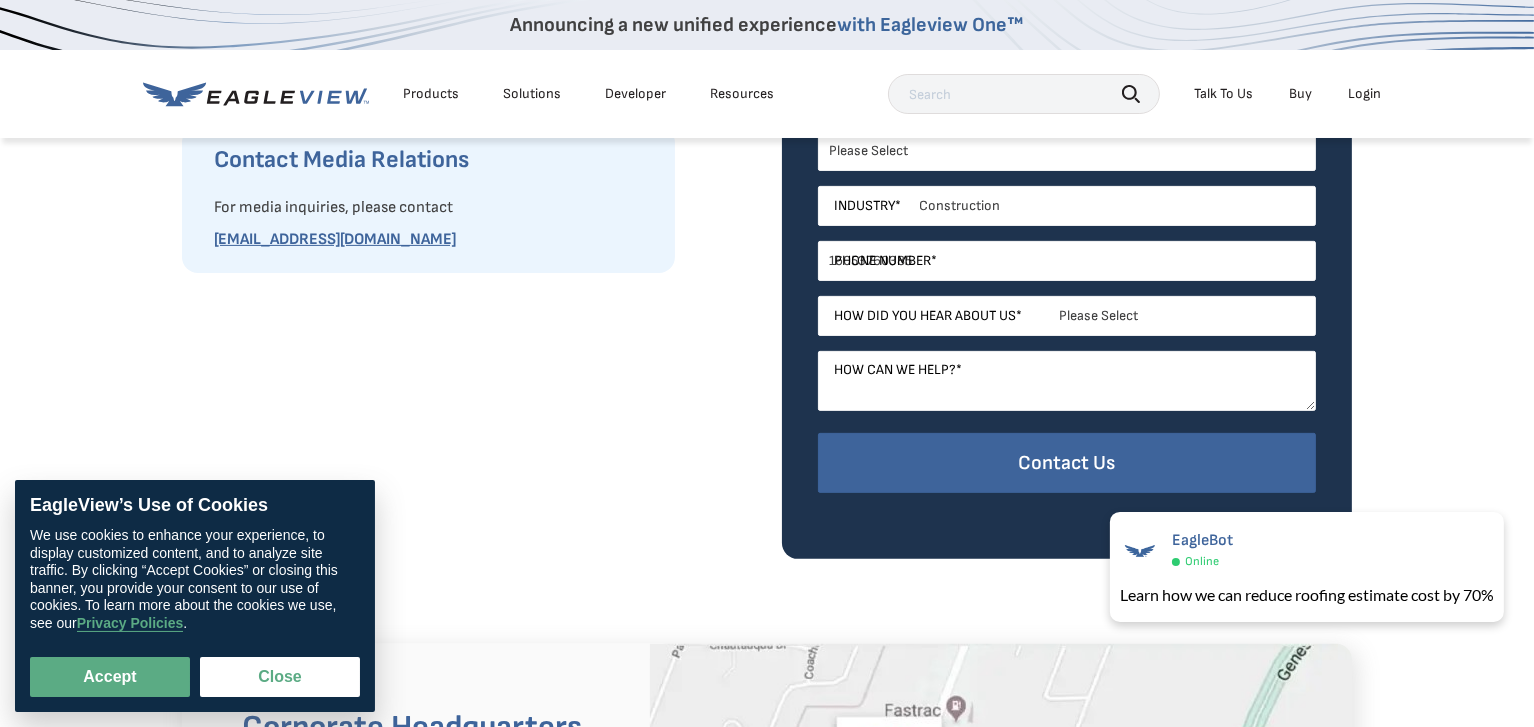 click on "Please Select Architects & Engineering Construction Electric/Gas Utilities Government Insurance Other Property Maintenance Real Estate Solar Telecommunications Software and Technology" at bounding box center [1067, 206] 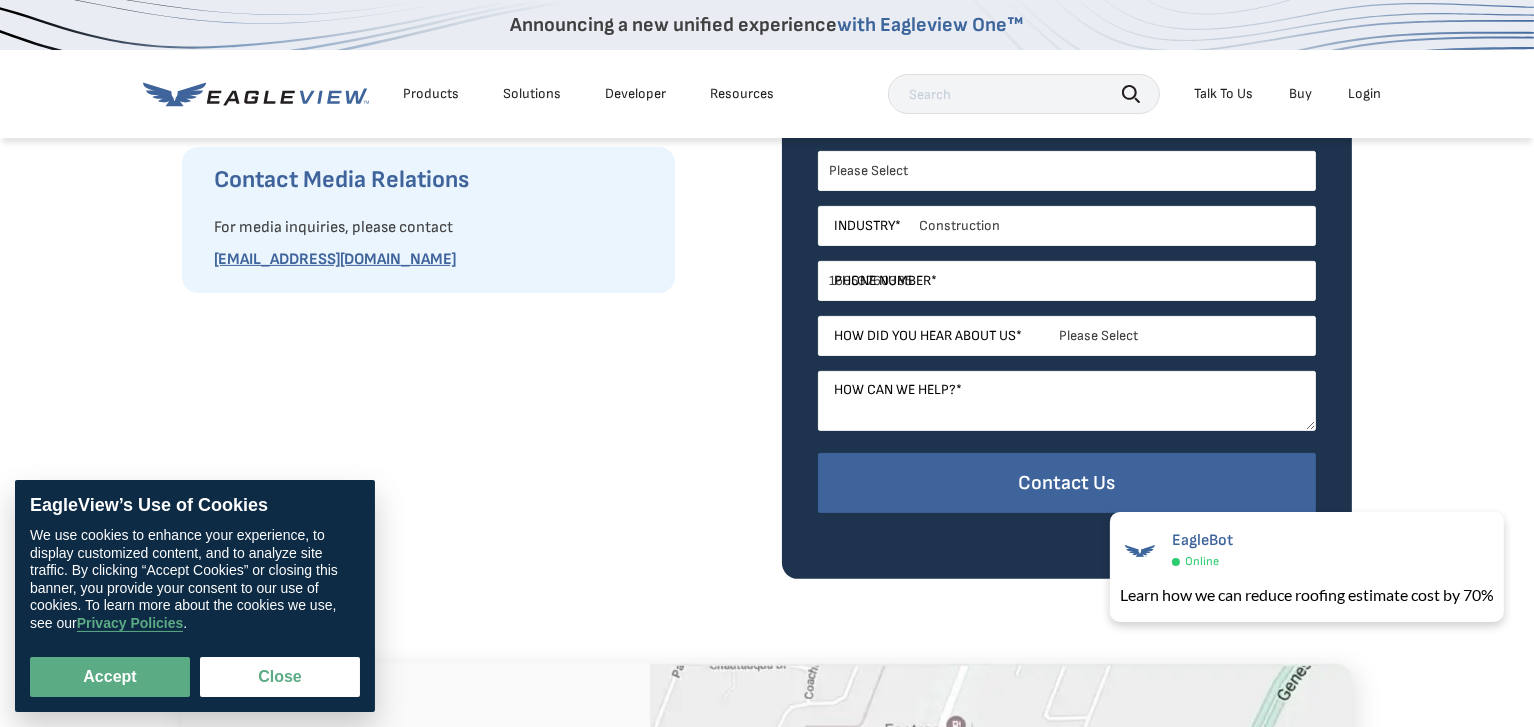 scroll, scrollTop: 799, scrollLeft: 0, axis: vertical 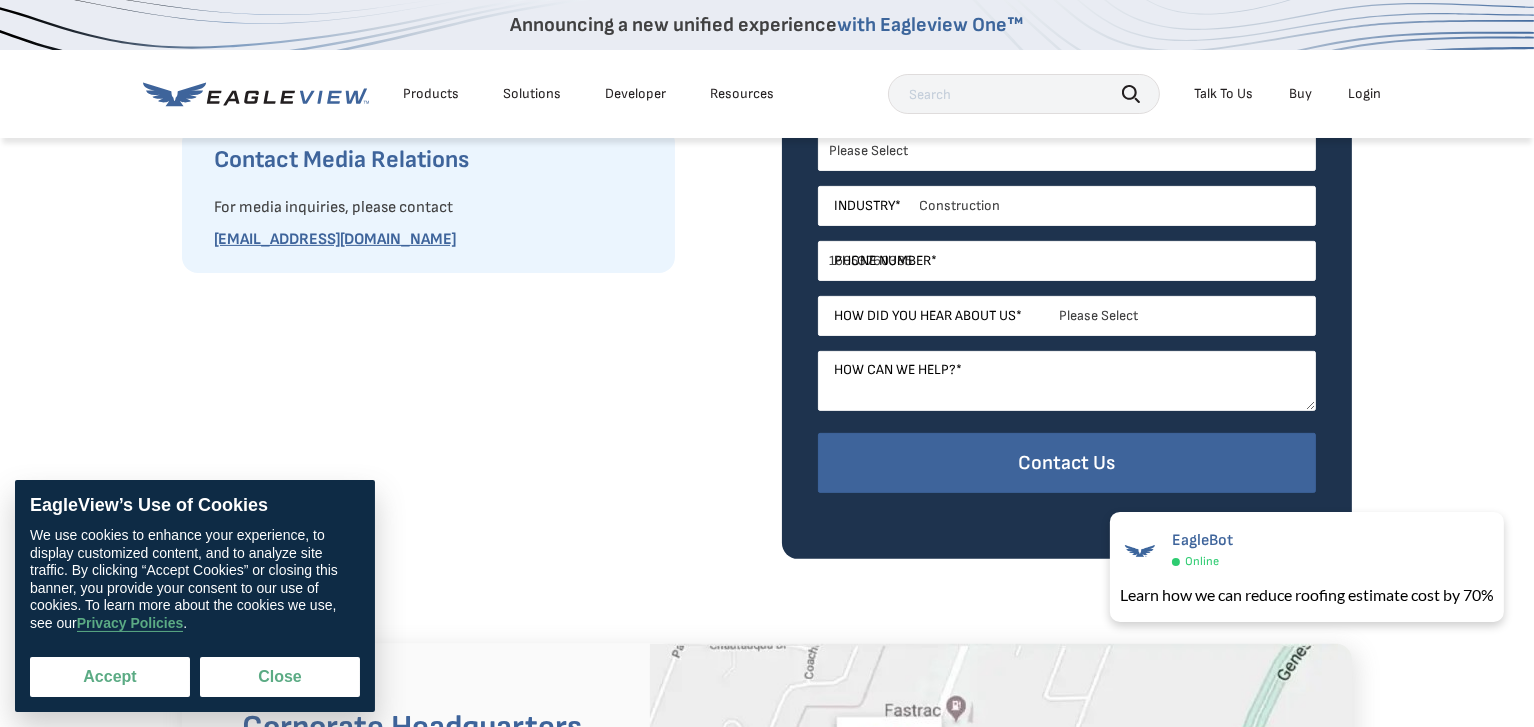 click on "Accept" at bounding box center [110, 677] 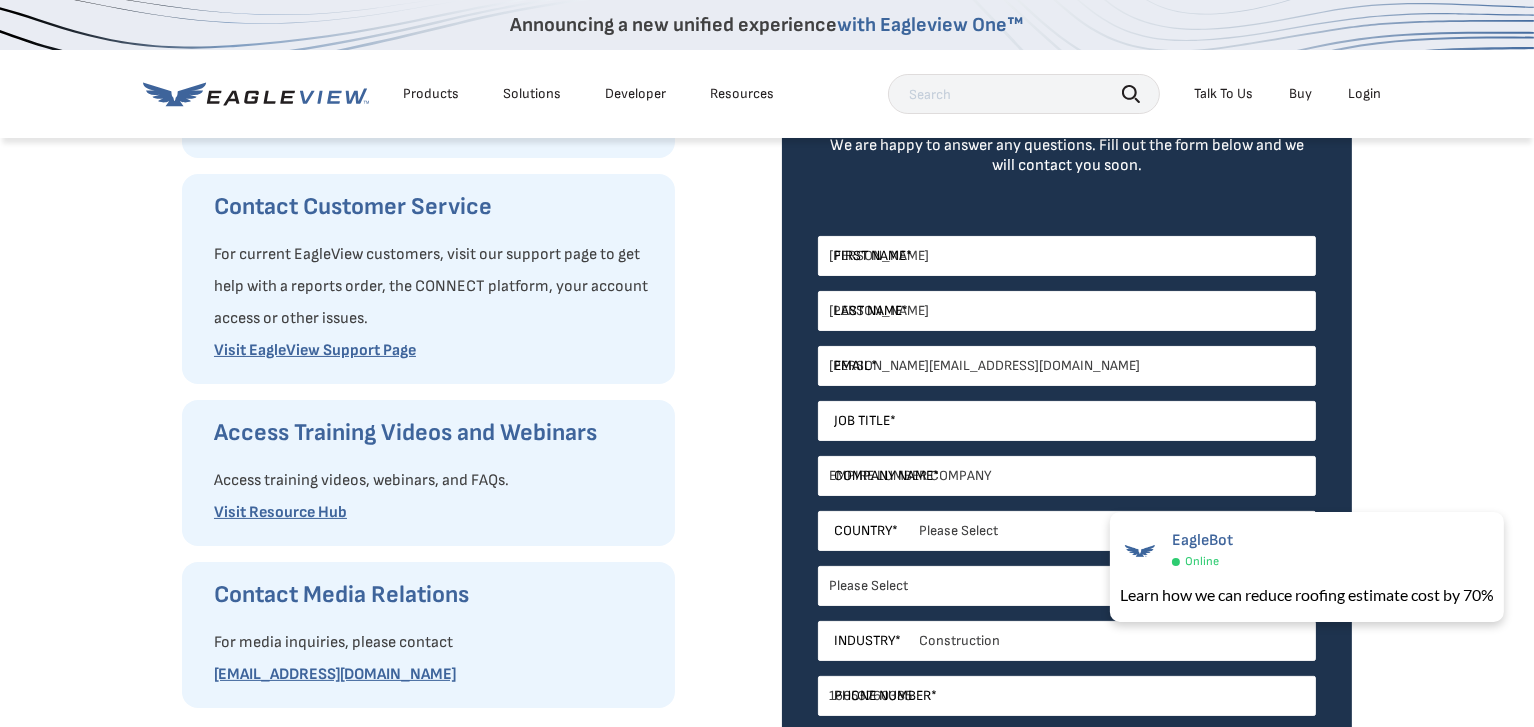 scroll, scrollTop: 399, scrollLeft: 0, axis: vertical 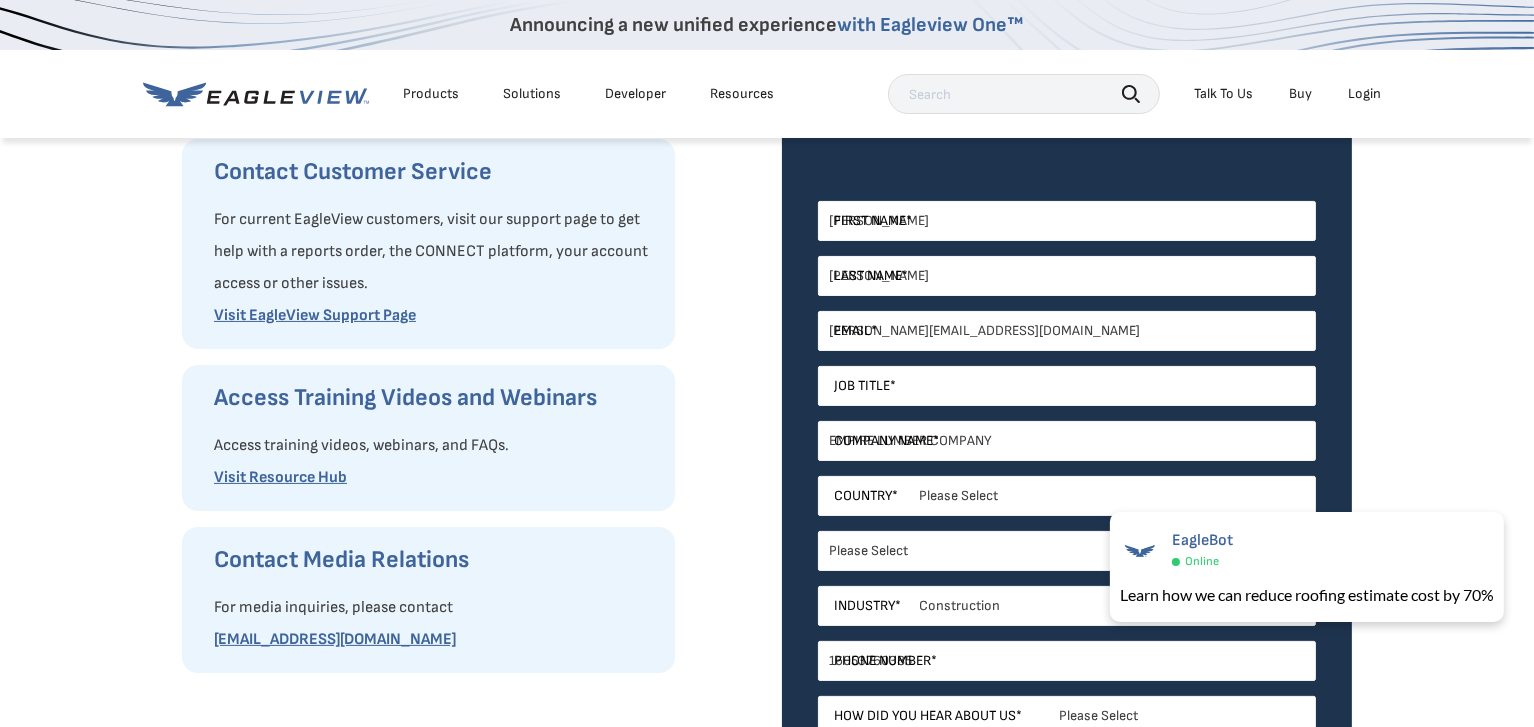 click on "Job Title" at bounding box center (862, 386) 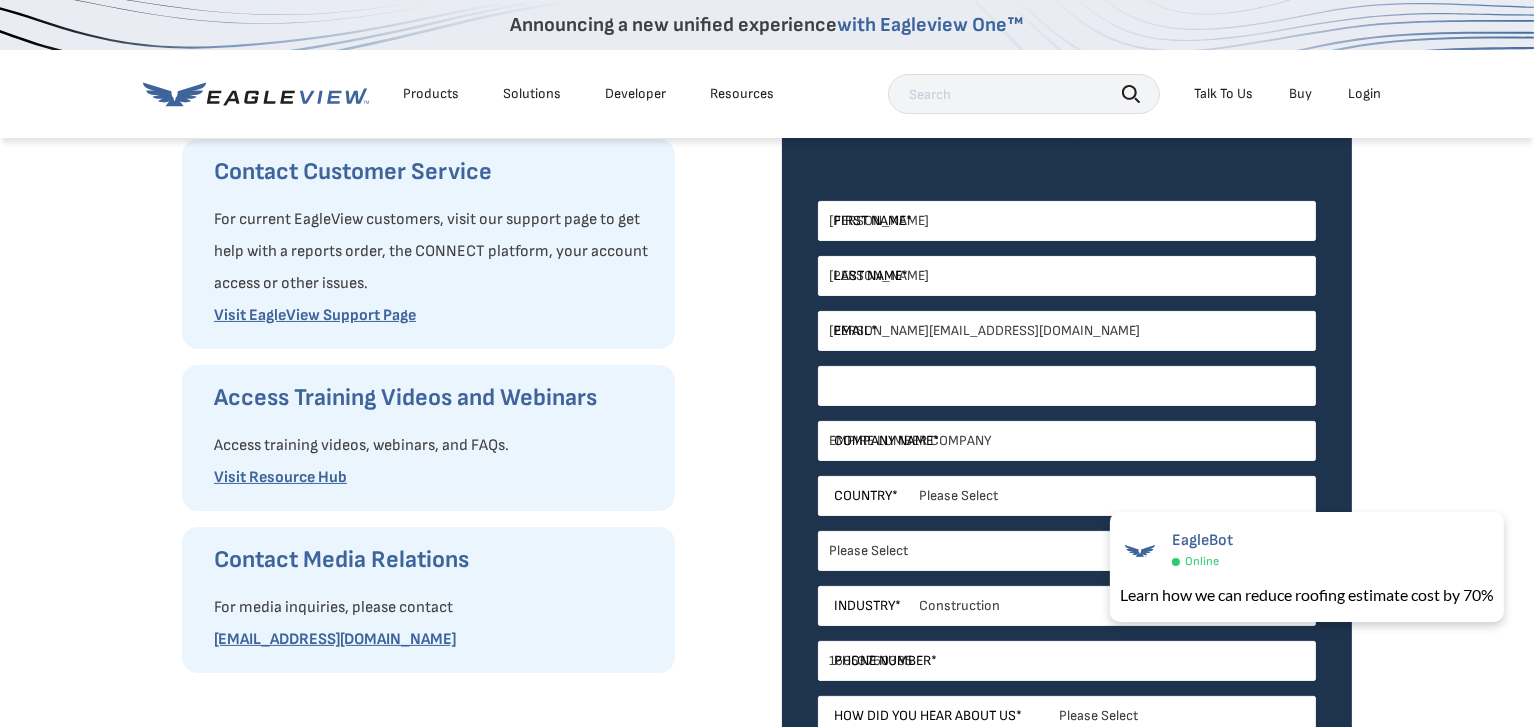 click on "Job Title *" at bounding box center [1067, 386] 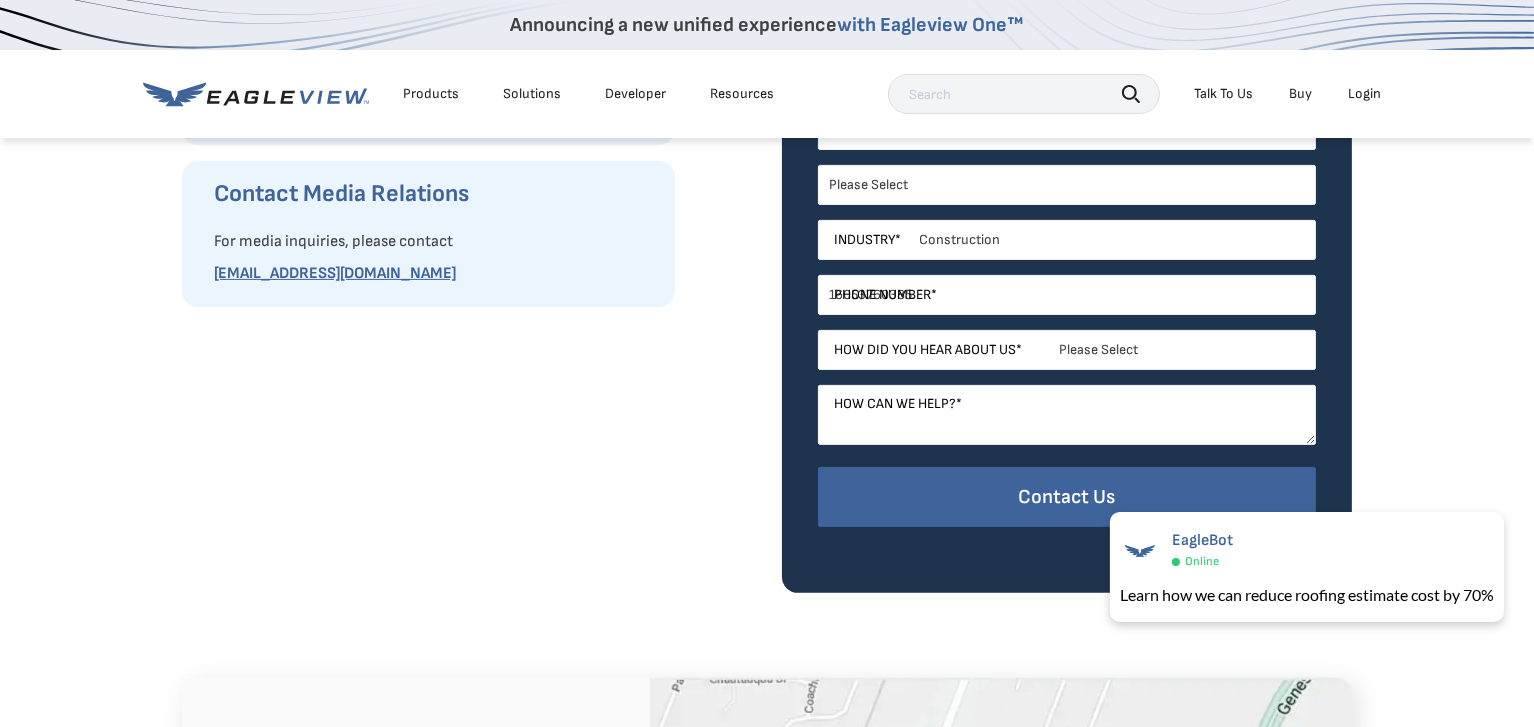 scroll, scrollTop: 999, scrollLeft: 0, axis: vertical 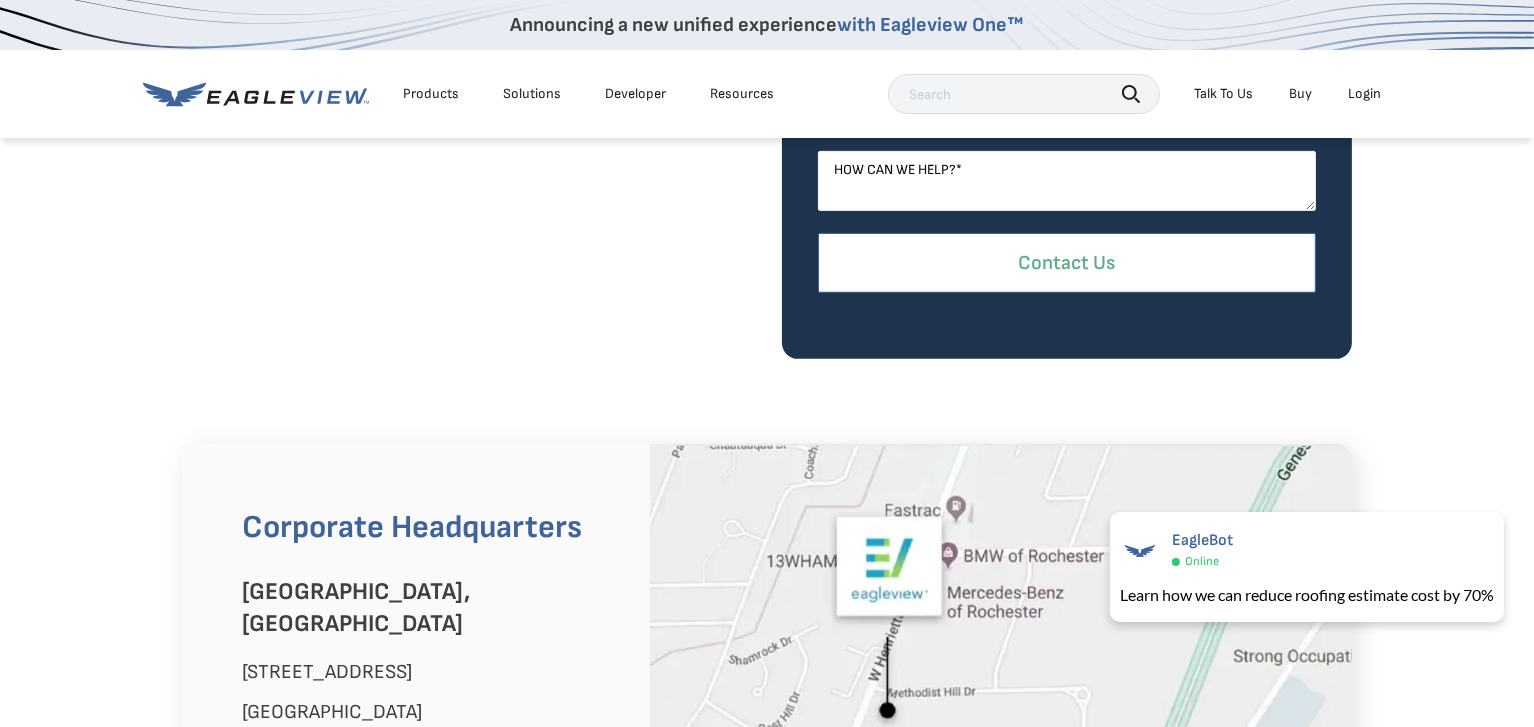 type on "MANAGER" 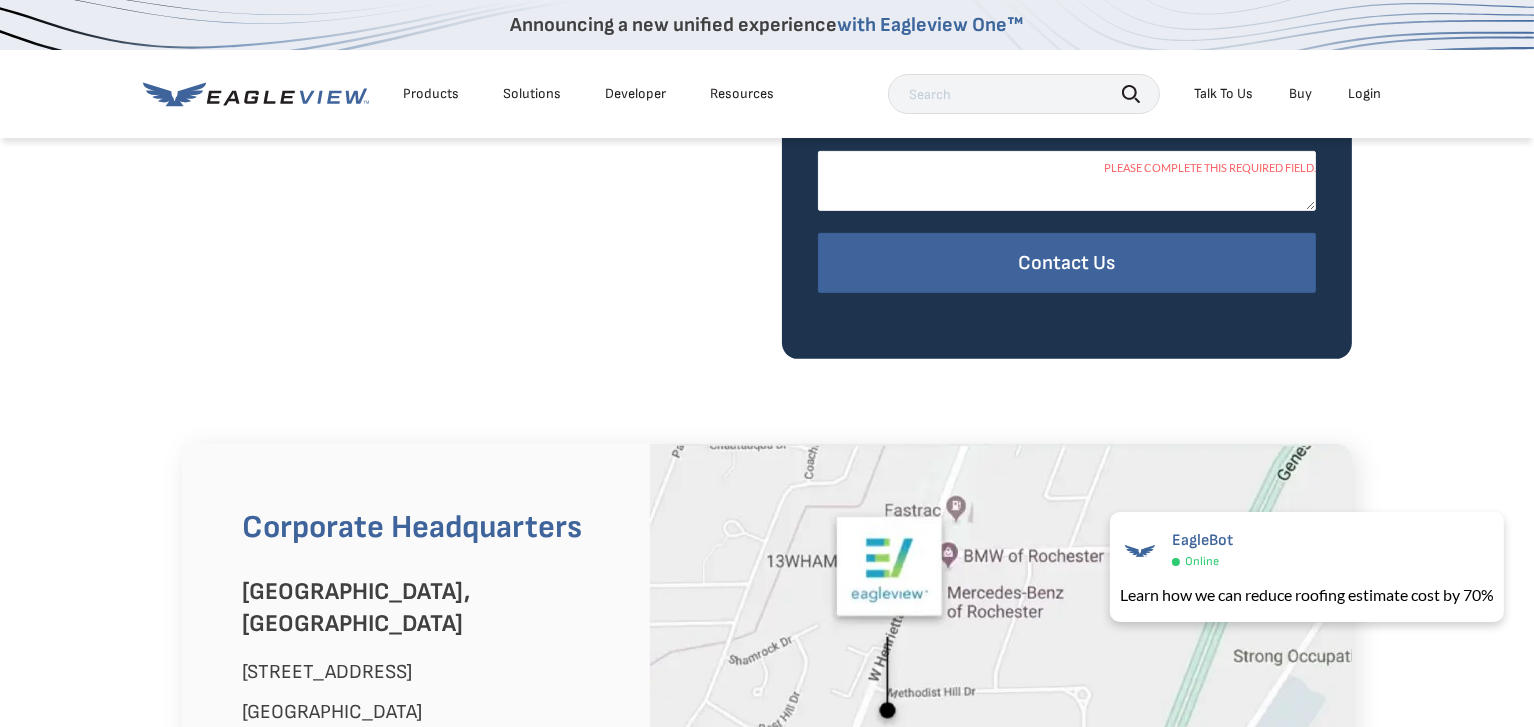 click on "How can we help? *" at bounding box center (1067, 181) 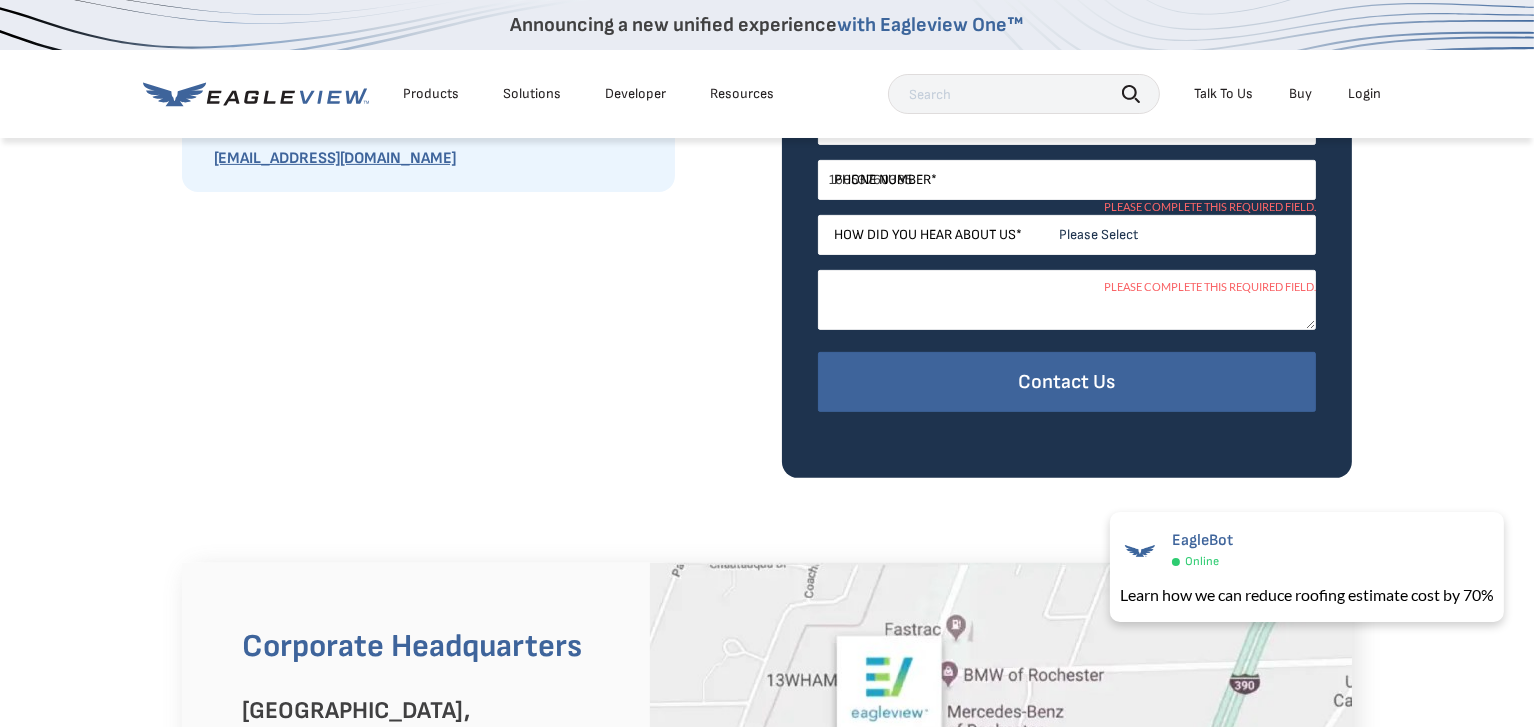 scroll, scrollTop: 700, scrollLeft: 0, axis: vertical 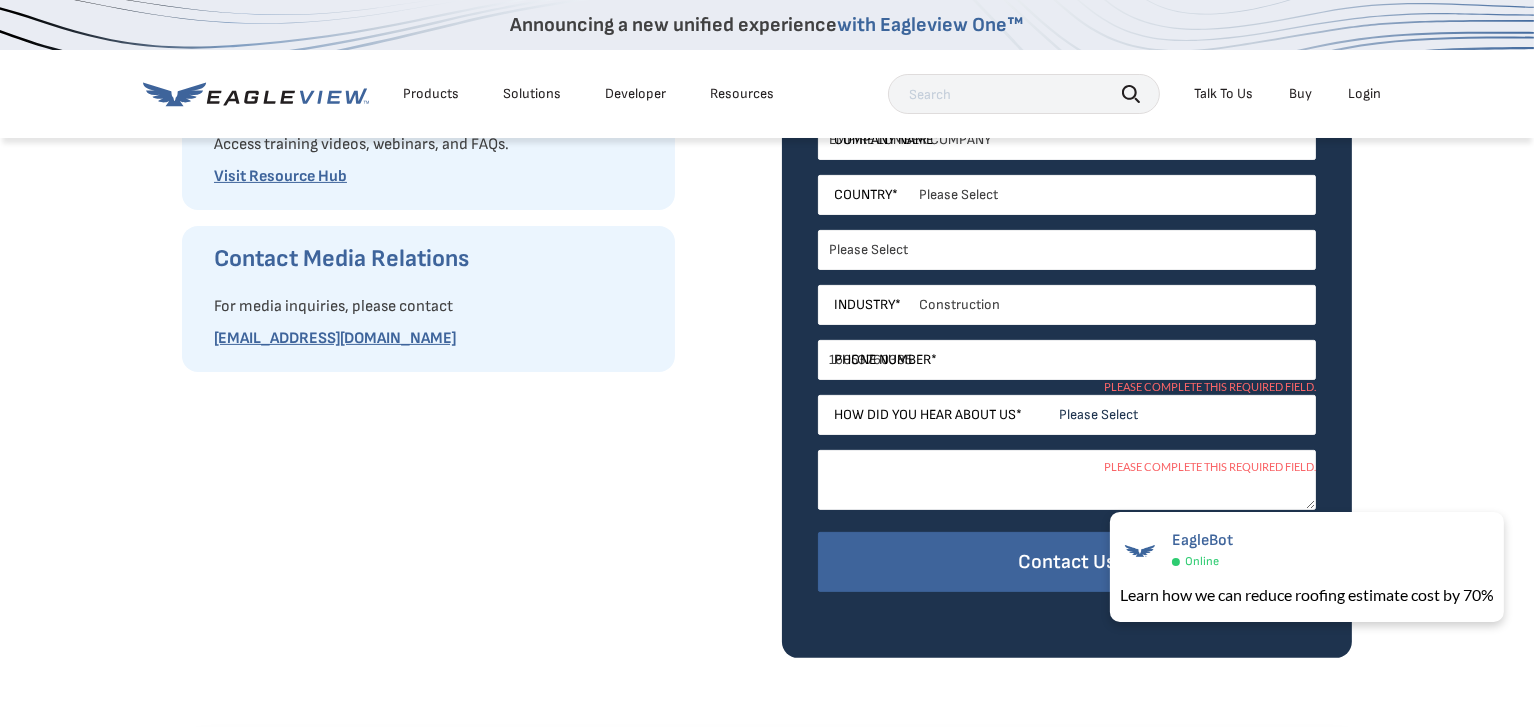 click on "How can we help? *" at bounding box center (1067, 480) 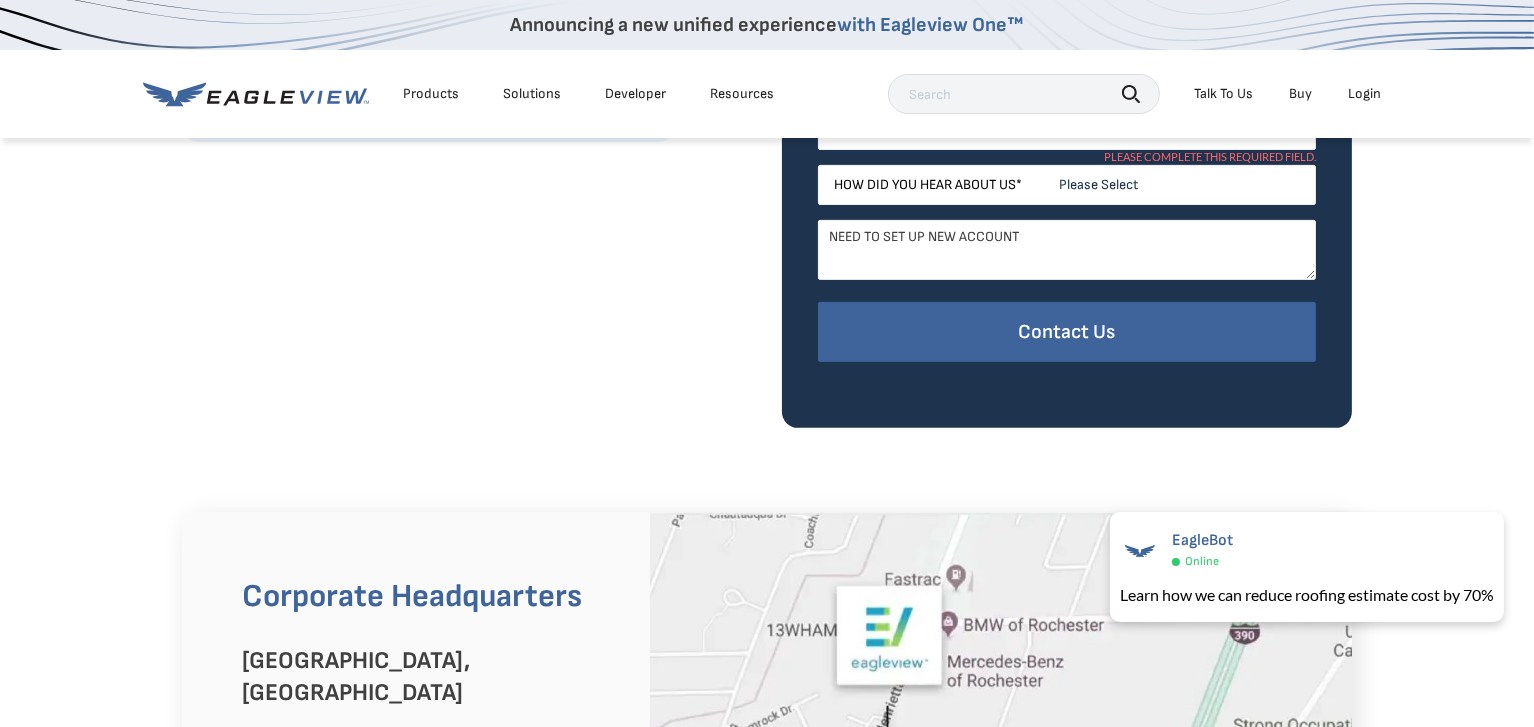 scroll, scrollTop: 999, scrollLeft: 0, axis: vertical 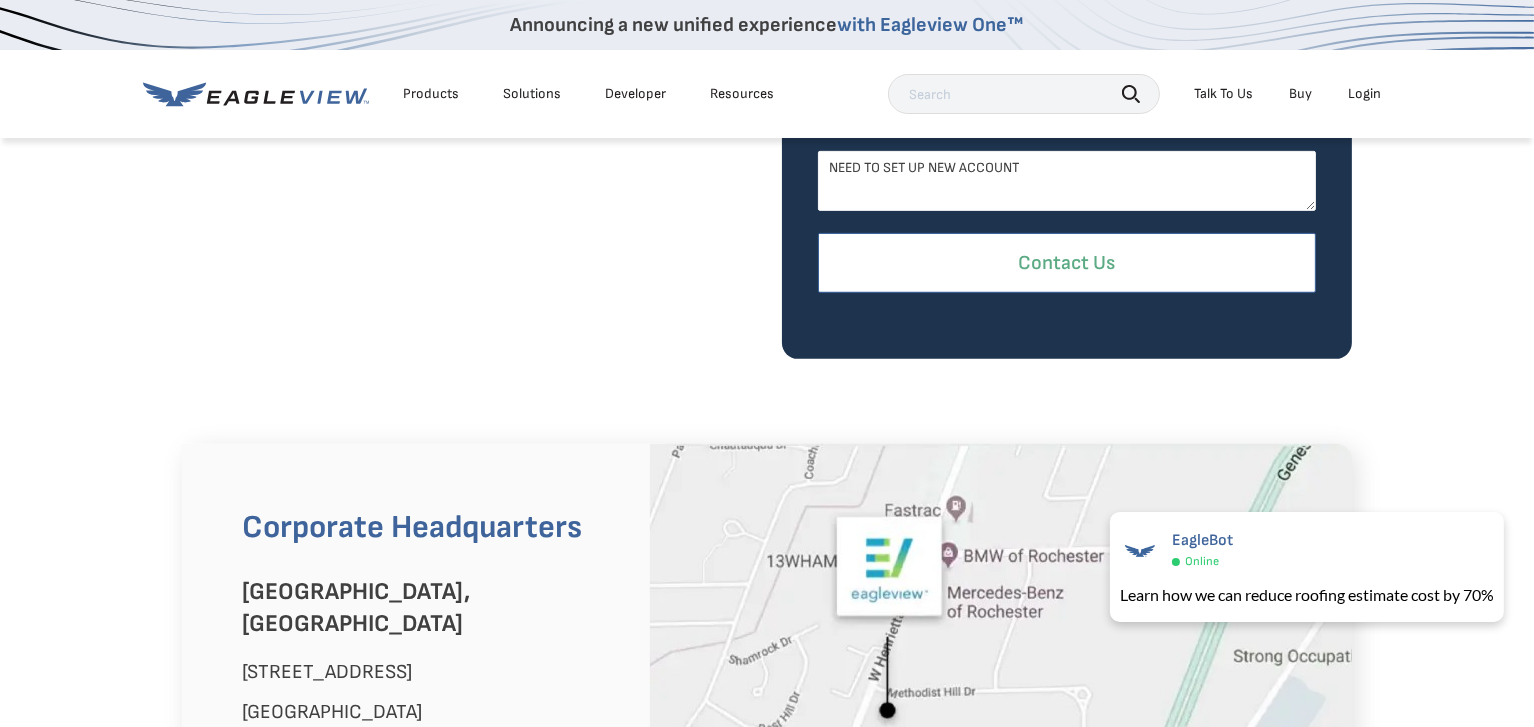 type on "NEED TO SET UP NEW ACCOUNT" 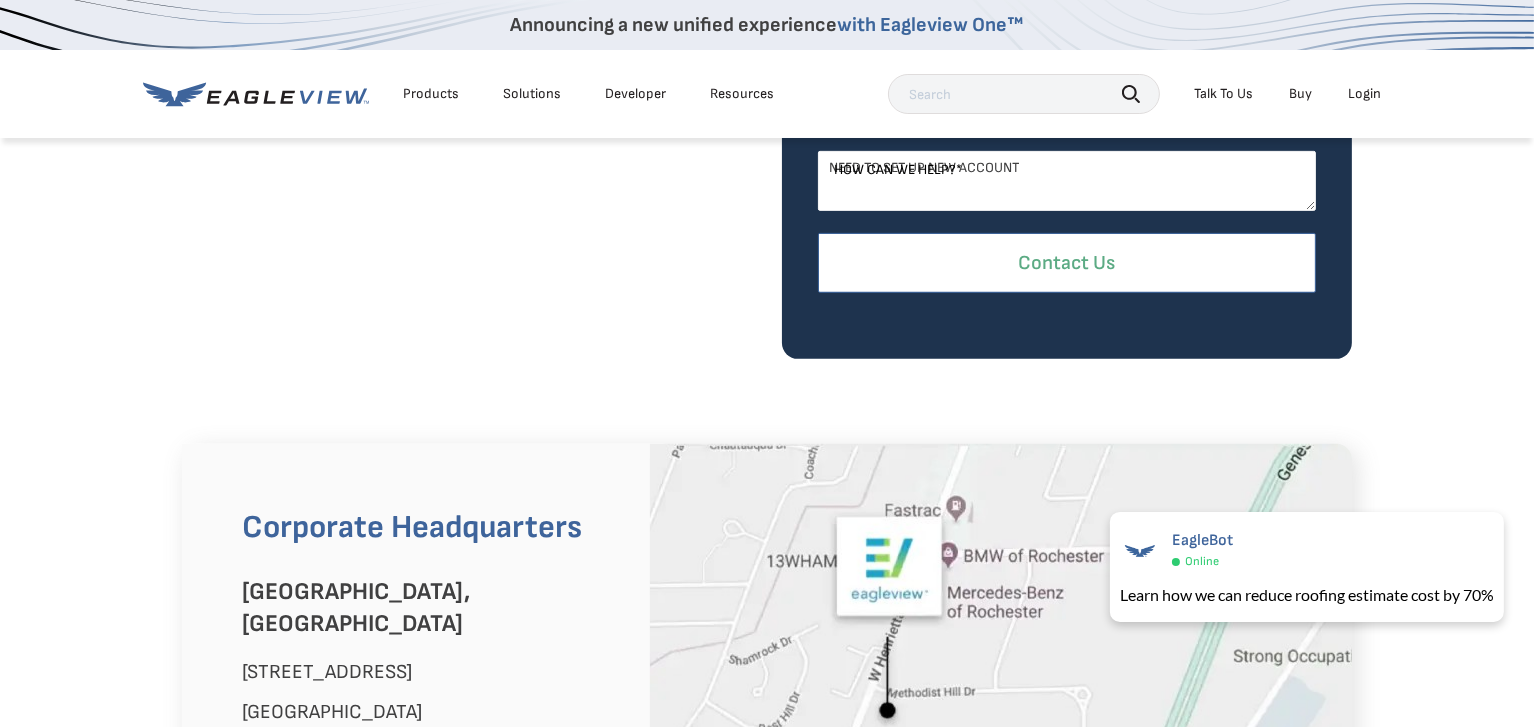click on "Contact Us" at bounding box center (1067, 263) 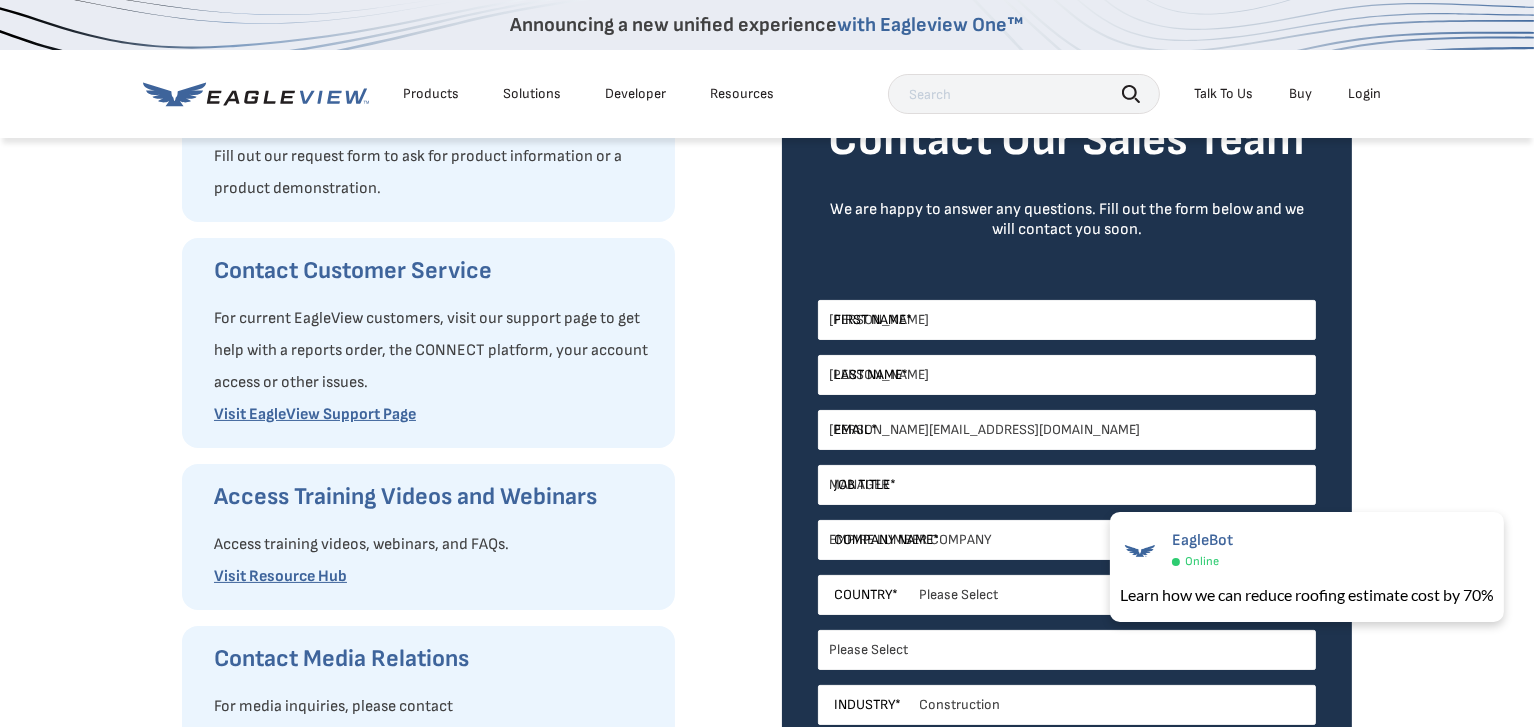 scroll, scrollTop: 0, scrollLeft: 0, axis: both 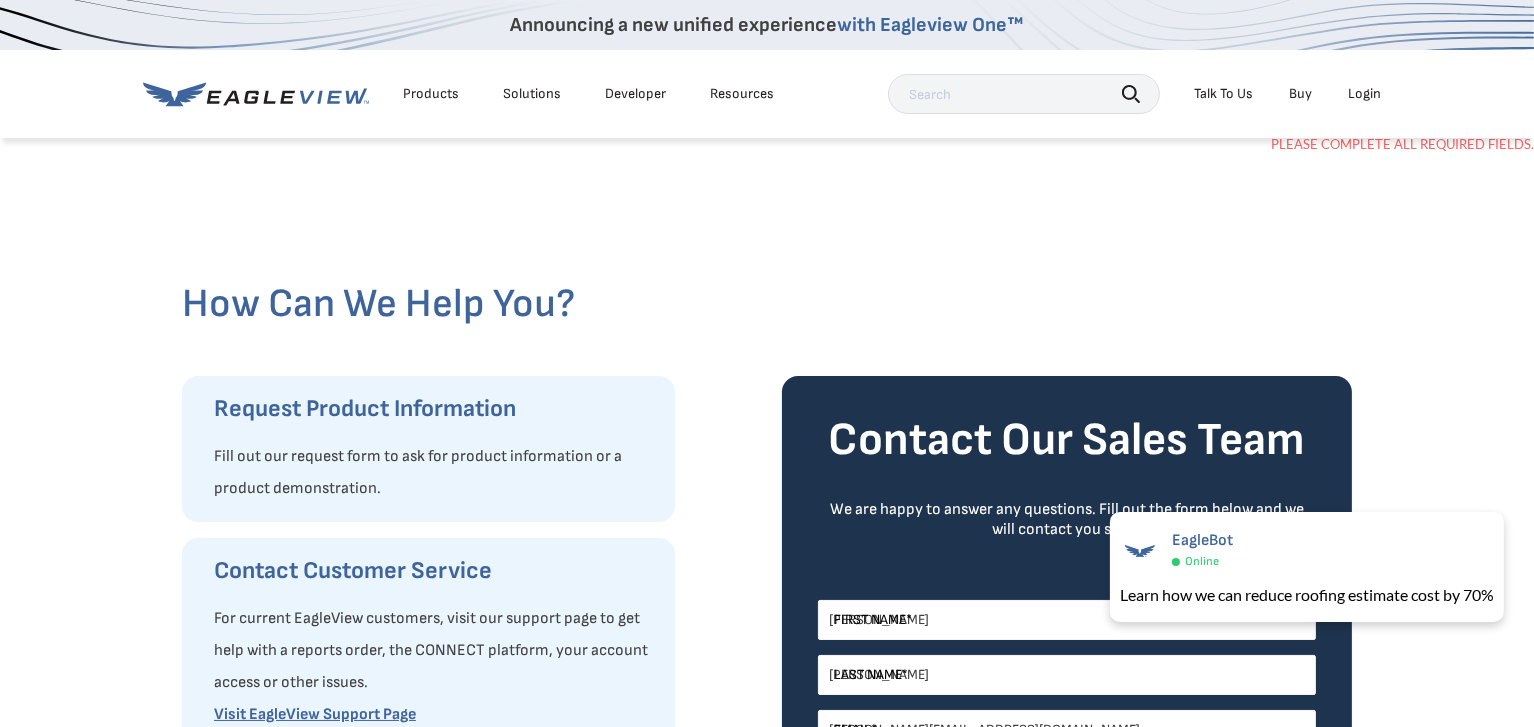 click 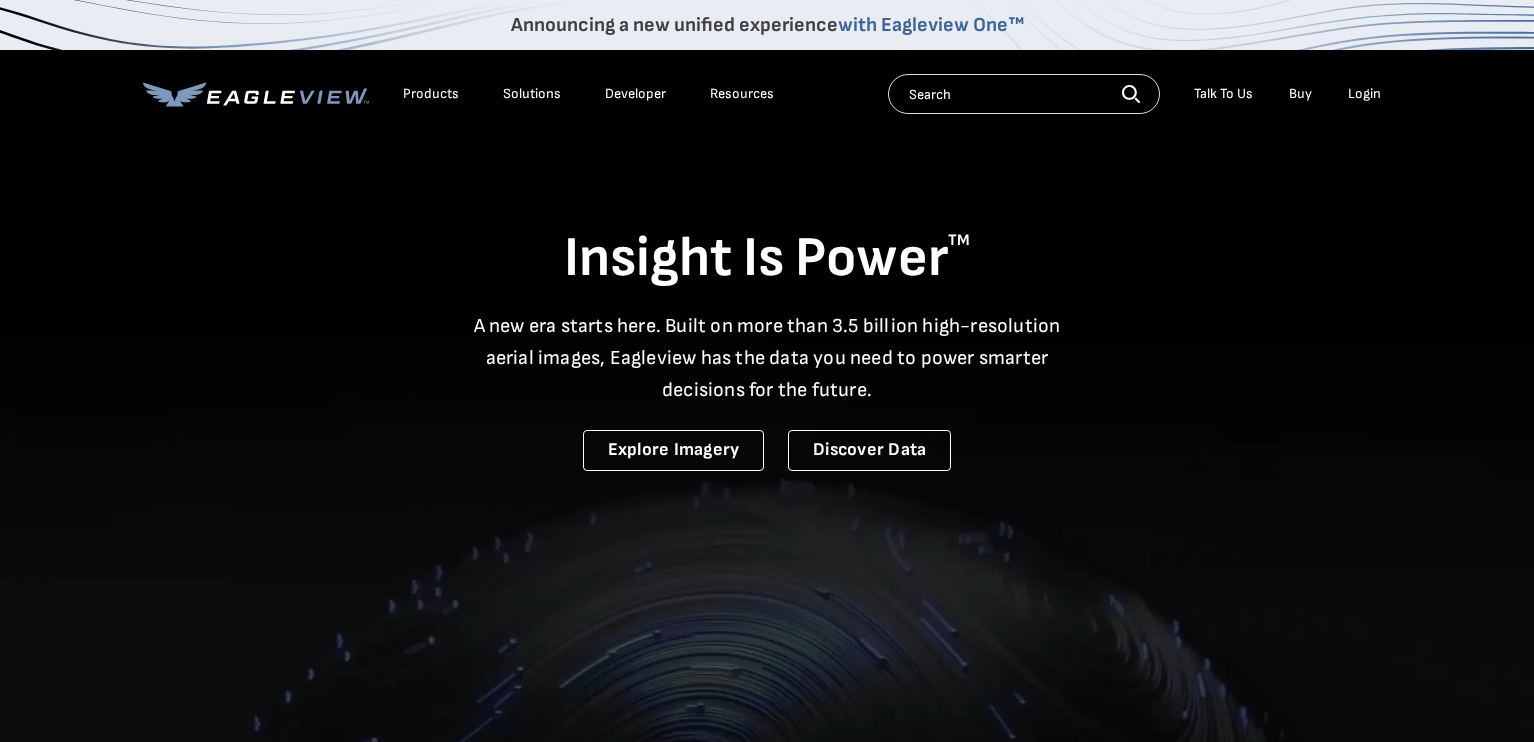 scroll, scrollTop: 0, scrollLeft: 0, axis: both 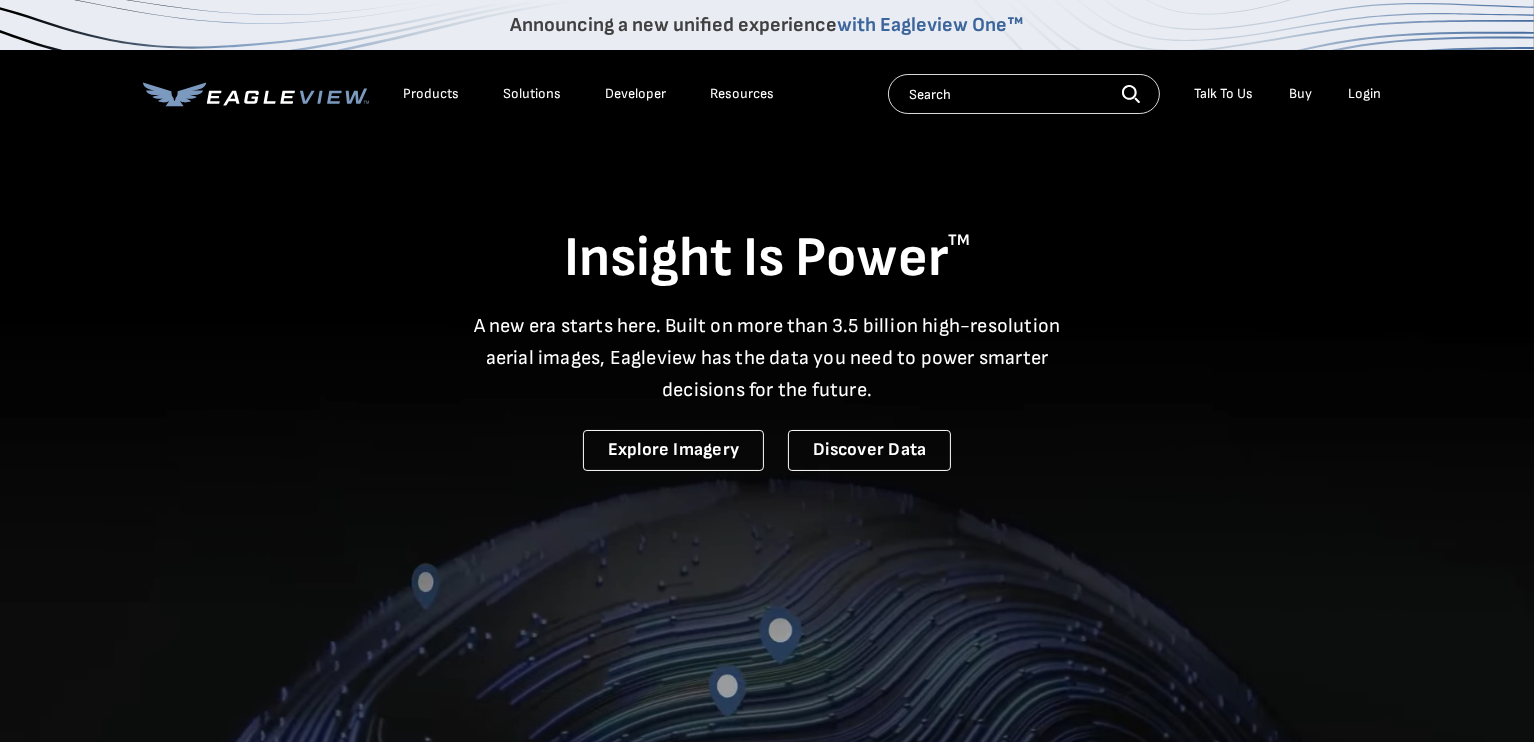 click on "Login" at bounding box center (1364, 94) 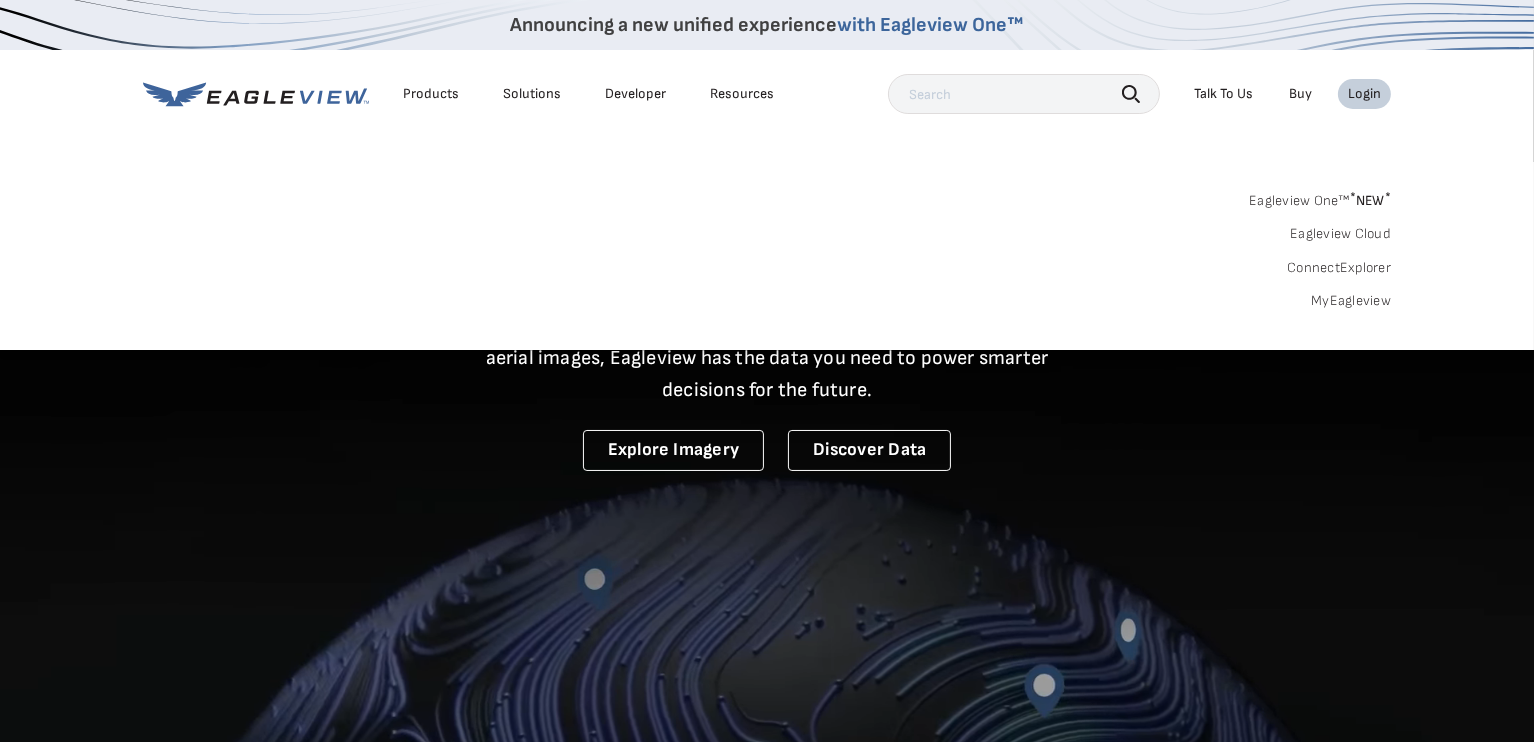 click on "MyEagleview" at bounding box center (1351, 301) 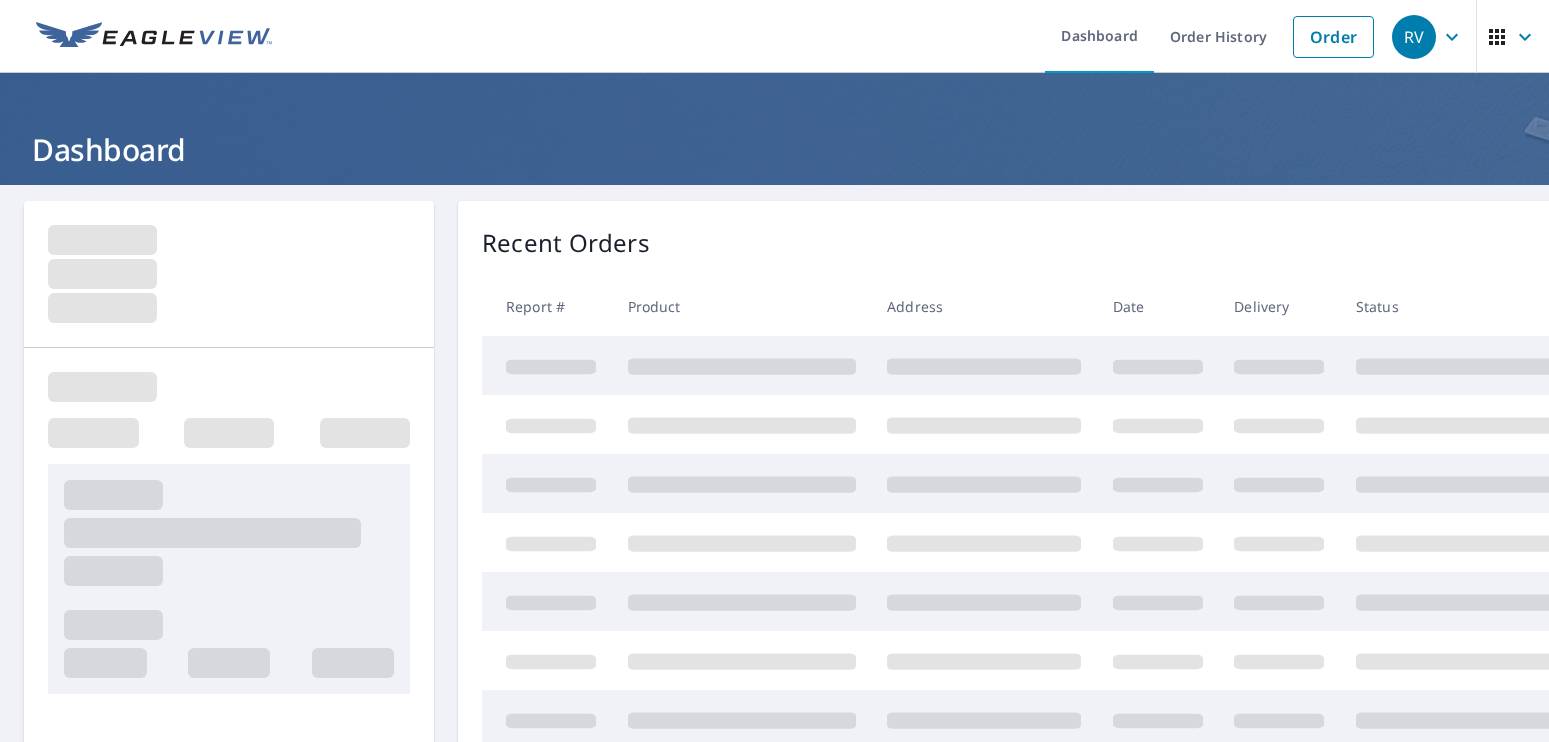 scroll, scrollTop: 0, scrollLeft: 0, axis: both 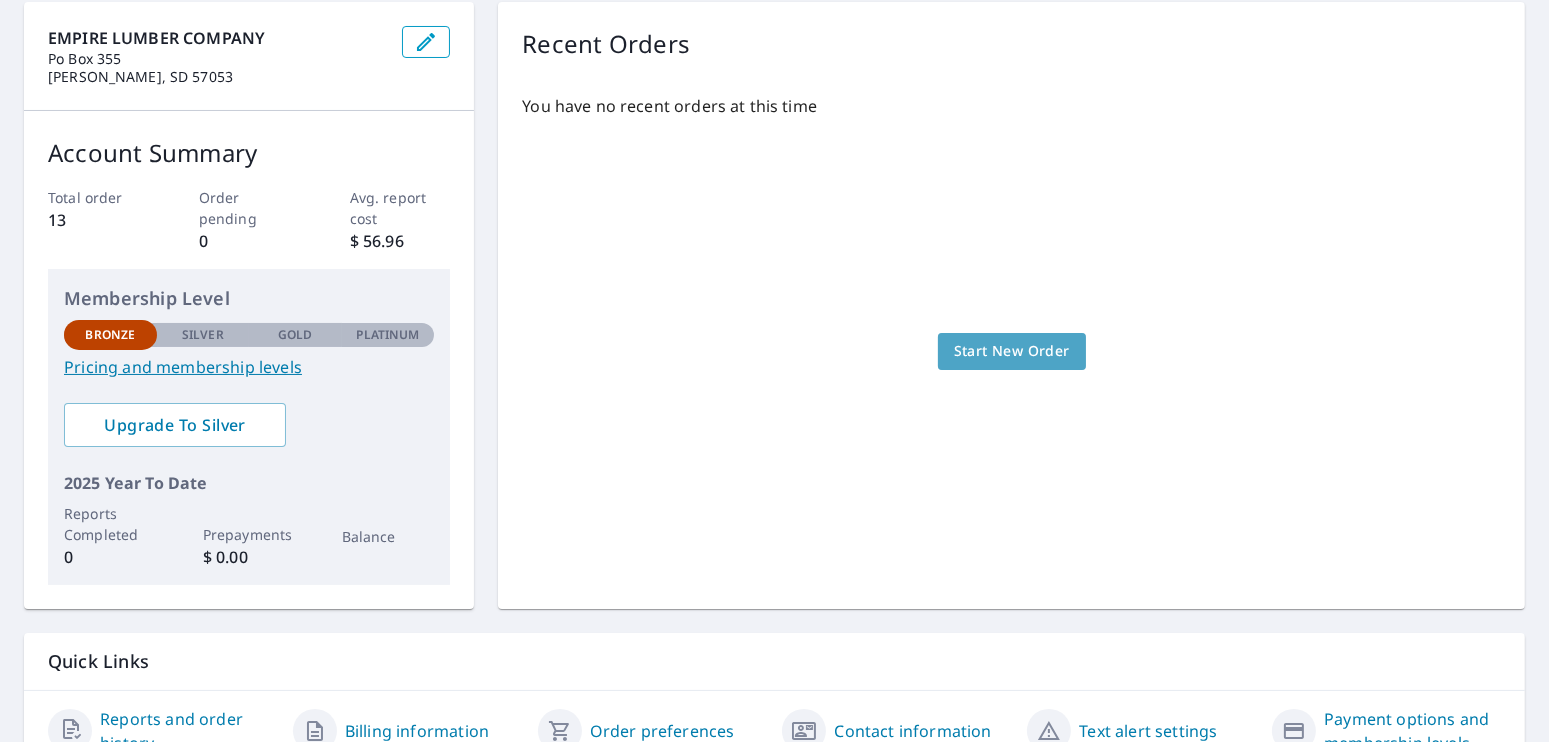 click on "Start New Order" at bounding box center (1012, 351) 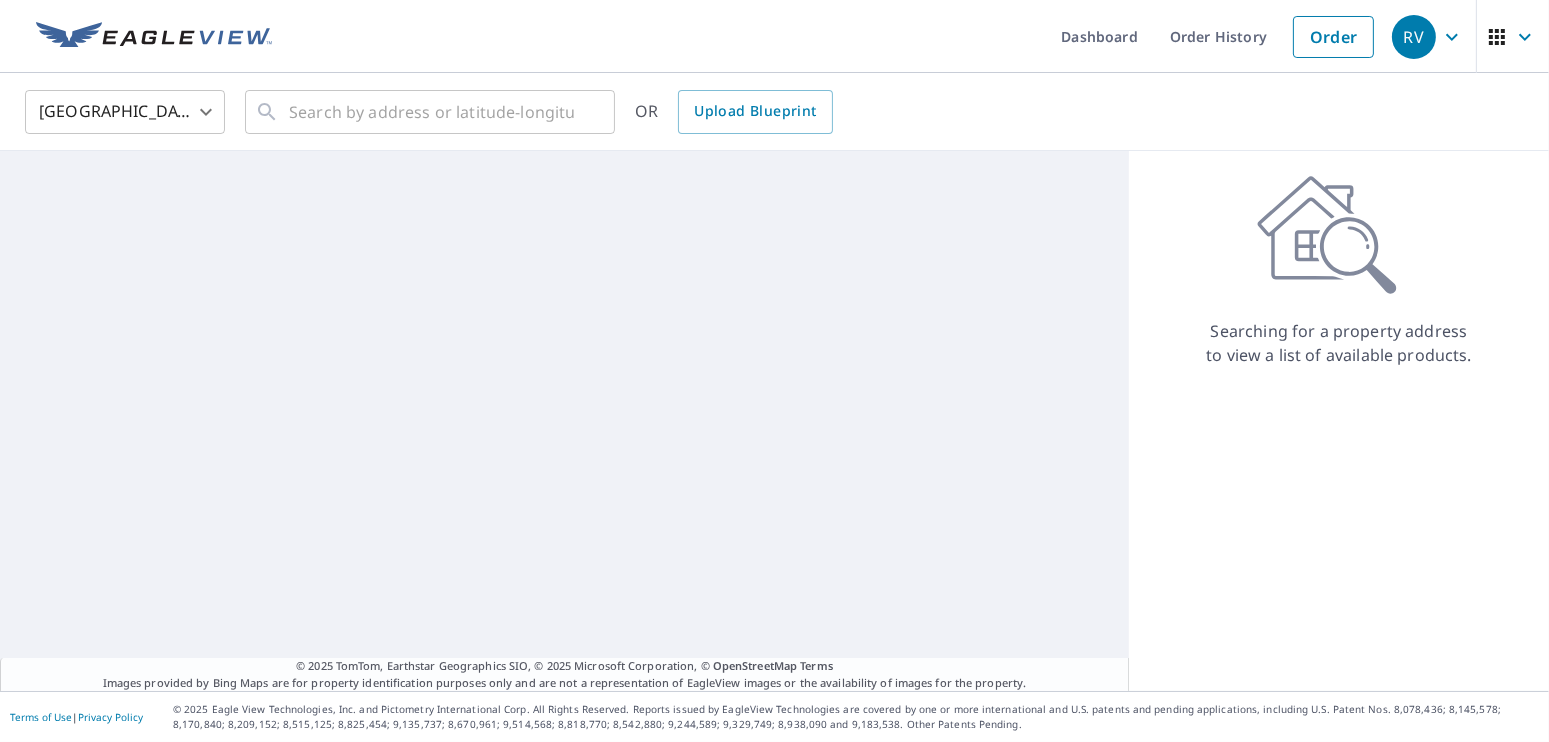 scroll, scrollTop: 0, scrollLeft: 0, axis: both 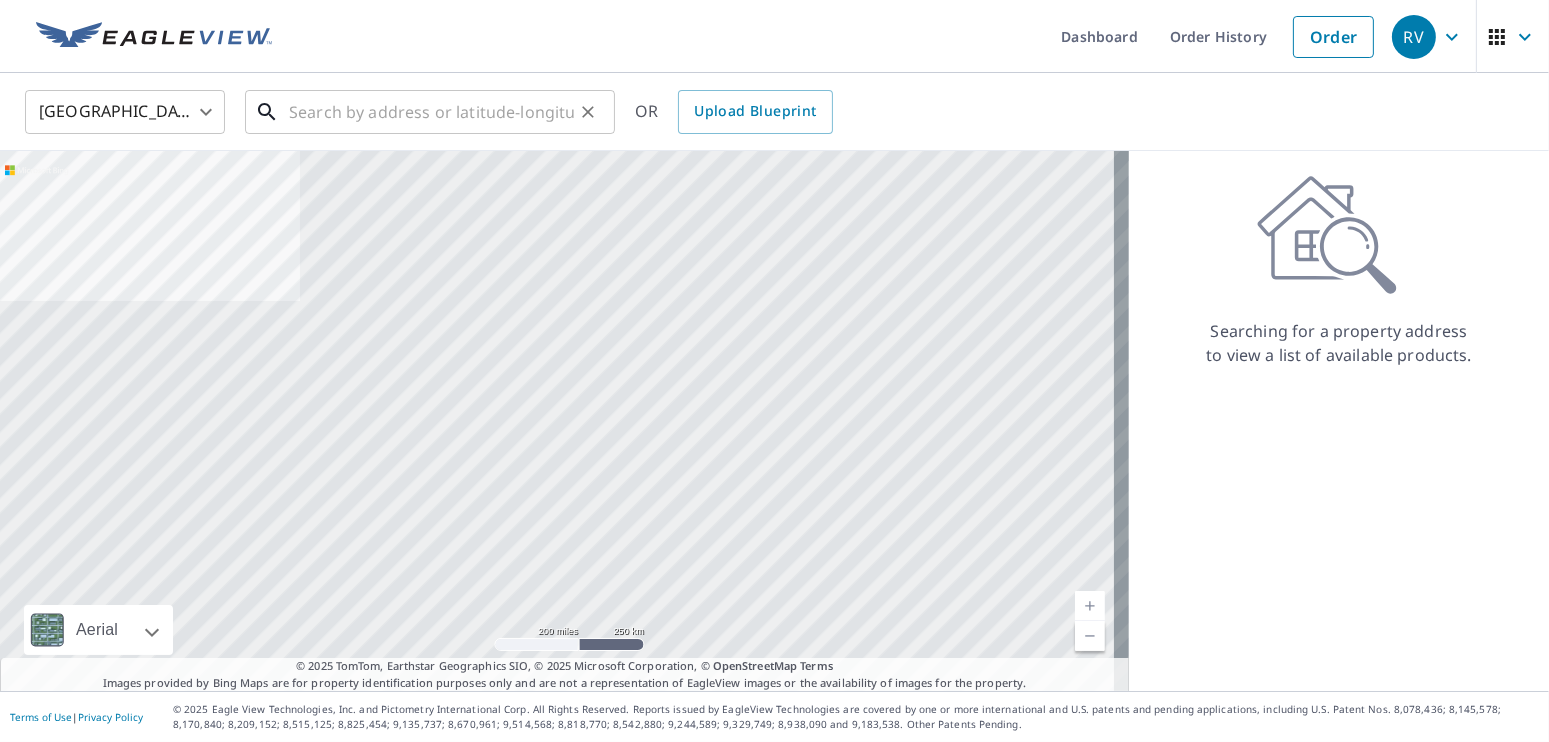 click at bounding box center (431, 112) 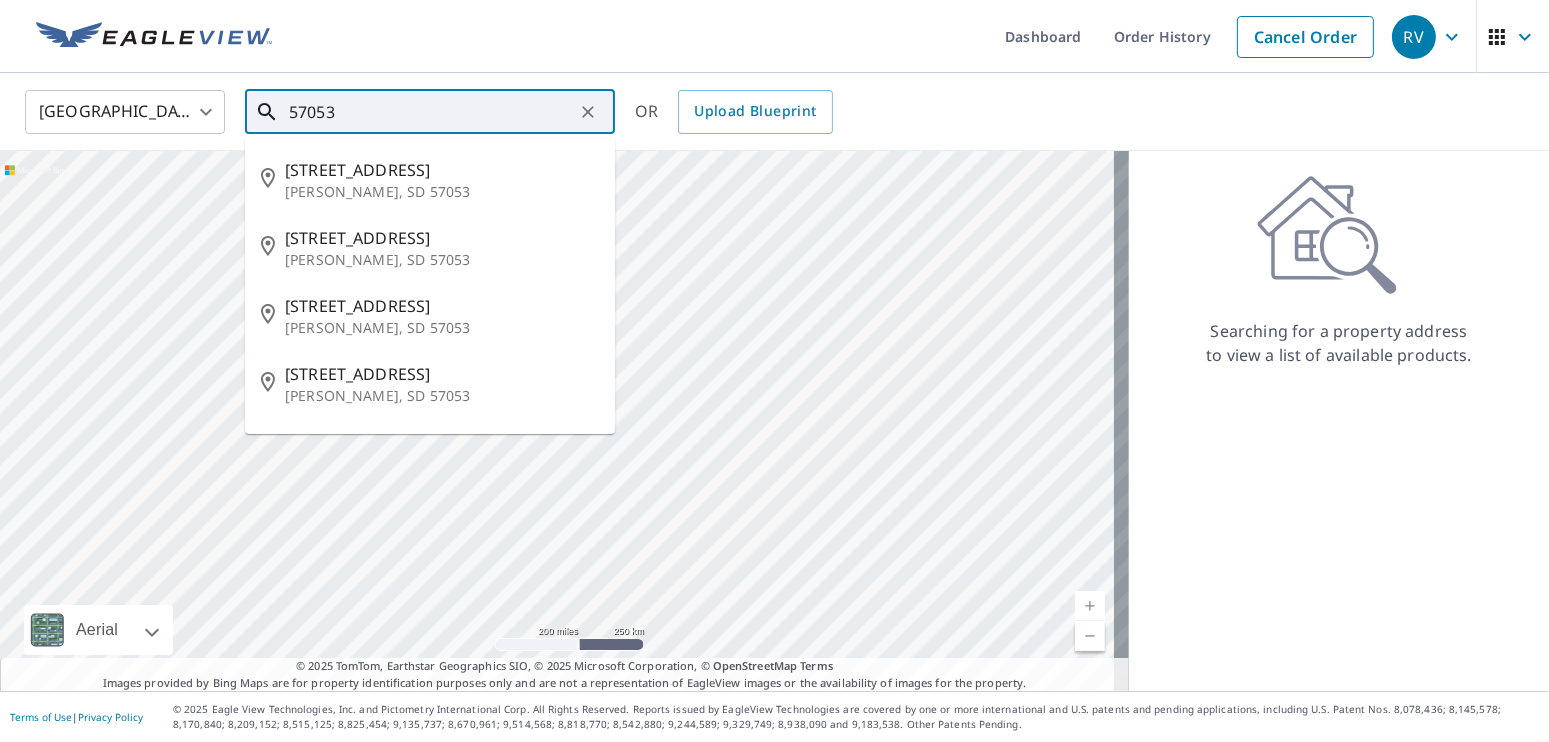 type on "57053" 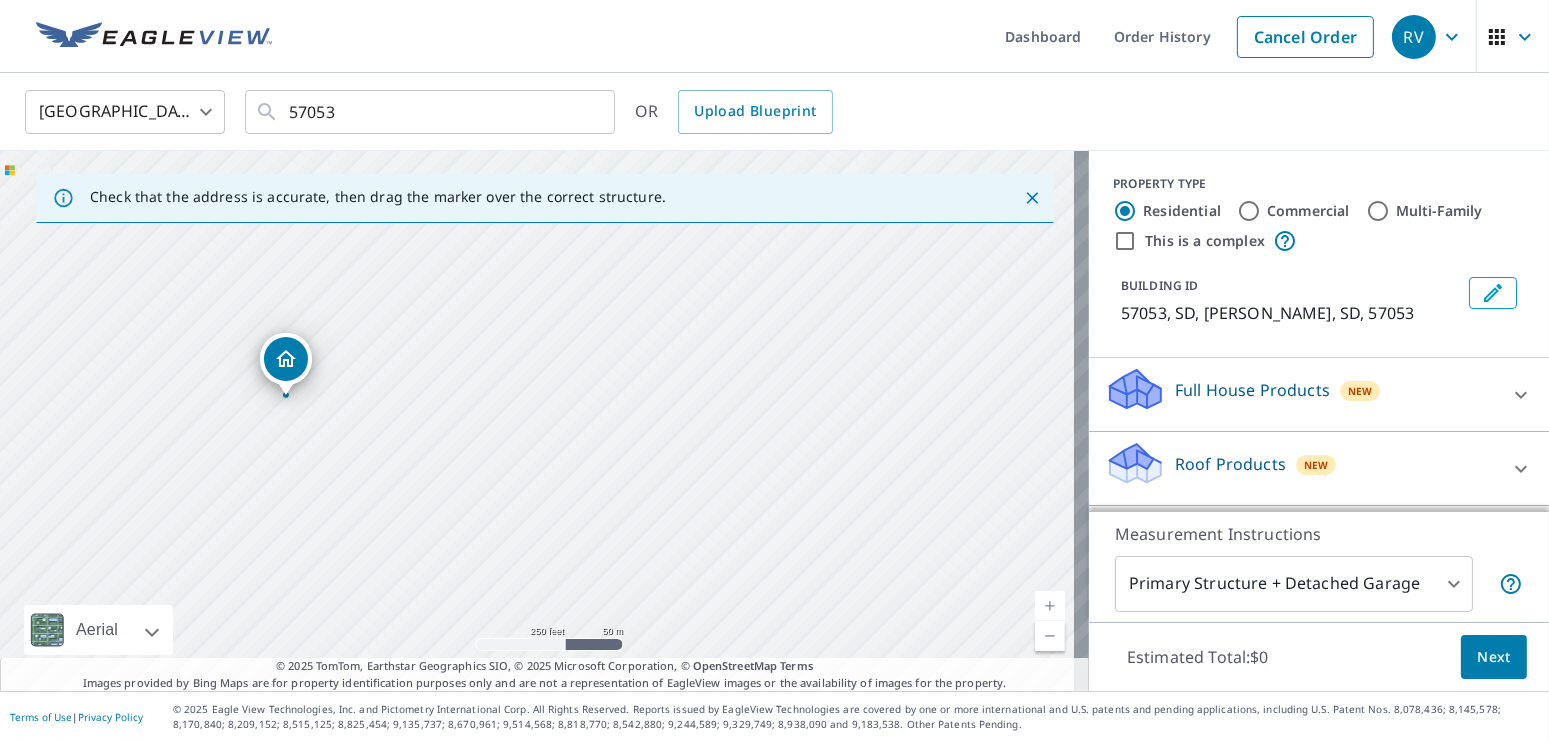 drag, startPoint x: 676, startPoint y: 455, endPoint x: 350, endPoint y: 417, distance: 328.20724 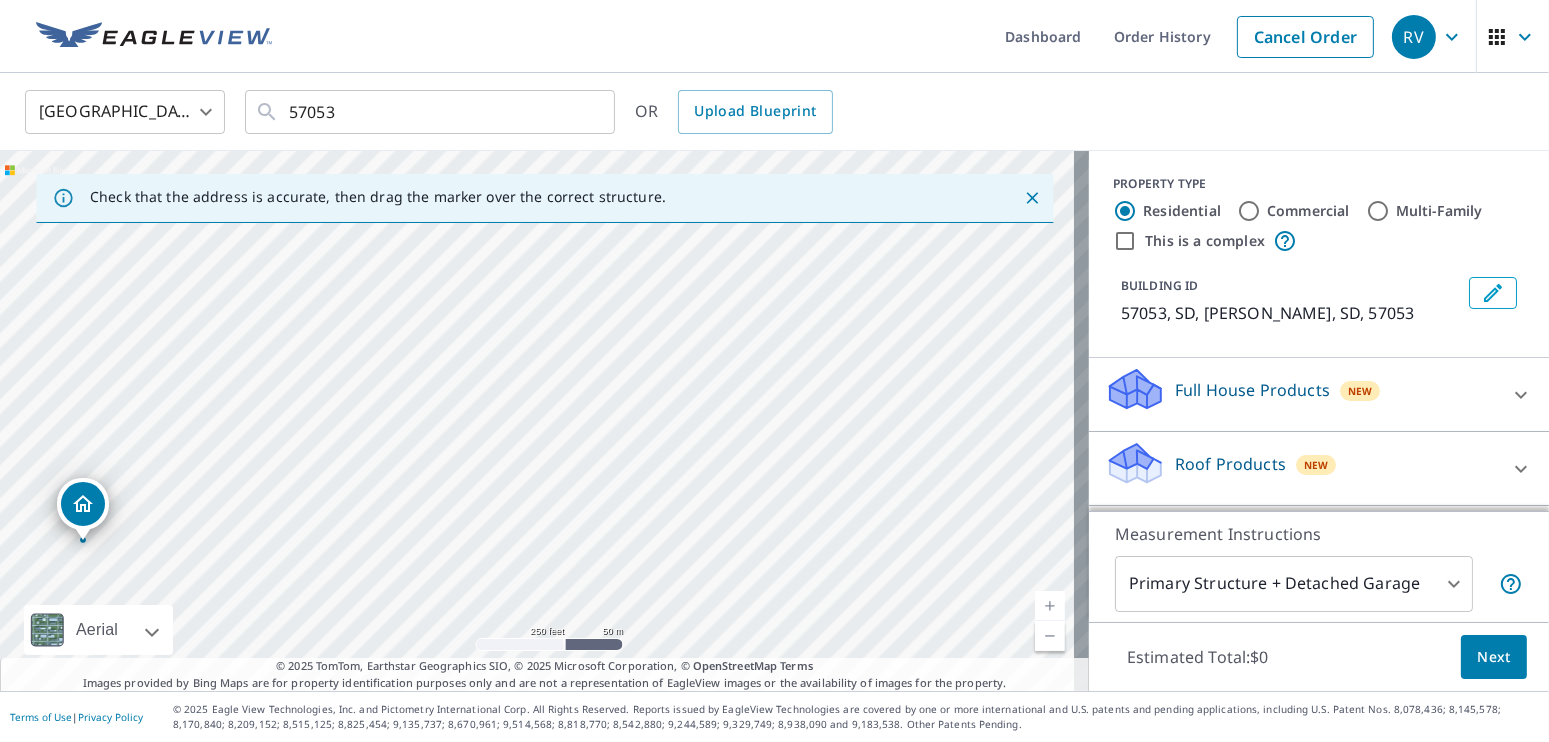 drag, startPoint x: 884, startPoint y: 407, endPoint x: 746, endPoint y: 540, distance: 191.65855 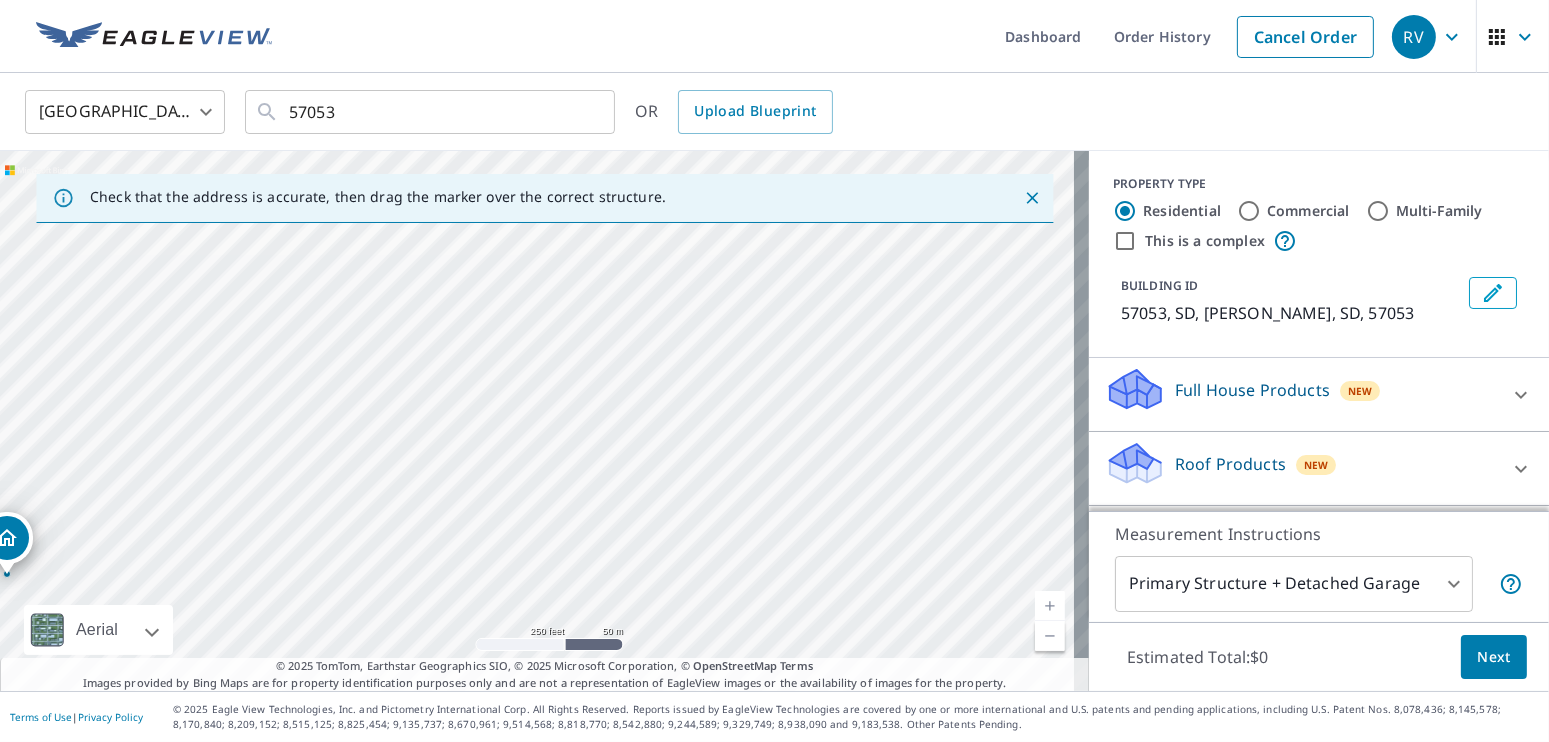 drag, startPoint x: 865, startPoint y: 394, endPoint x: 788, endPoint y: 429, distance: 84.58132 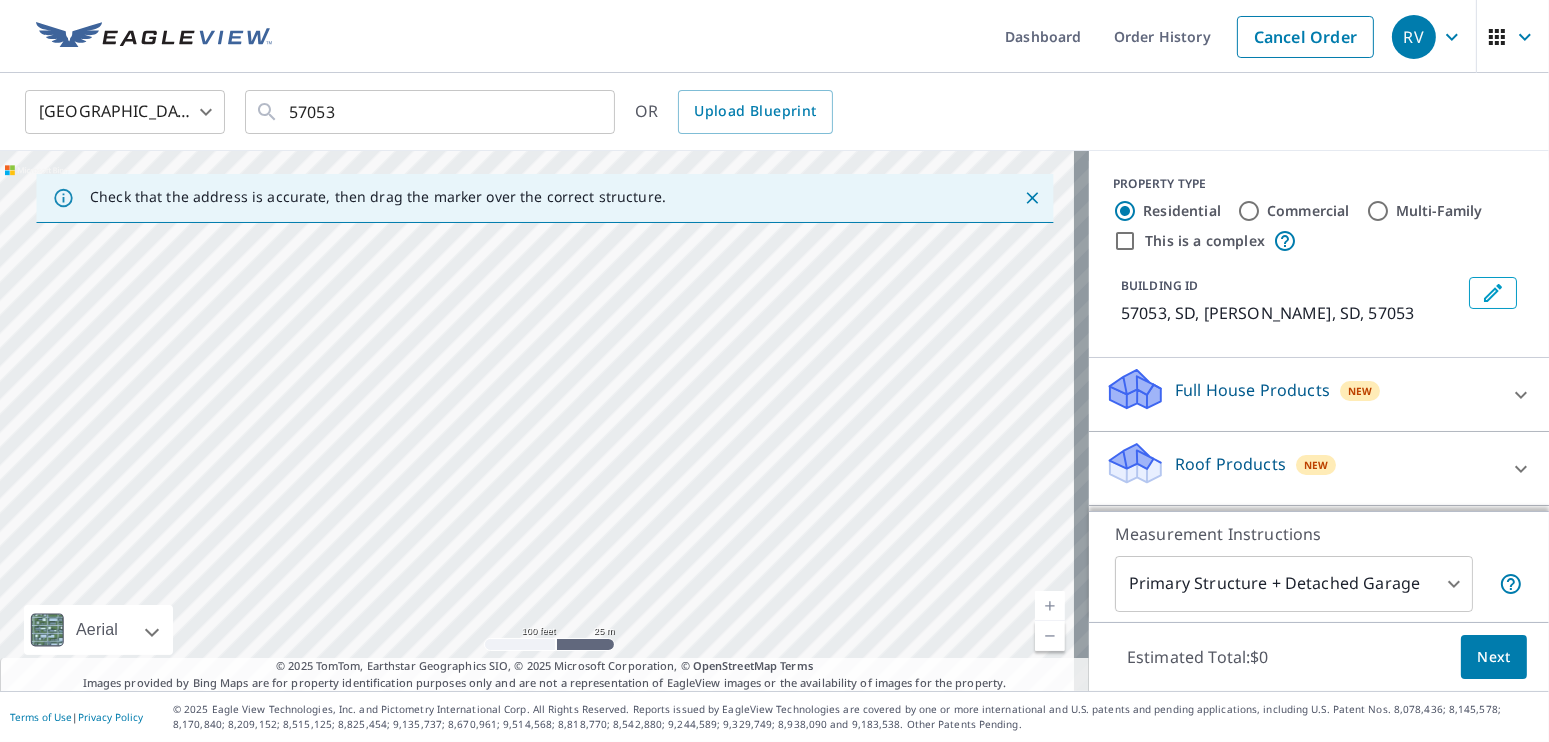 drag, startPoint x: 913, startPoint y: 340, endPoint x: 759, endPoint y: 382, distance: 159.62456 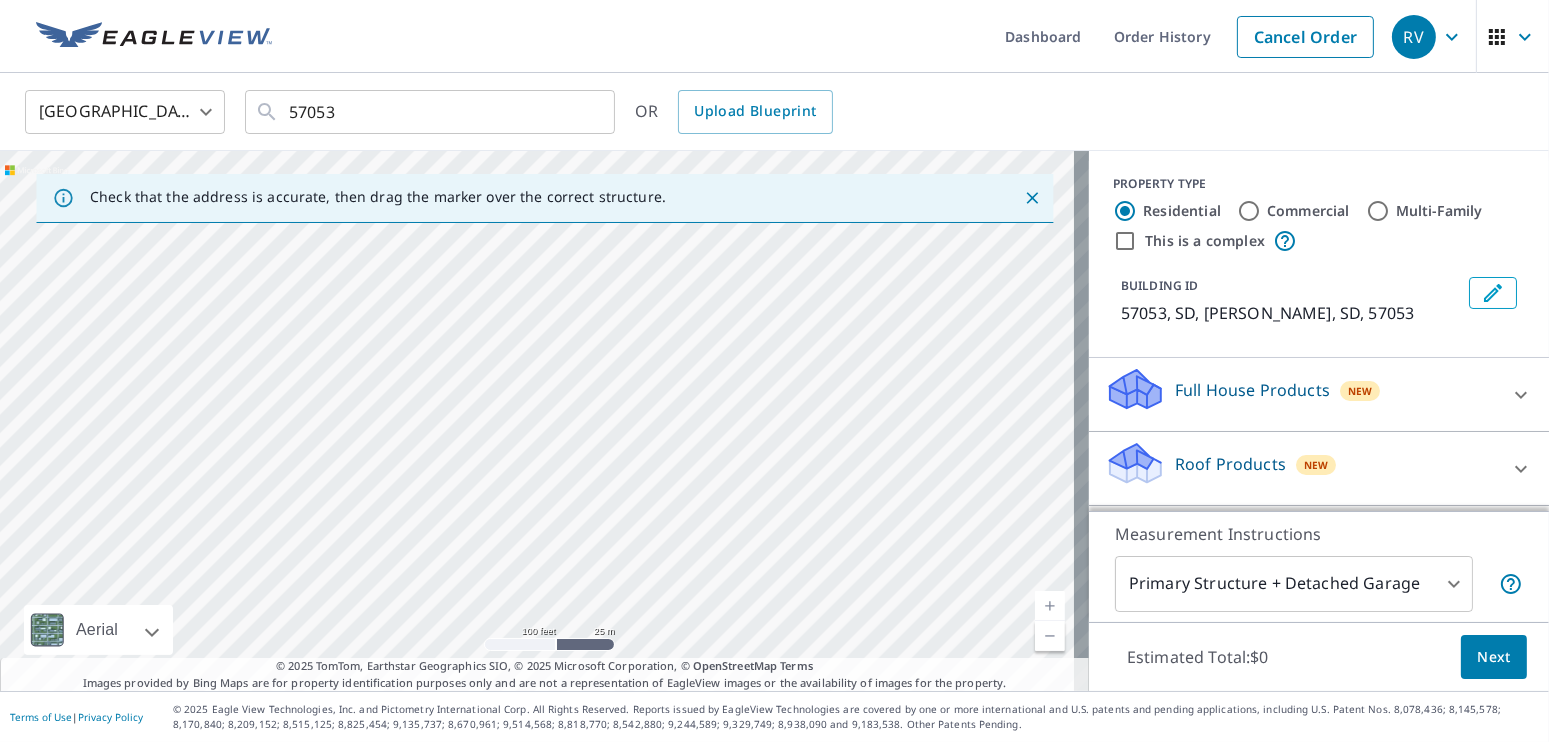 drag, startPoint x: 782, startPoint y: 357, endPoint x: 738, endPoint y: 568, distance: 215.53886 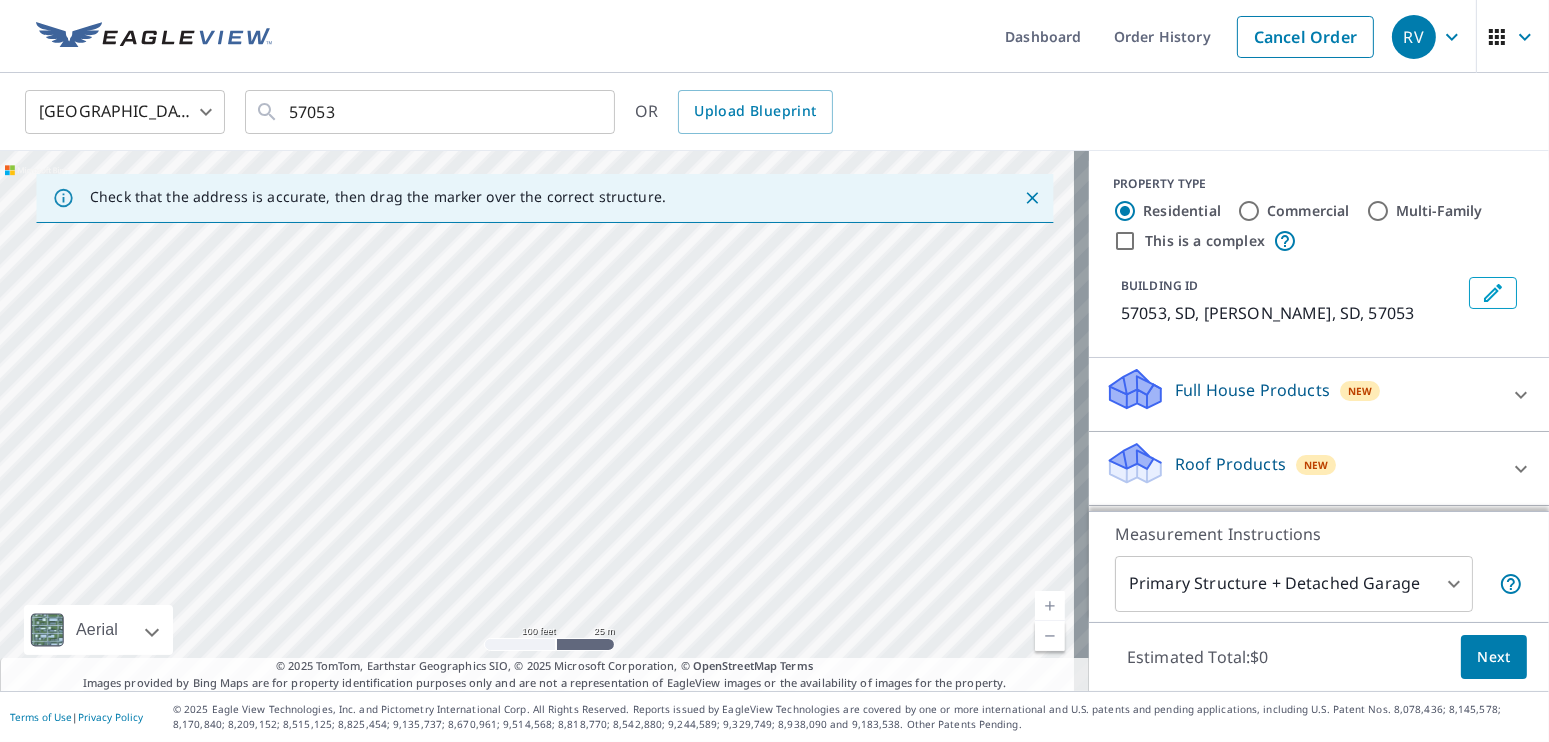 drag, startPoint x: 718, startPoint y: 397, endPoint x: 433, endPoint y: 327, distance: 293.4706 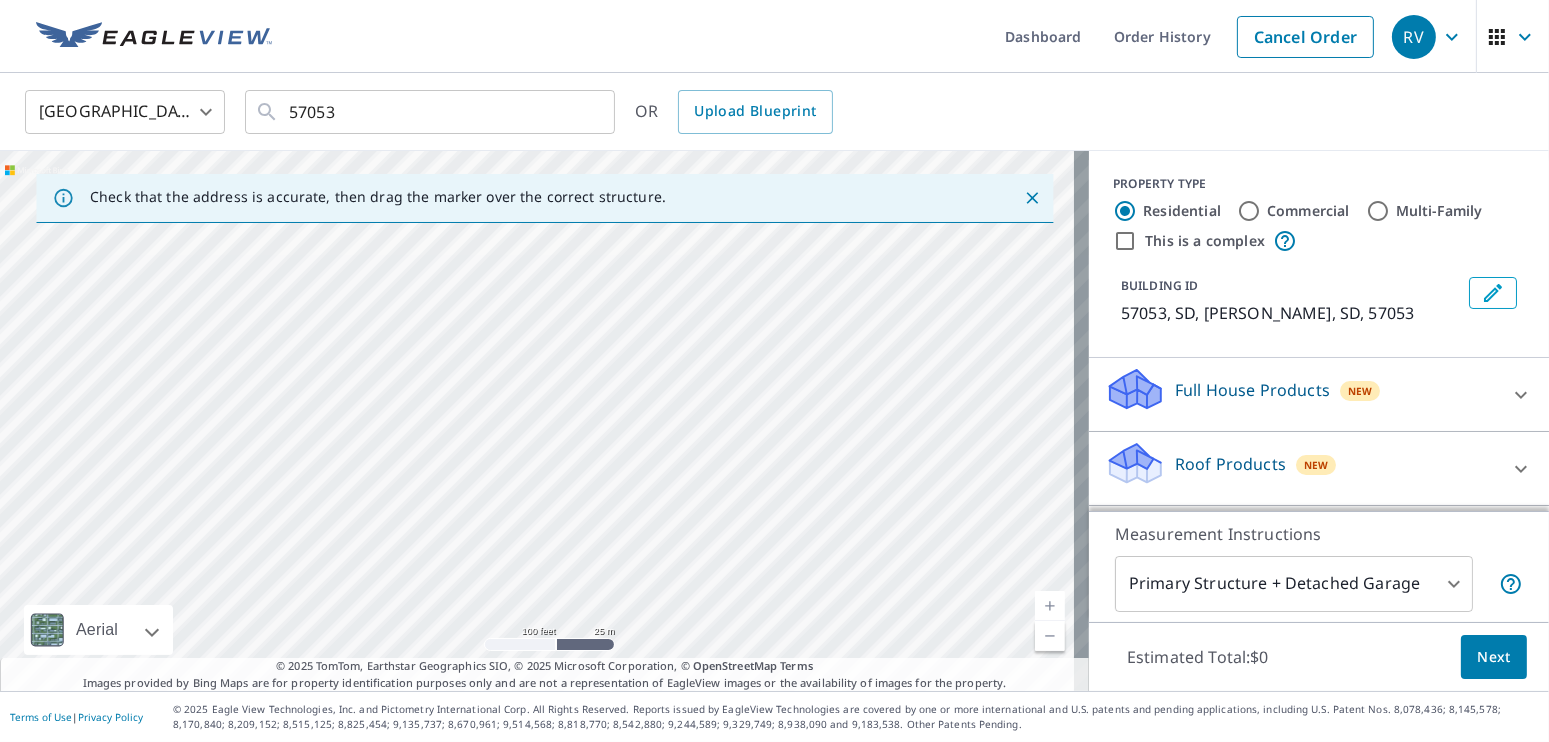 drag, startPoint x: 690, startPoint y: 419, endPoint x: 627, endPoint y: 289, distance: 144.46107 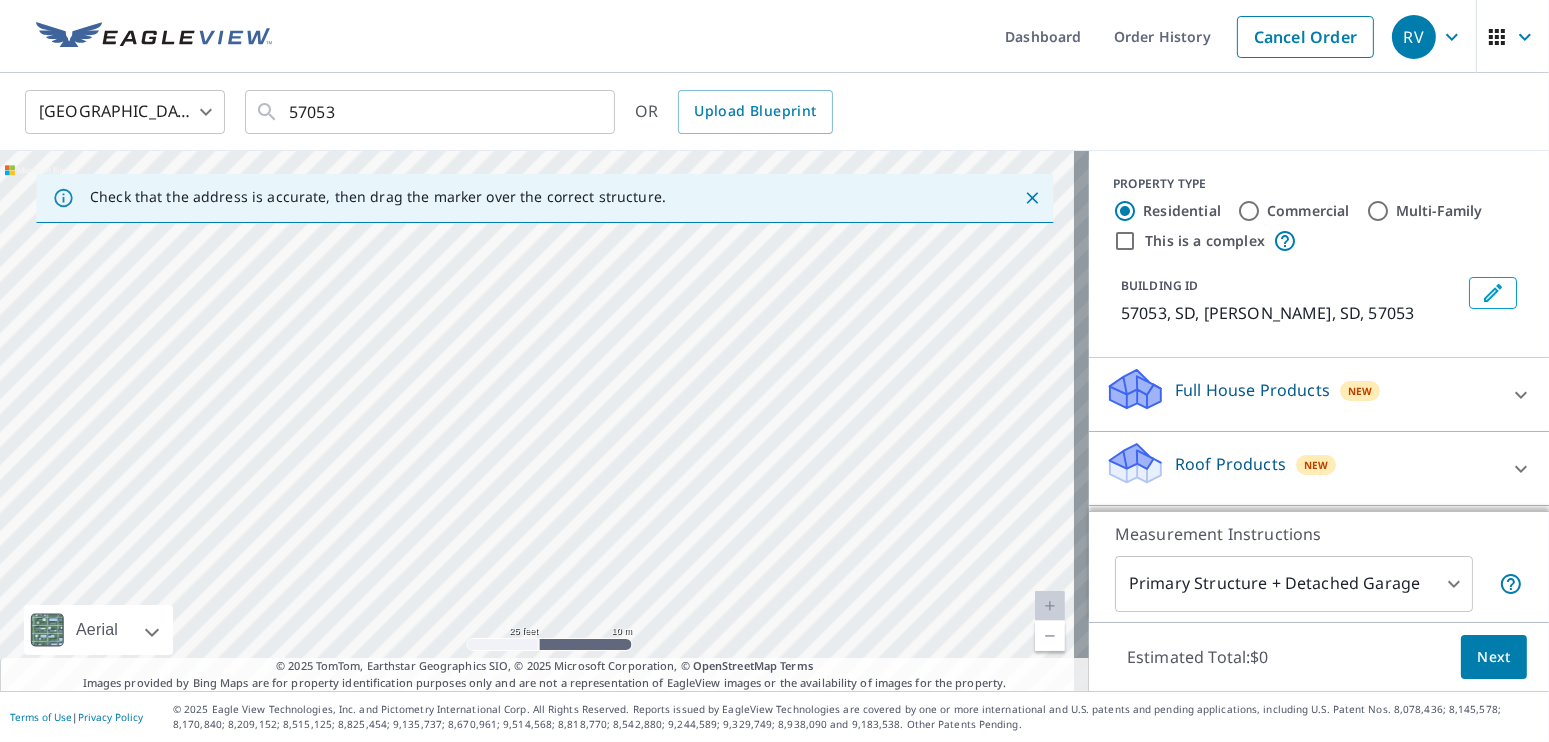 click on "57053, SD Parker, SD 57053" at bounding box center (544, 421) 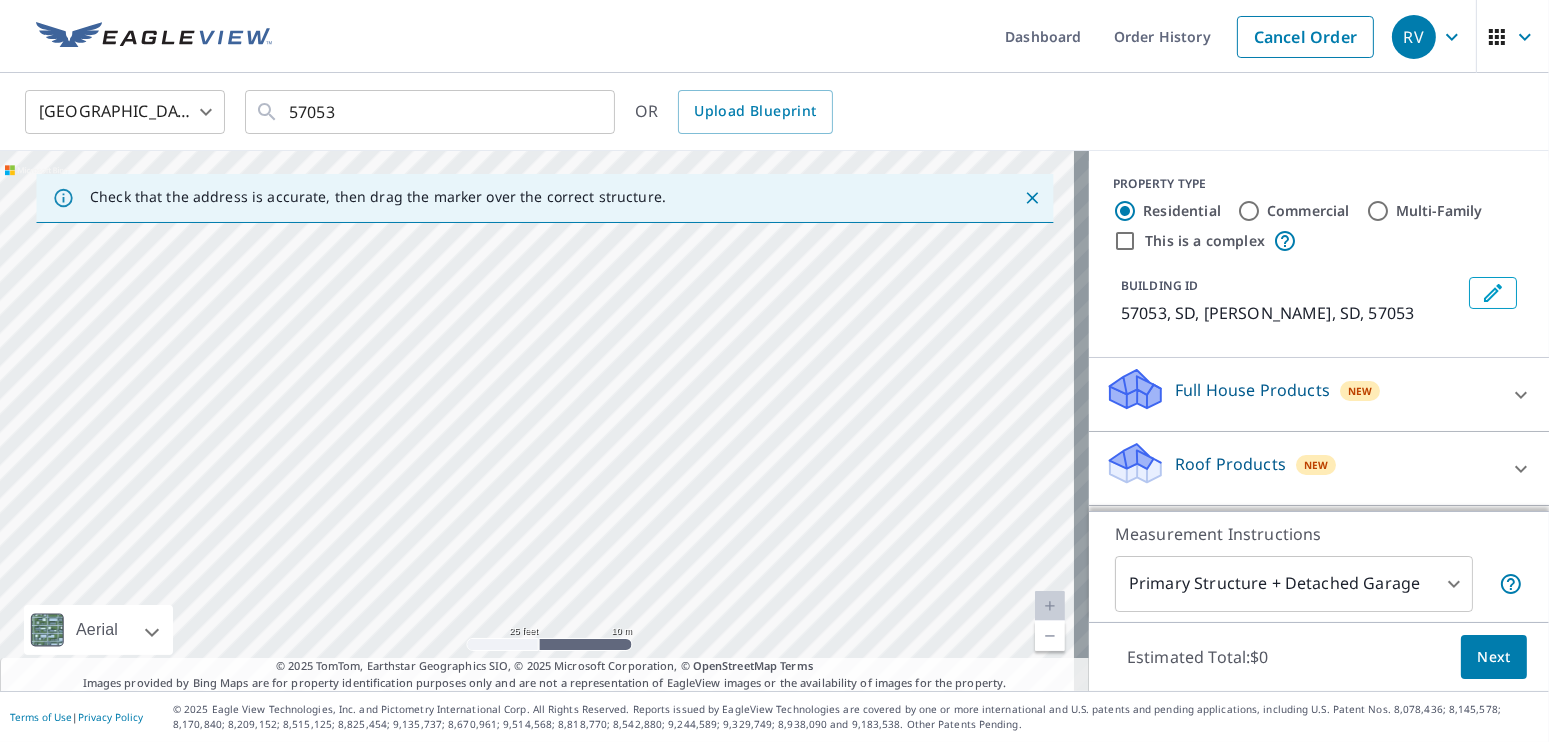 click on "57053, SD Parker, SD 57053" at bounding box center [544, 421] 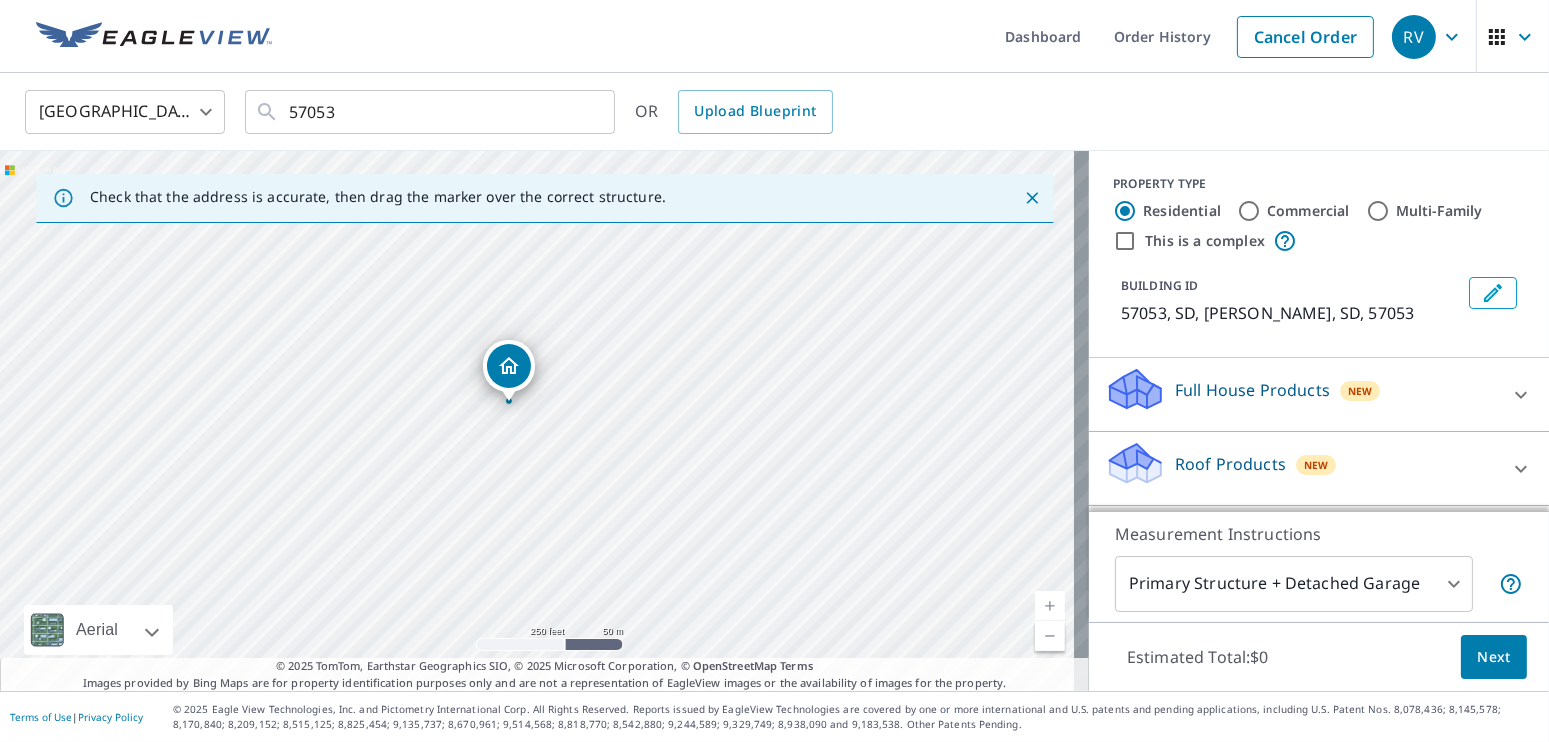 drag, startPoint x: 844, startPoint y: 402, endPoint x: 556, endPoint y: 436, distance: 290 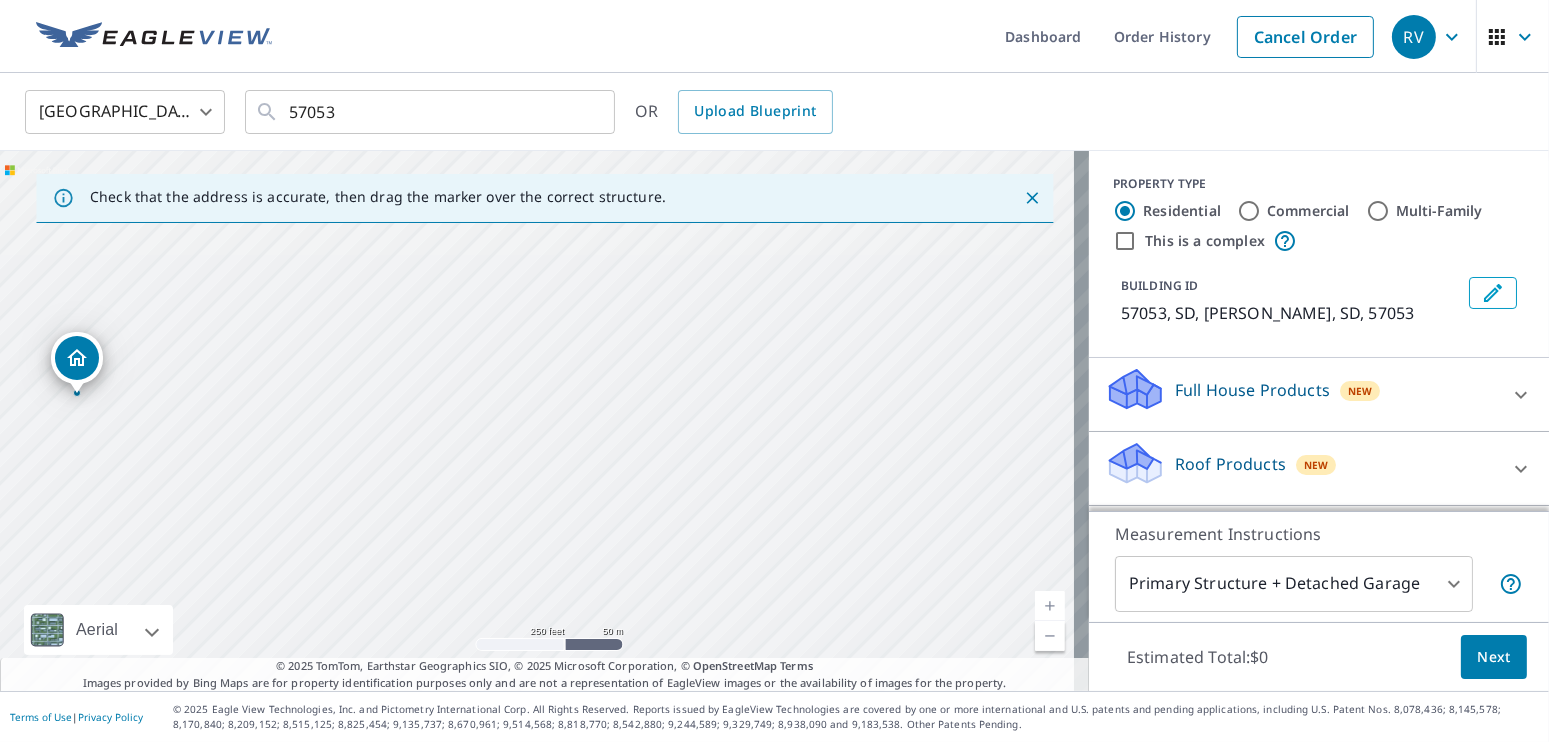 drag, startPoint x: 860, startPoint y: 417, endPoint x: 379, endPoint y: 433, distance: 481.26605 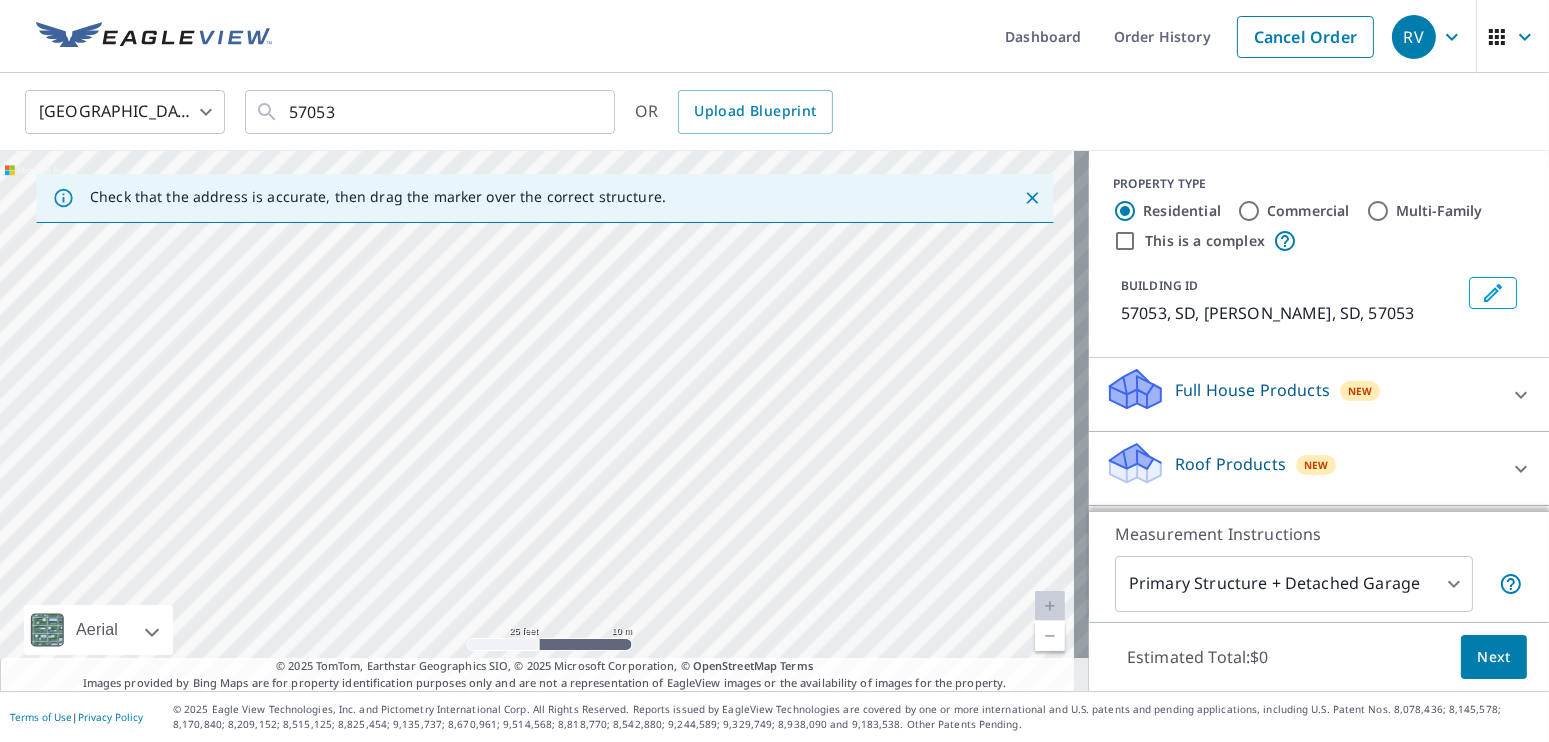drag, startPoint x: 819, startPoint y: 382, endPoint x: 474, endPoint y: 495, distance: 363.03442 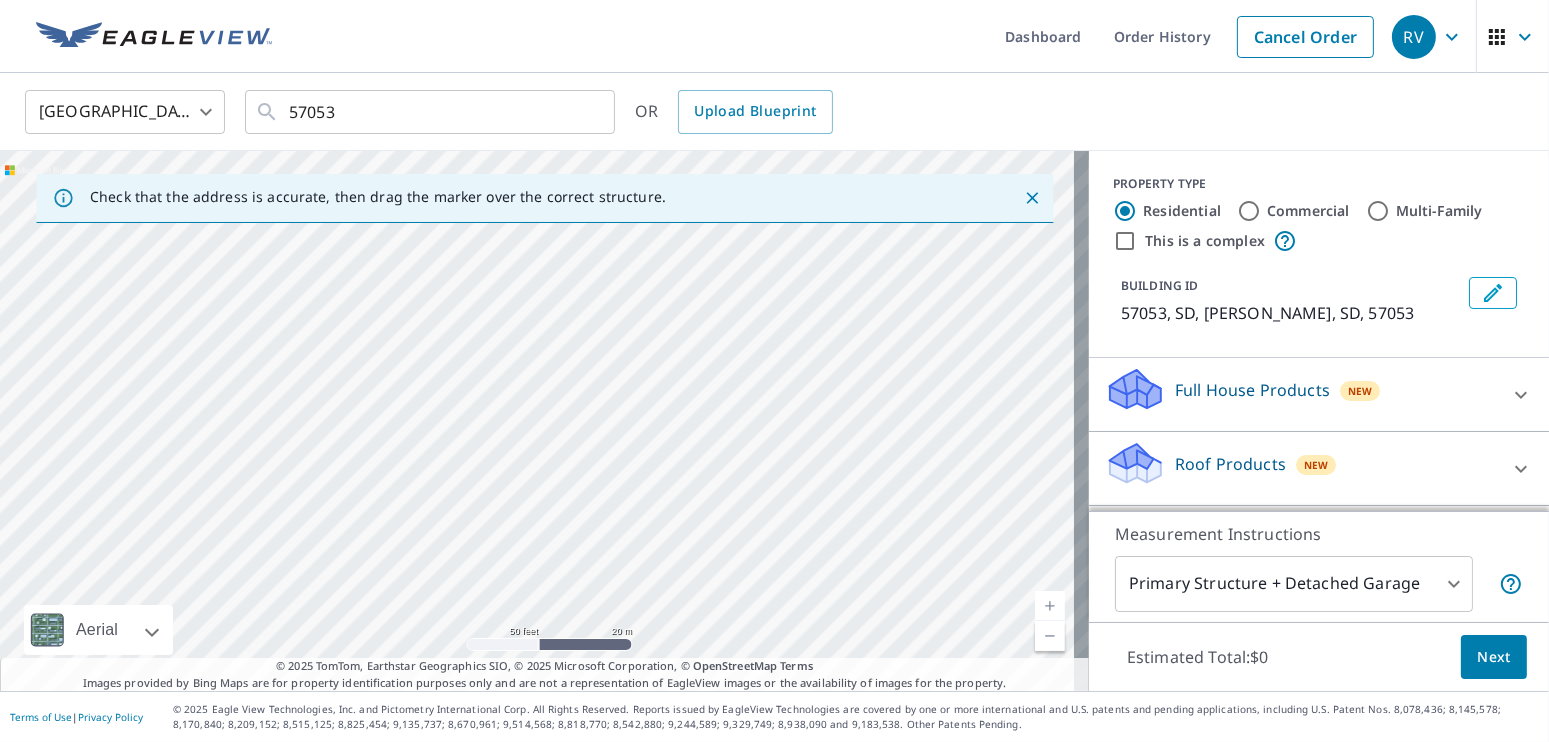 drag, startPoint x: 882, startPoint y: 302, endPoint x: 839, endPoint y: 482, distance: 185.06485 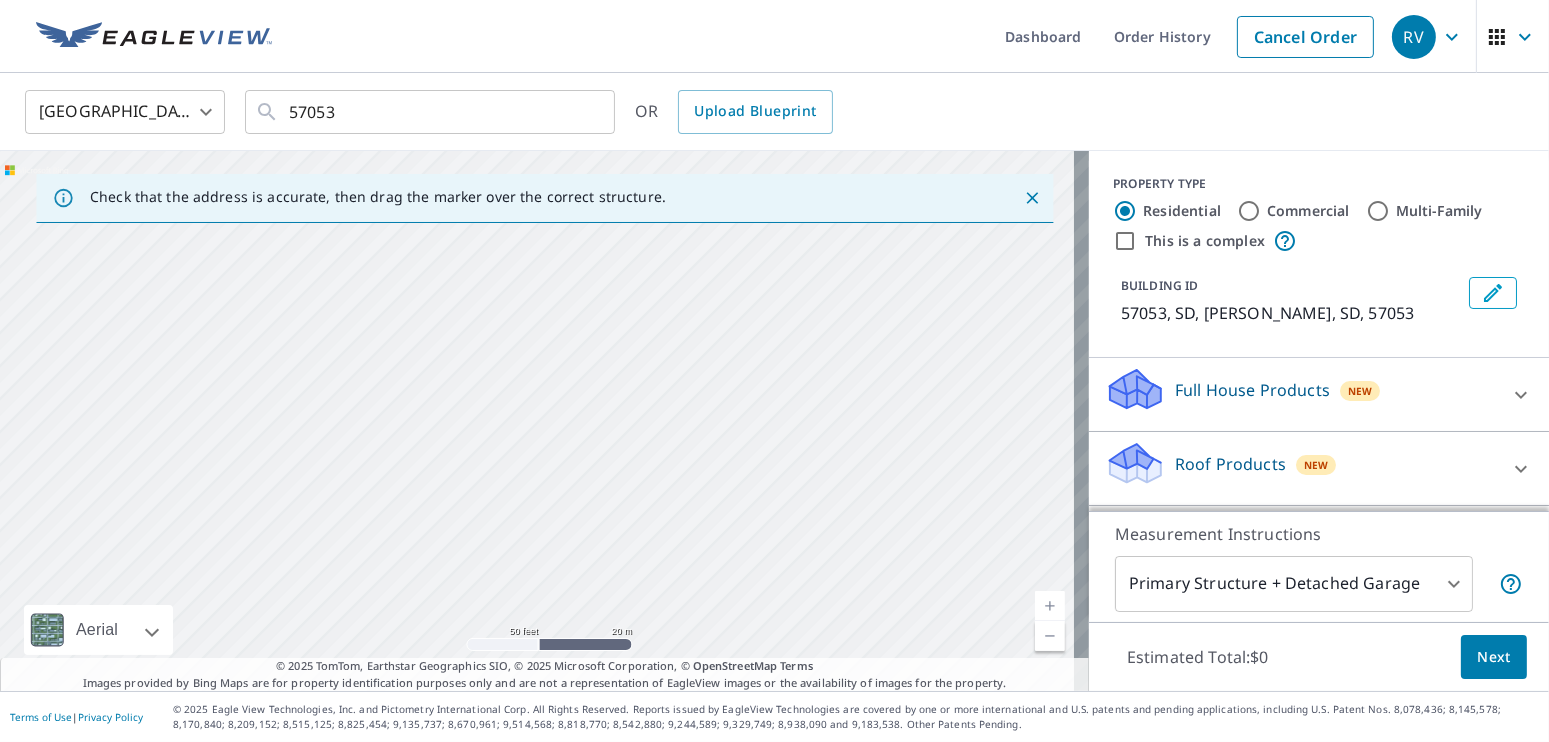 drag, startPoint x: 888, startPoint y: 442, endPoint x: 412, endPoint y: 426, distance: 476.26883 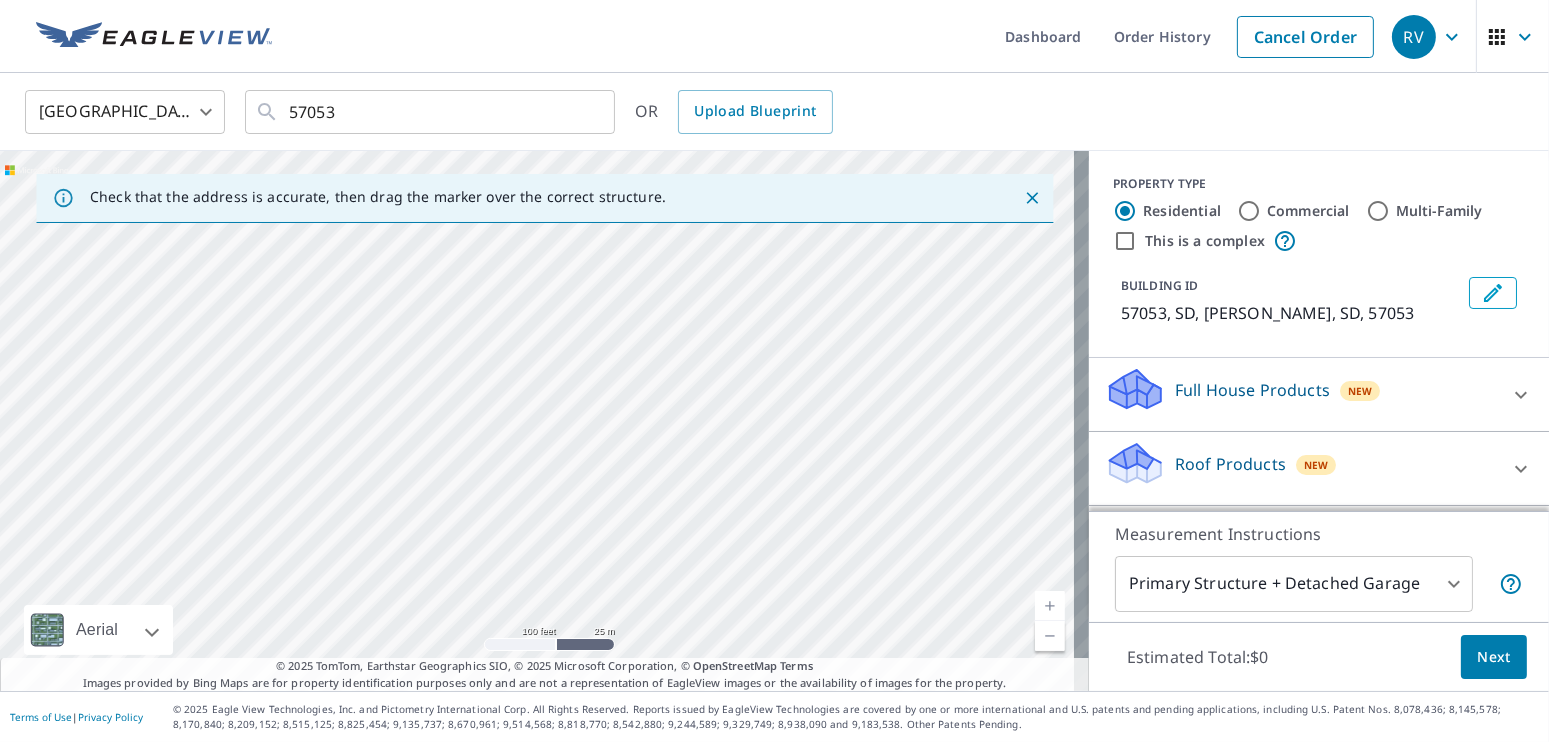 drag, startPoint x: 671, startPoint y: 376, endPoint x: 791, endPoint y: 557, distance: 217.16583 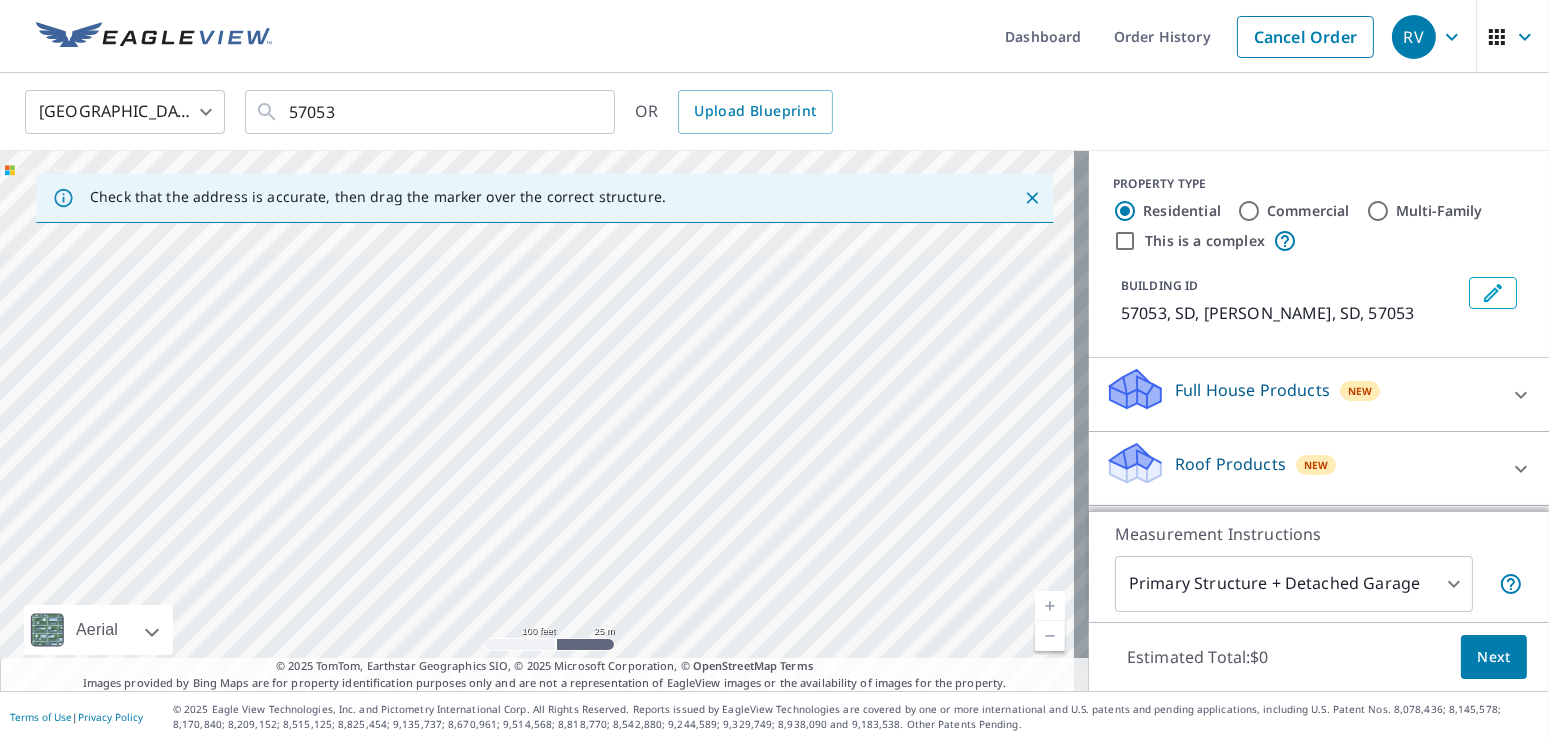 drag, startPoint x: 778, startPoint y: 446, endPoint x: 700, endPoint y: 562, distance: 139.78555 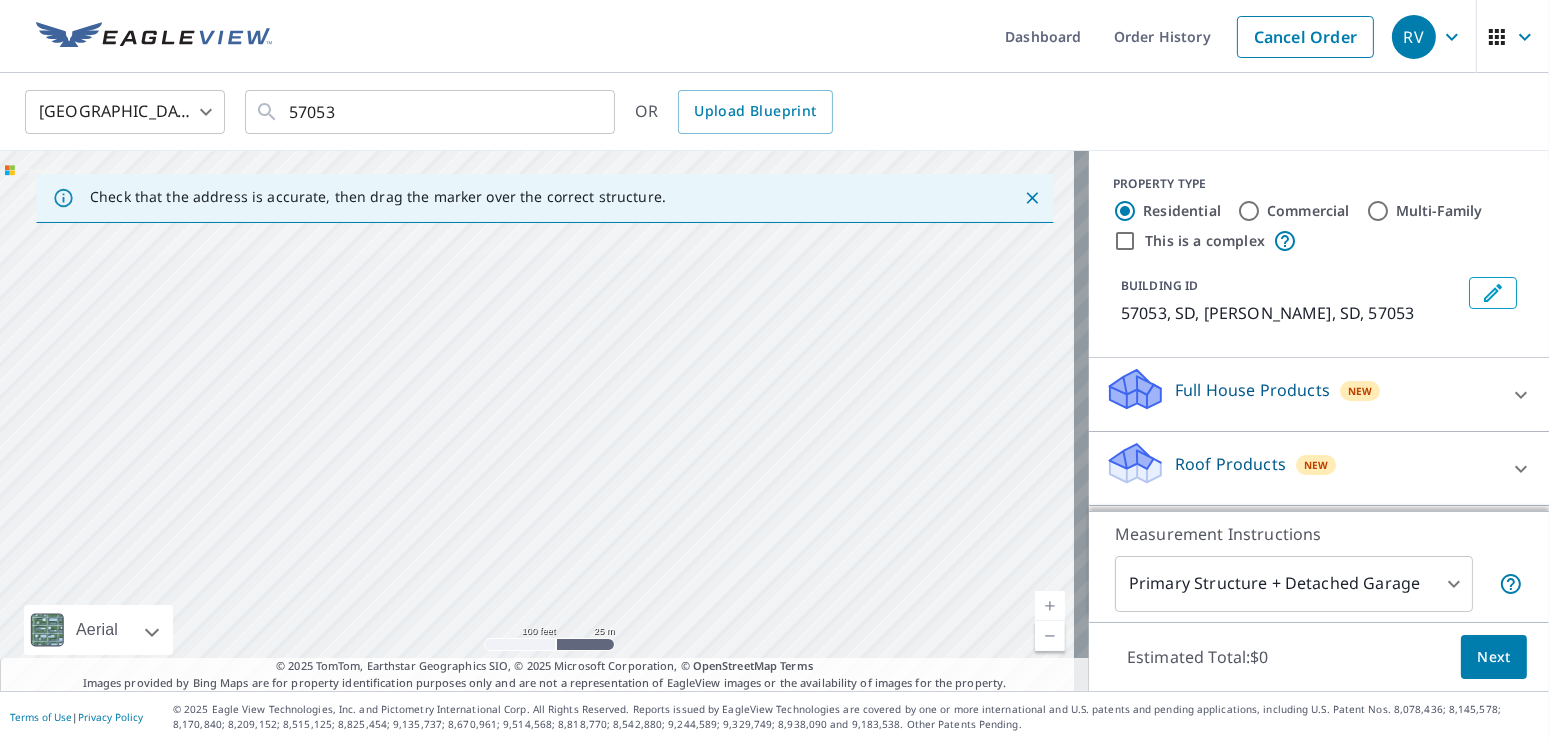 drag, startPoint x: 809, startPoint y: 450, endPoint x: 560, endPoint y: 470, distance: 249.80193 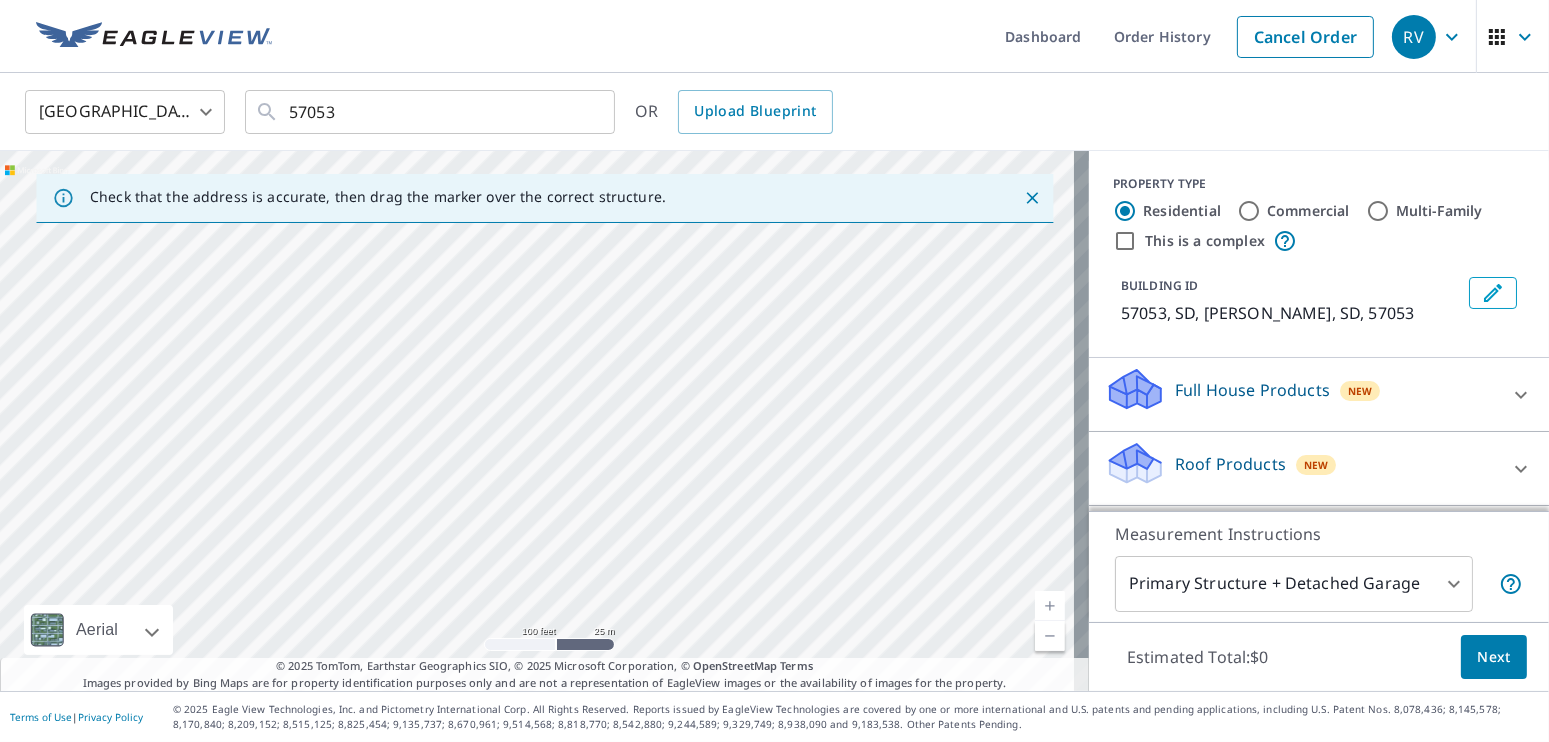 drag, startPoint x: 764, startPoint y: 484, endPoint x: 687, endPoint y: 289, distance: 209.6521 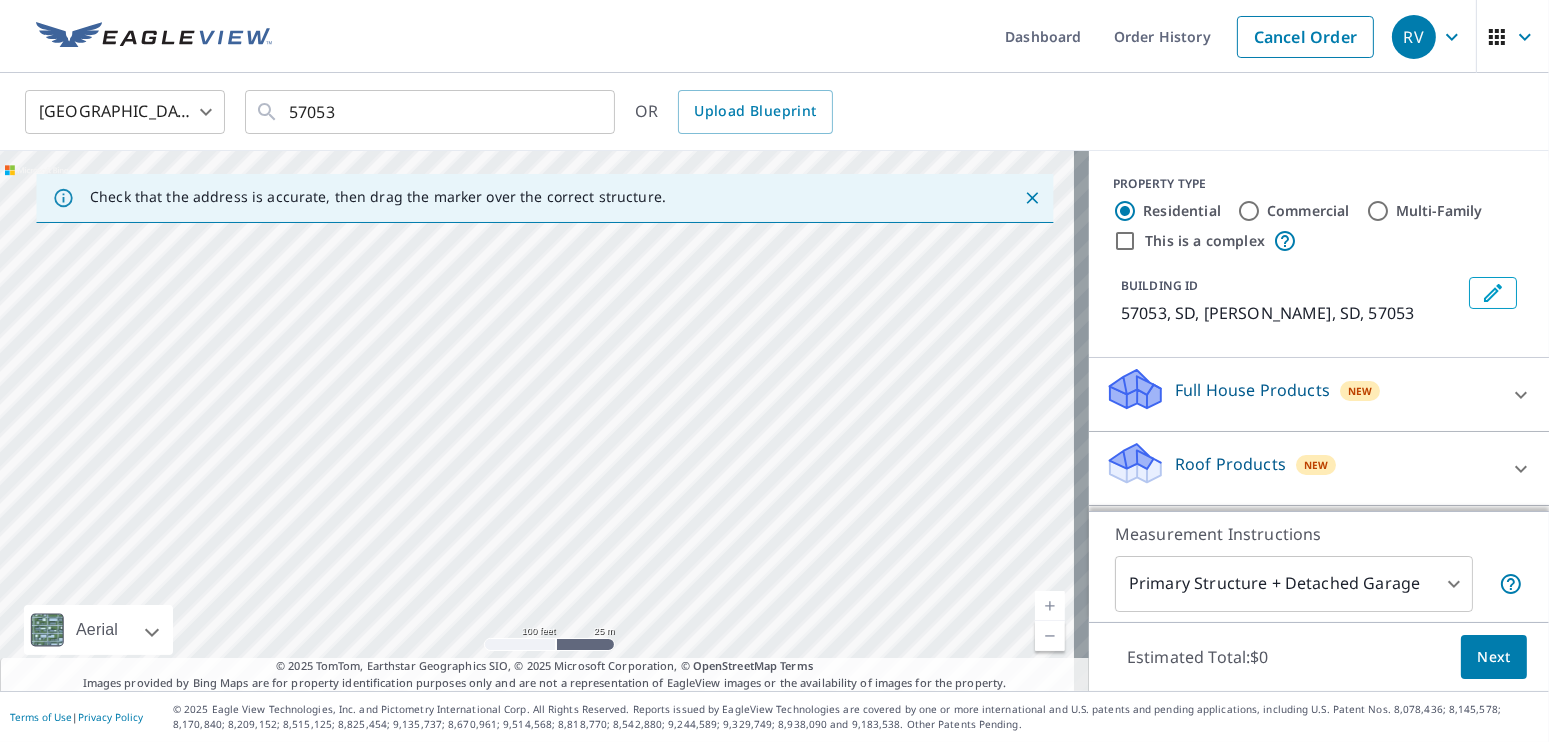 drag, startPoint x: 858, startPoint y: 429, endPoint x: 319, endPoint y: 479, distance: 541.31415 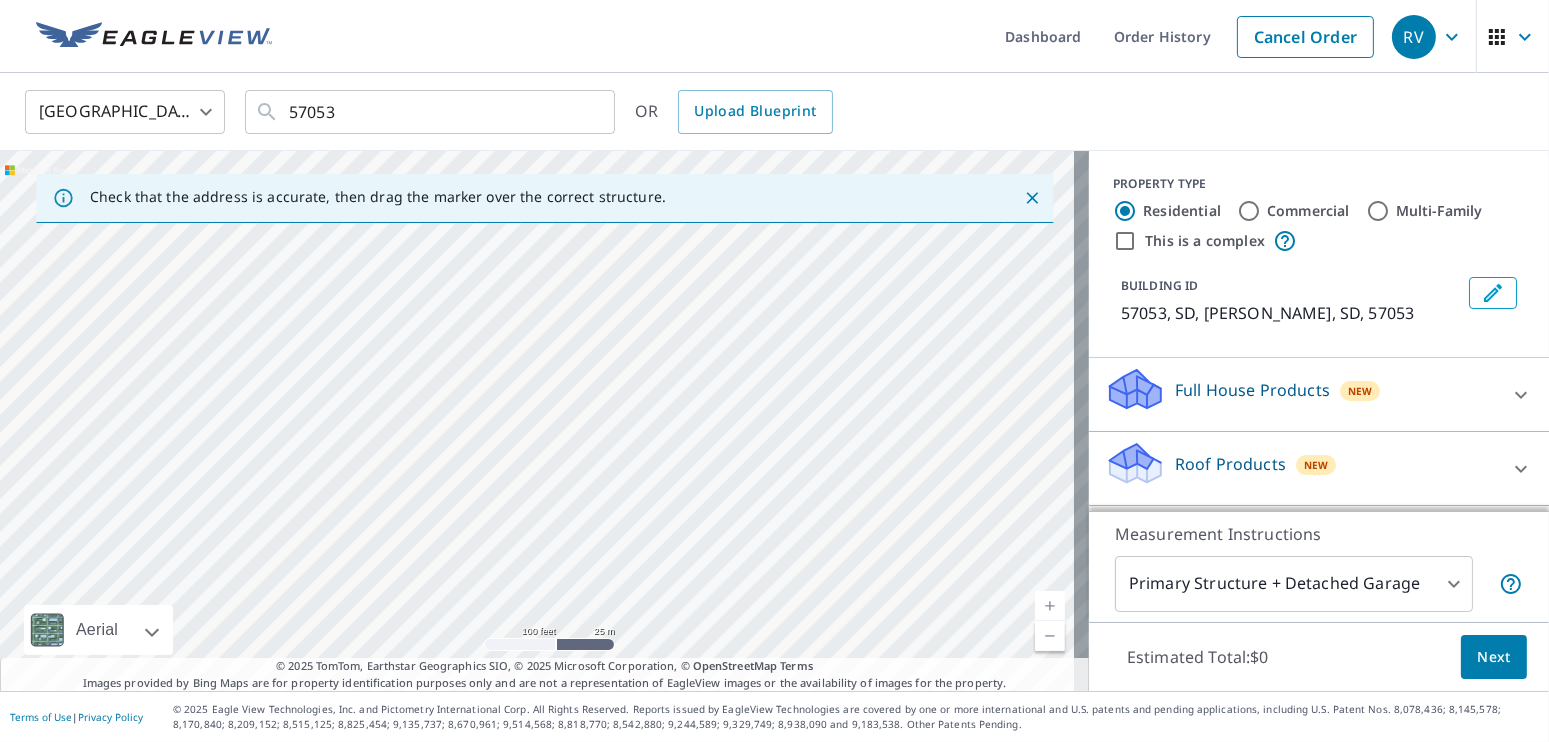 drag, startPoint x: 546, startPoint y: 422, endPoint x: 355, endPoint y: 448, distance: 192.7615 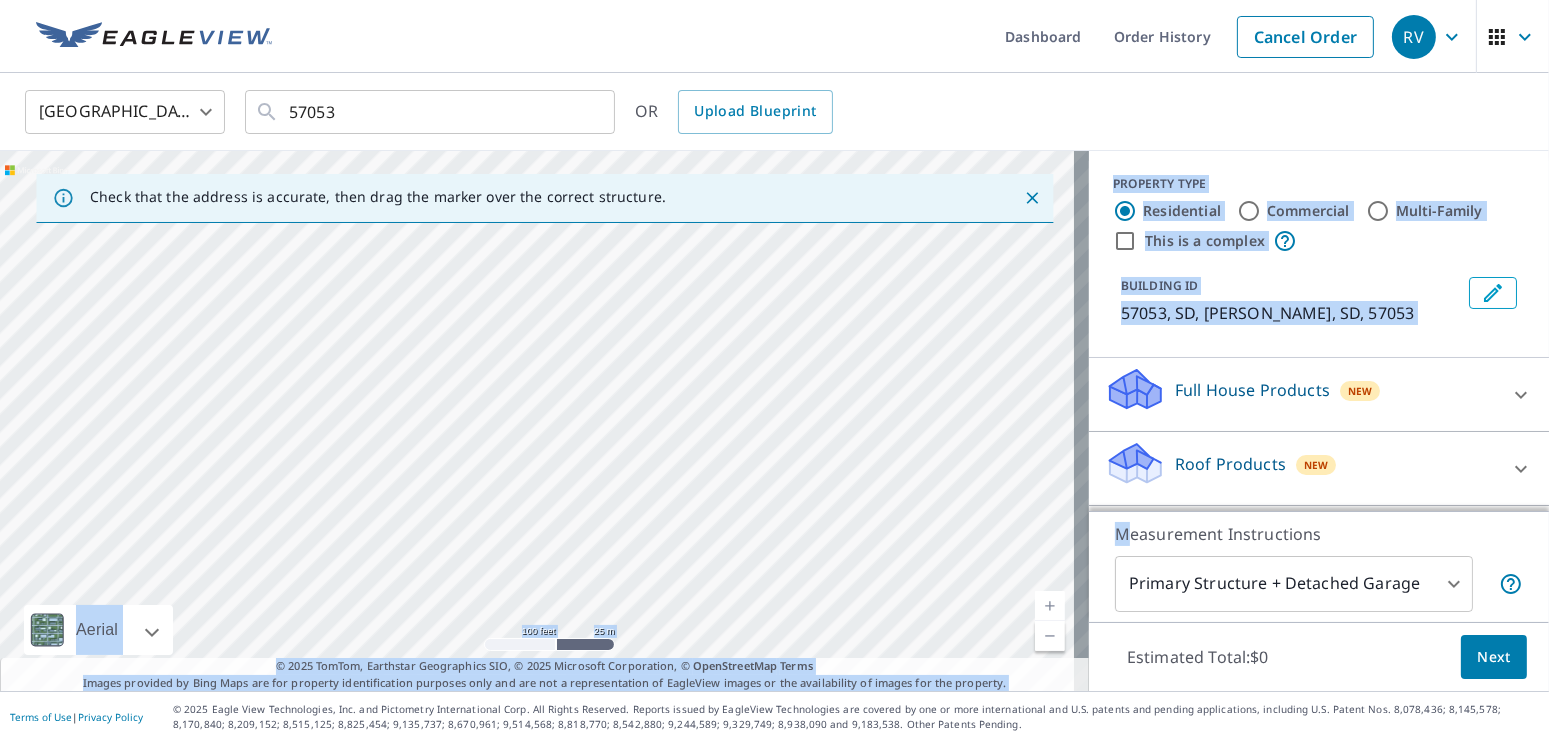 drag, startPoint x: 1104, startPoint y: 527, endPoint x: 579, endPoint y: 437, distance: 532.65845 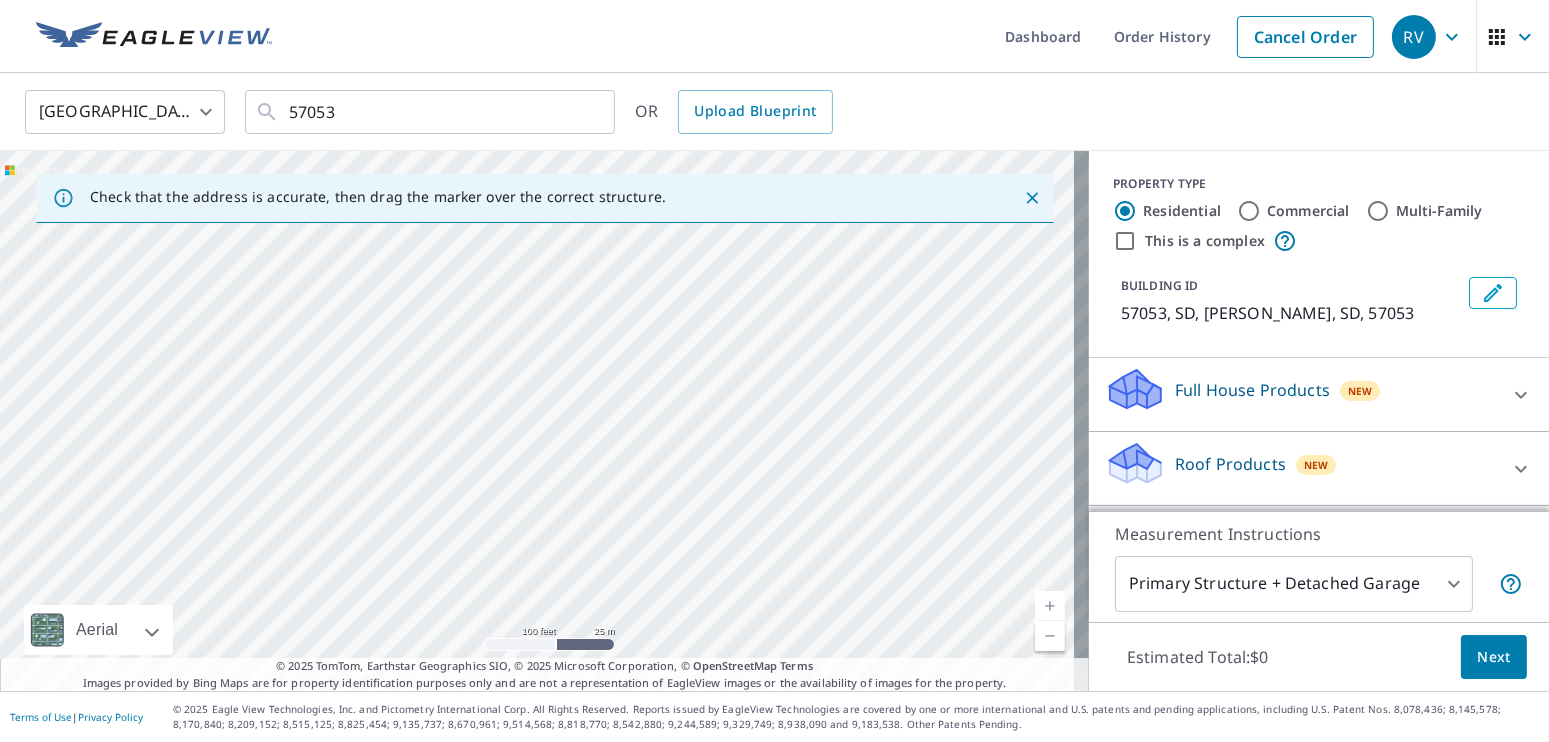 click on "United States US ​ 57053 ​ OR Upload Blueprint" at bounding box center (767, 111) 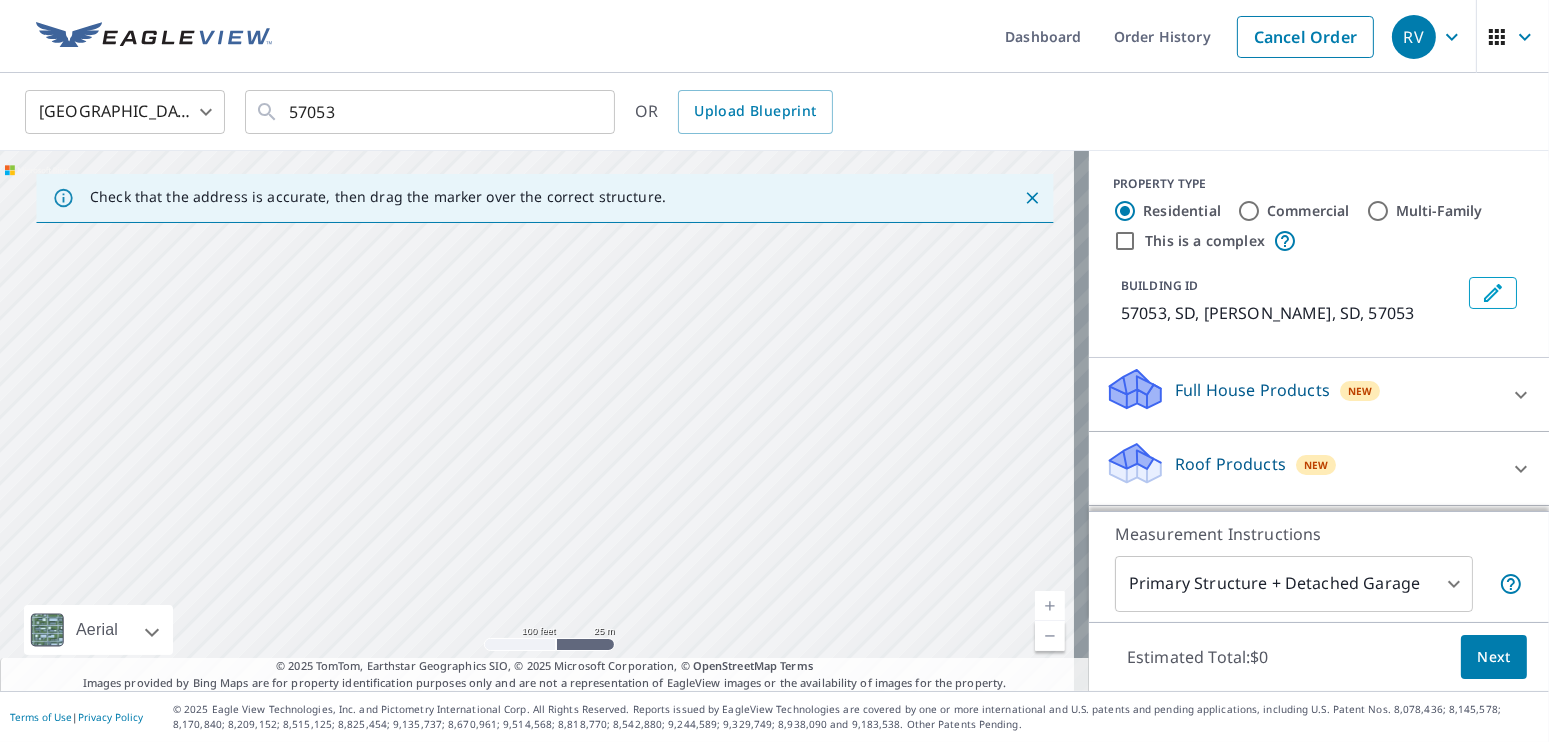 drag, startPoint x: 908, startPoint y: 416, endPoint x: 504, endPoint y: 443, distance: 404.9012 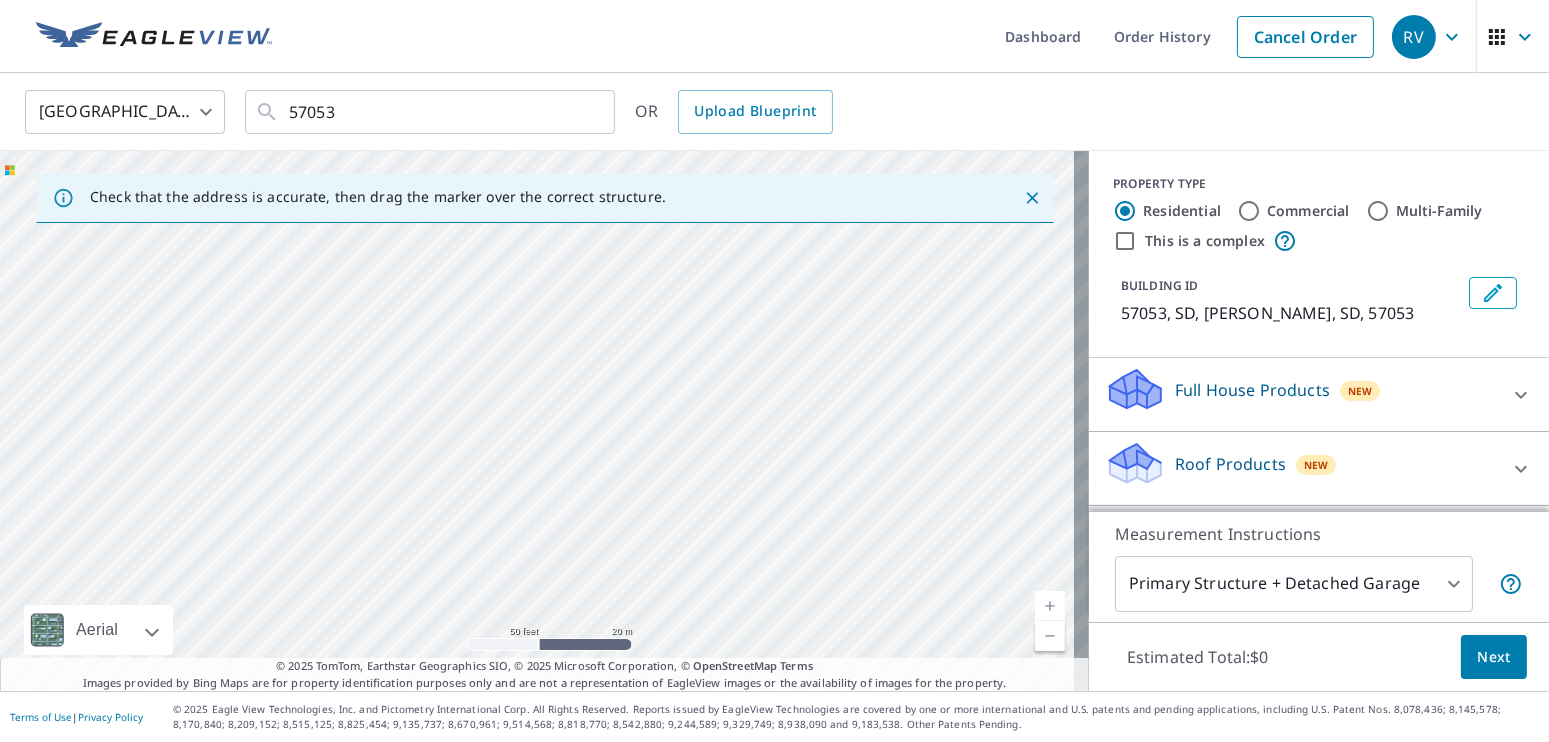 drag, startPoint x: 784, startPoint y: 429, endPoint x: 569, endPoint y: 443, distance: 215.45534 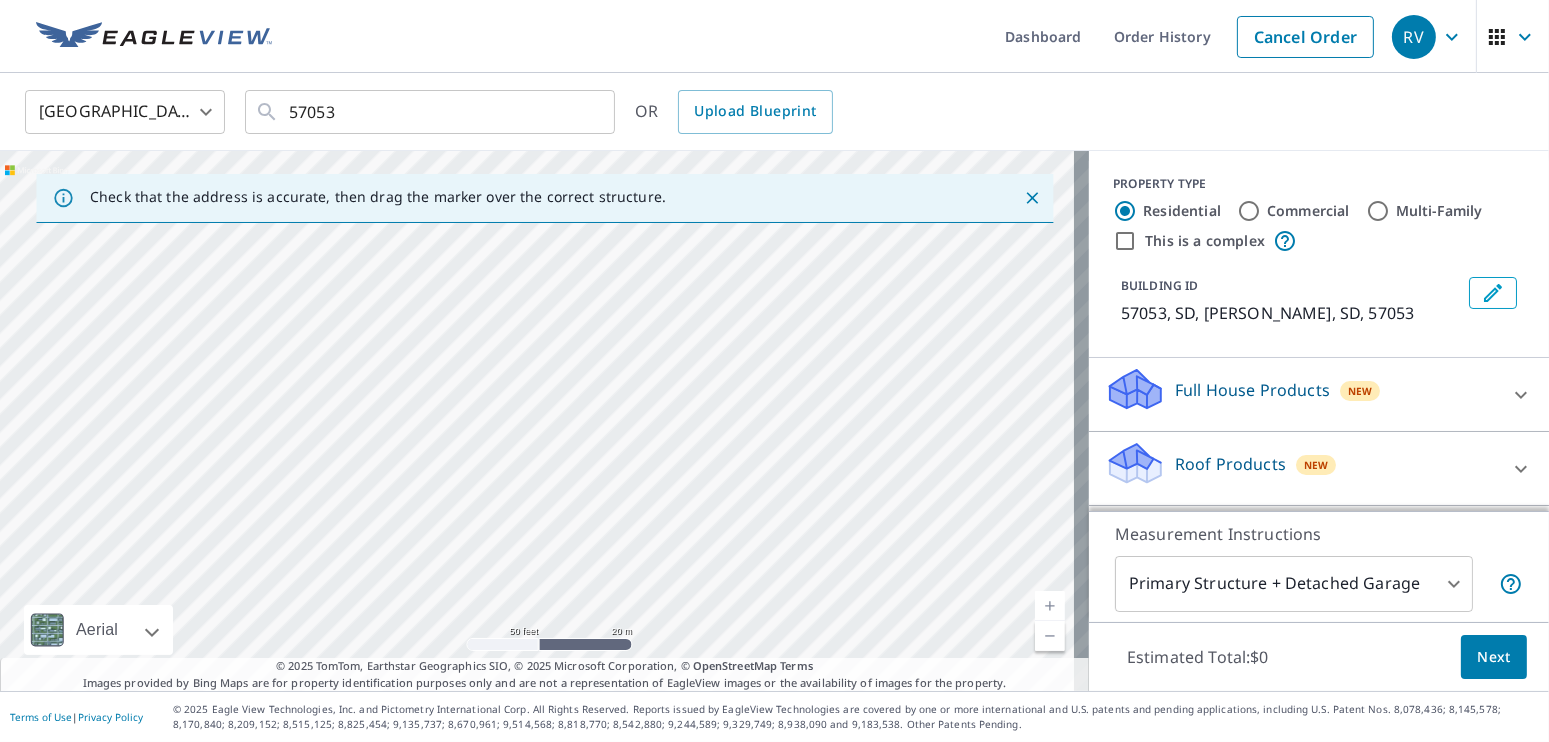 click on "57053, SD Parker, SD 57053" at bounding box center [544, 421] 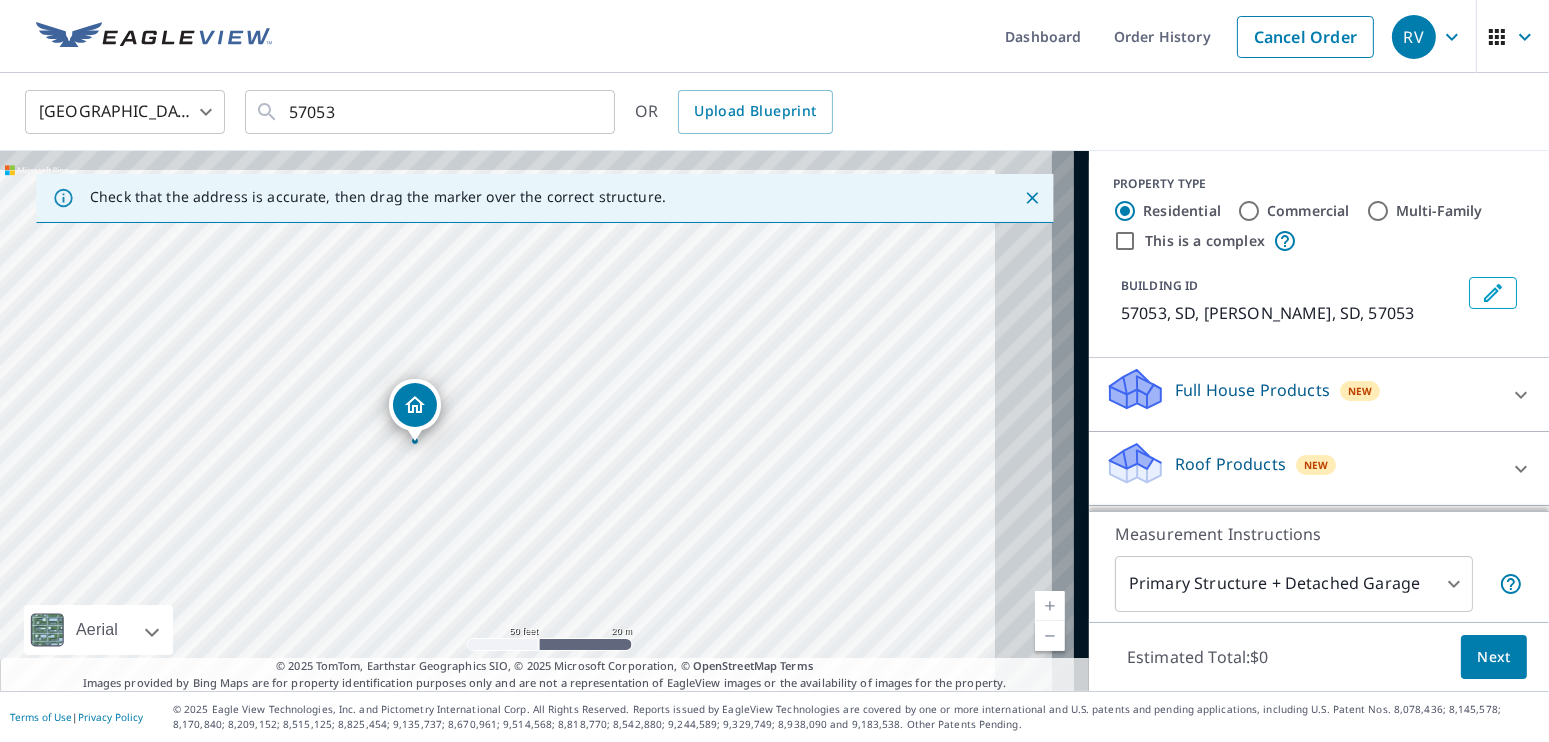 drag, startPoint x: 822, startPoint y: 411, endPoint x: 655, endPoint y: 447, distance: 170.83618 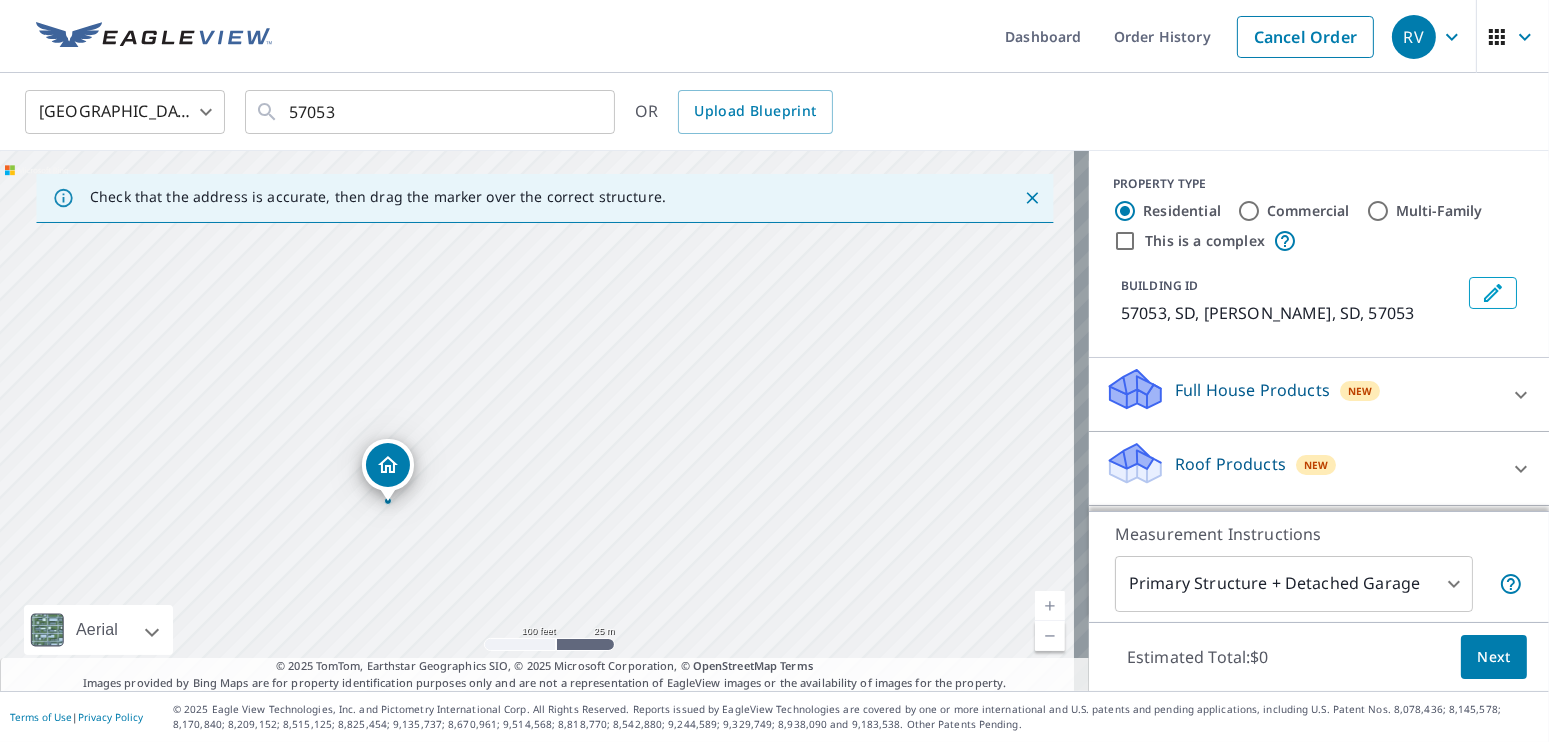drag, startPoint x: 772, startPoint y: 458, endPoint x: 404, endPoint y: 550, distance: 379.3257 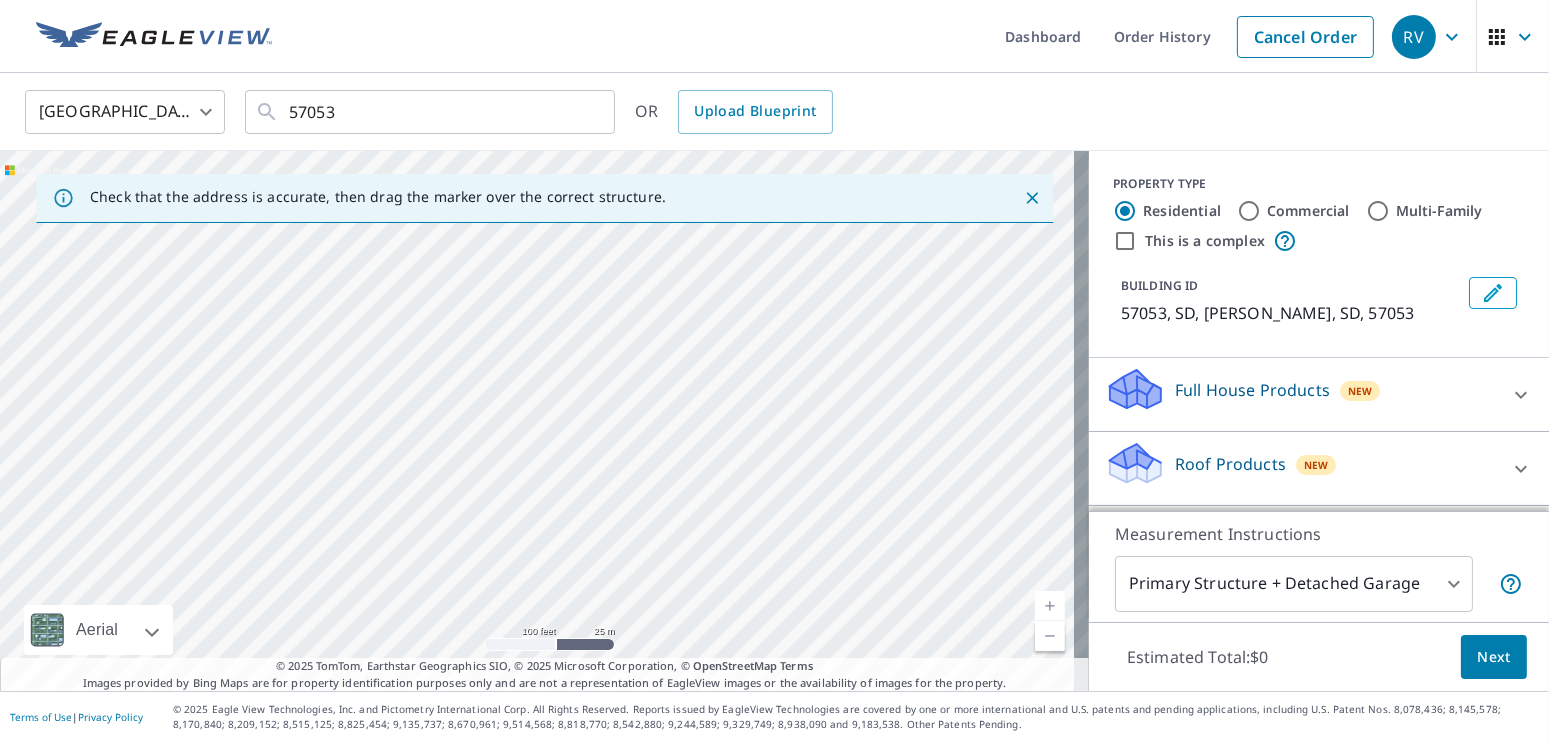 drag, startPoint x: 634, startPoint y: 407, endPoint x: 418, endPoint y: 458, distance: 221.93918 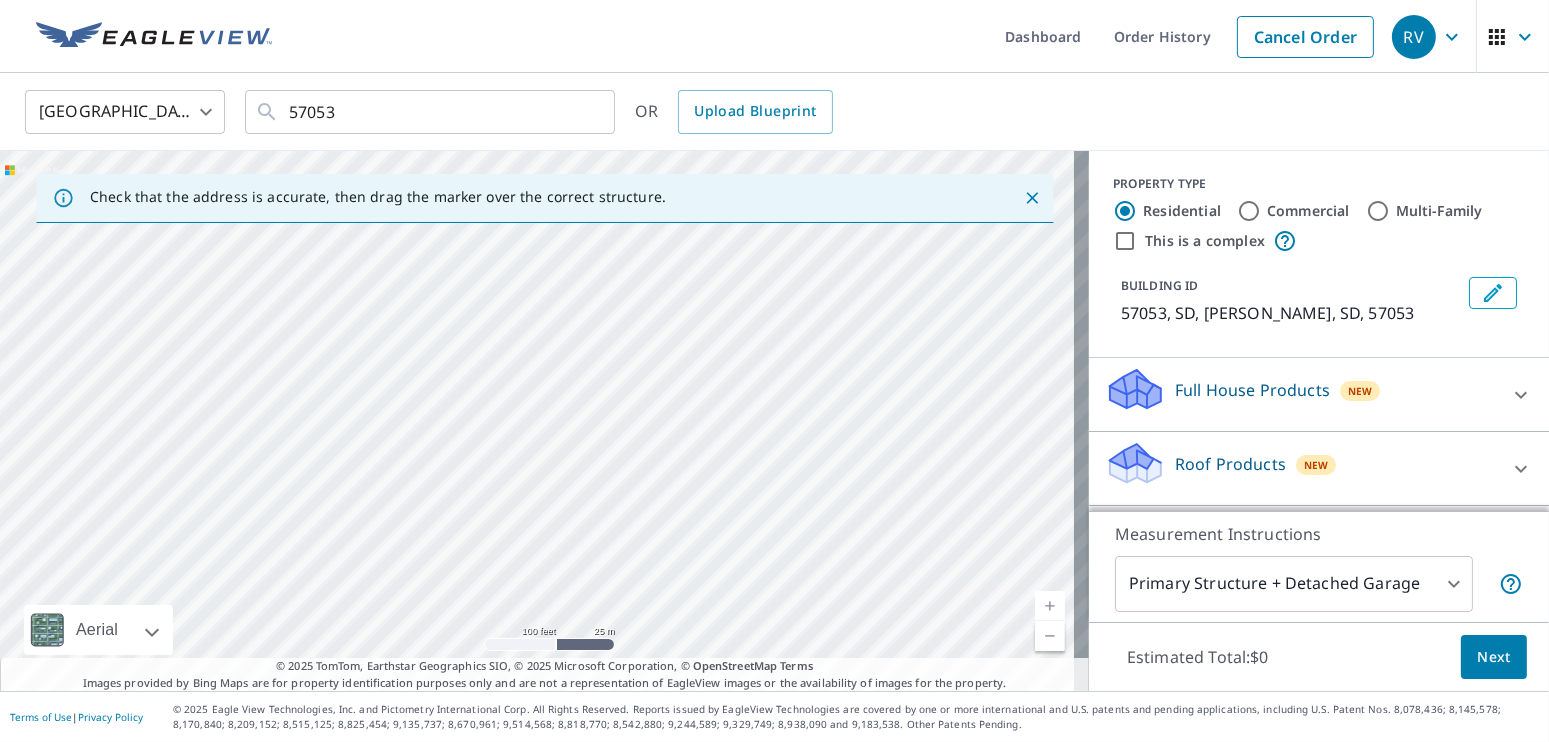 drag, startPoint x: 664, startPoint y: 417, endPoint x: 458, endPoint y: 506, distance: 224.40366 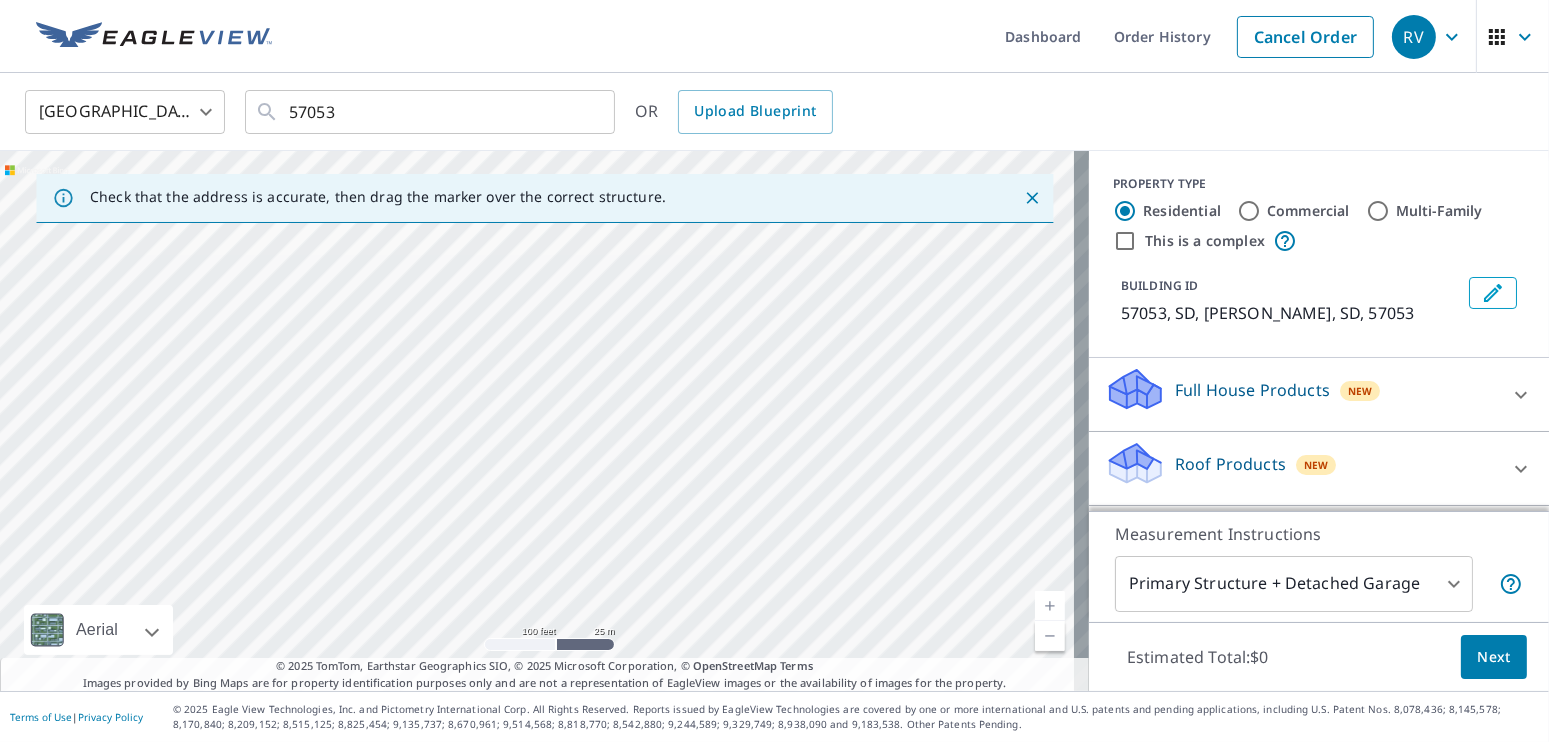 drag, startPoint x: 822, startPoint y: 401, endPoint x: 640, endPoint y: 497, distance: 205.76686 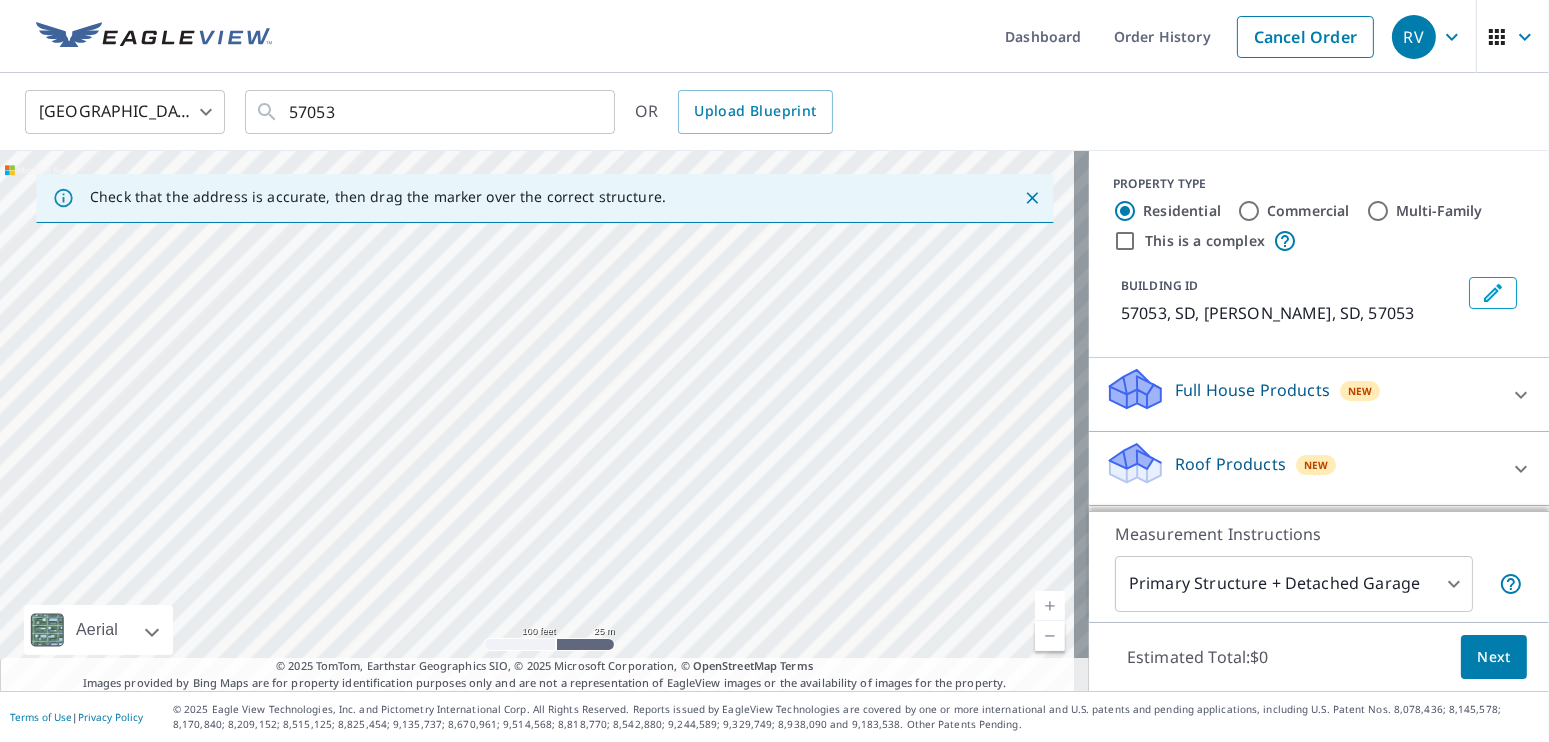 drag, startPoint x: 853, startPoint y: 381, endPoint x: 697, endPoint y: 442, distance: 167.50224 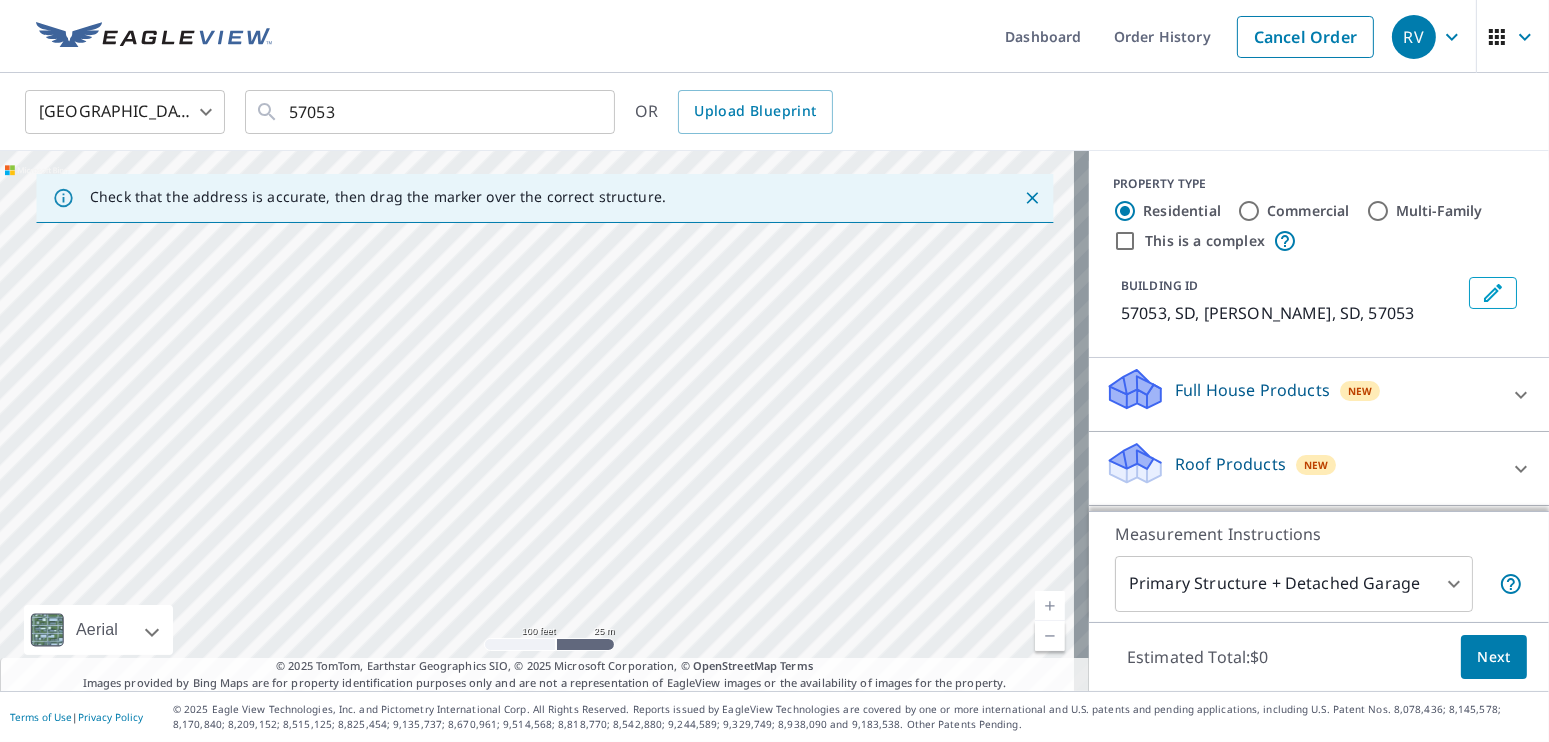 drag, startPoint x: 745, startPoint y: 427, endPoint x: 409, endPoint y: 422, distance: 336.0372 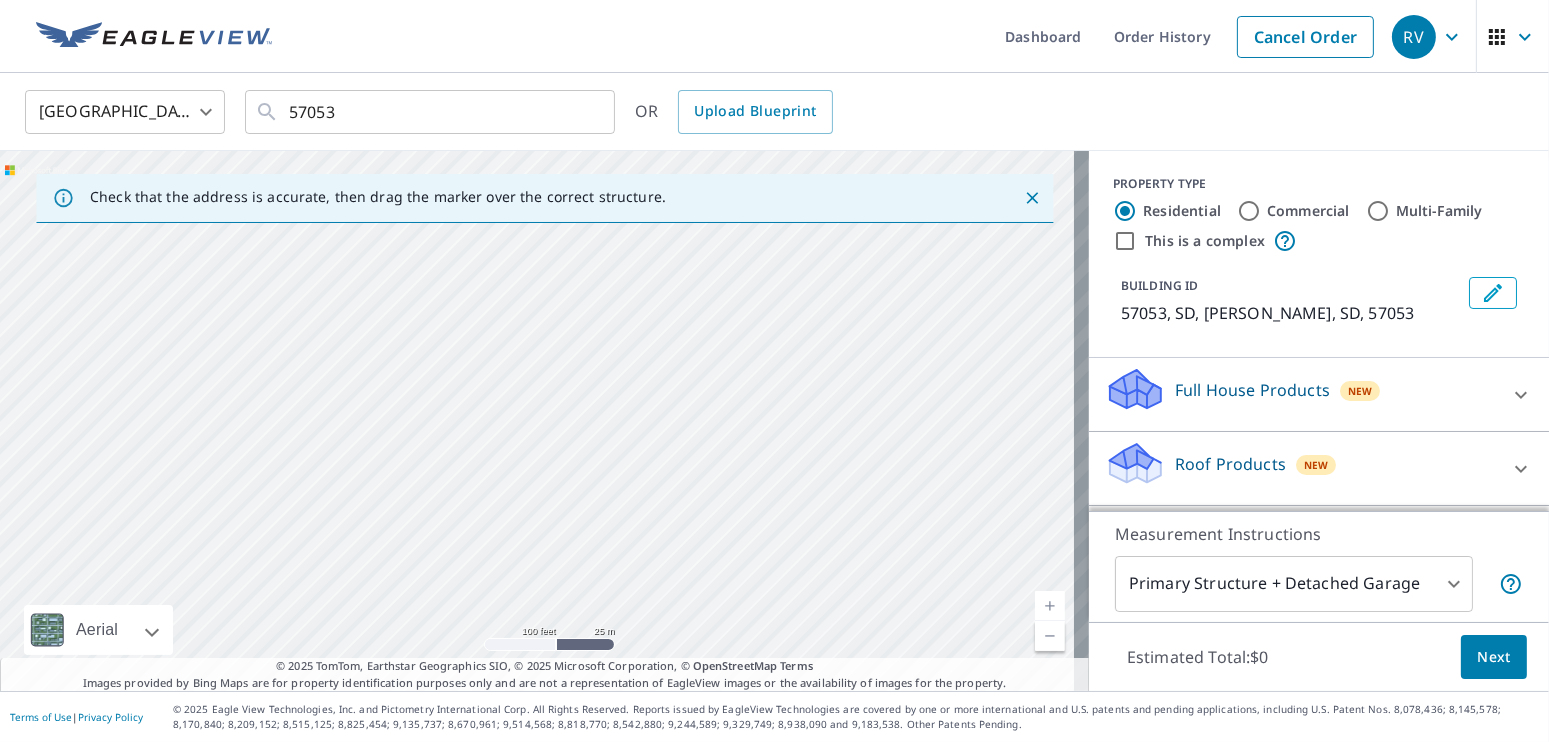 drag, startPoint x: 698, startPoint y: 472, endPoint x: 597, endPoint y: 330, distance: 174.25555 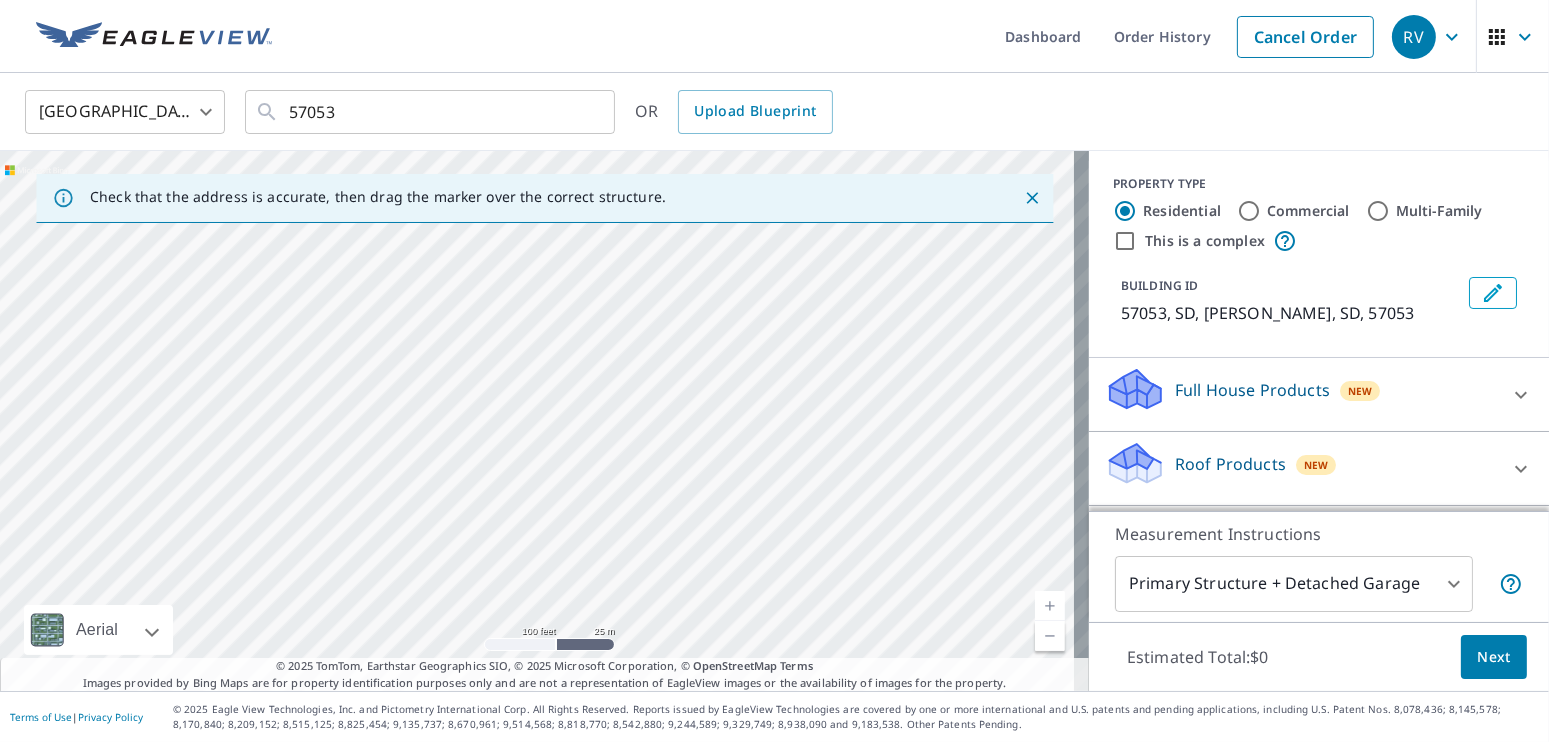click on "57053, SD Parker, SD 57053" at bounding box center (544, 421) 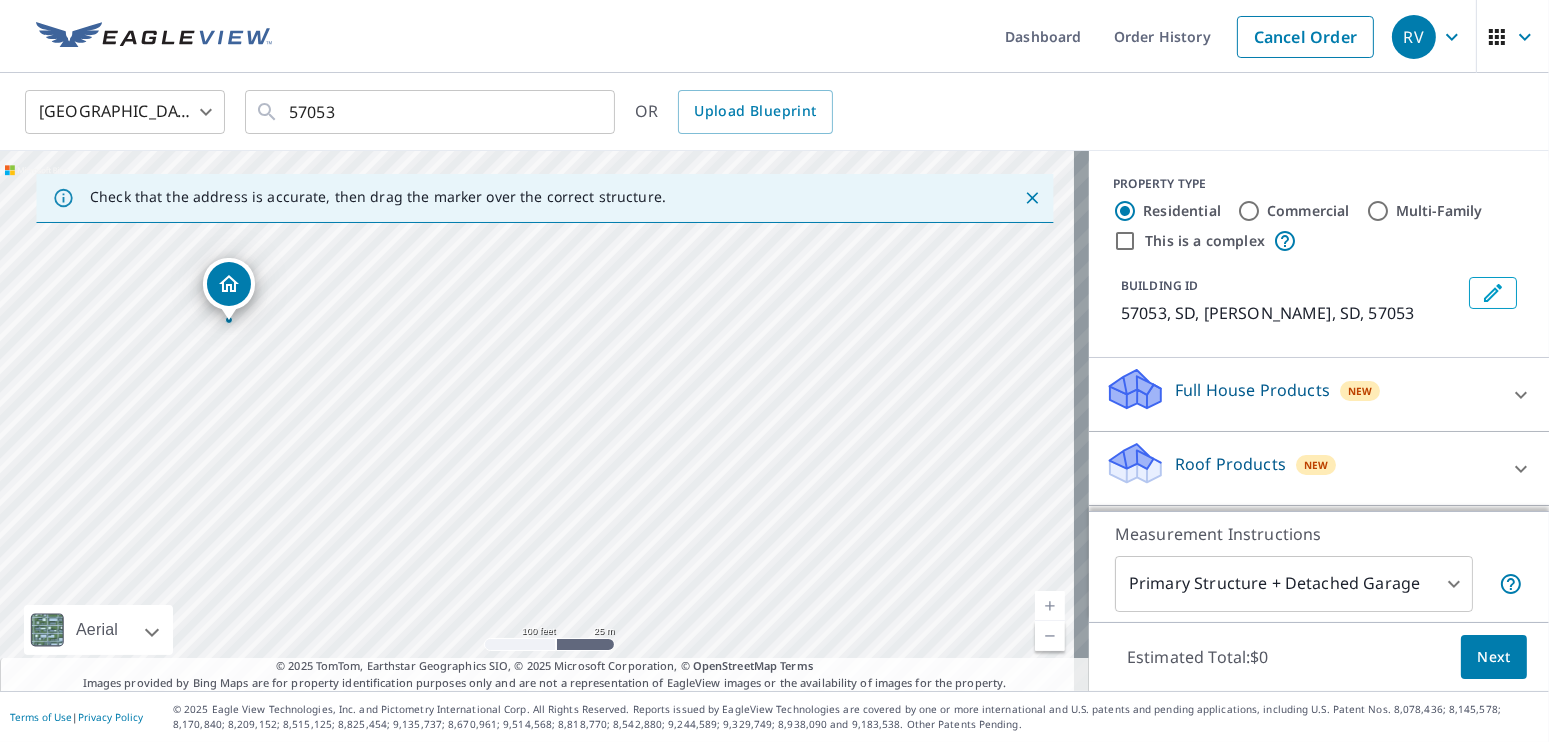 drag, startPoint x: 691, startPoint y: 373, endPoint x: 403, endPoint y: 275, distance: 304.21704 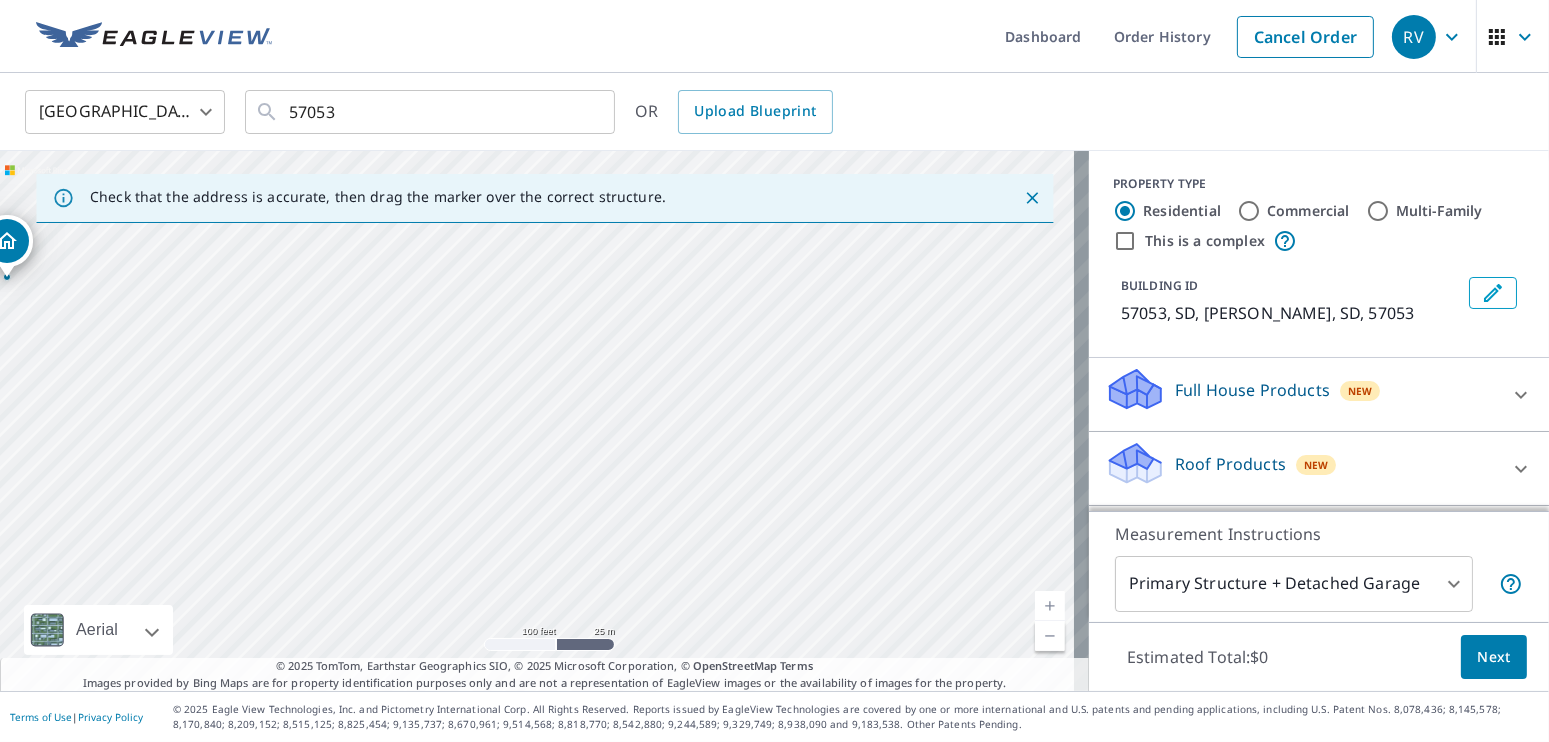 drag, startPoint x: 637, startPoint y: 262, endPoint x: 452, endPoint y: 232, distance: 187.41664 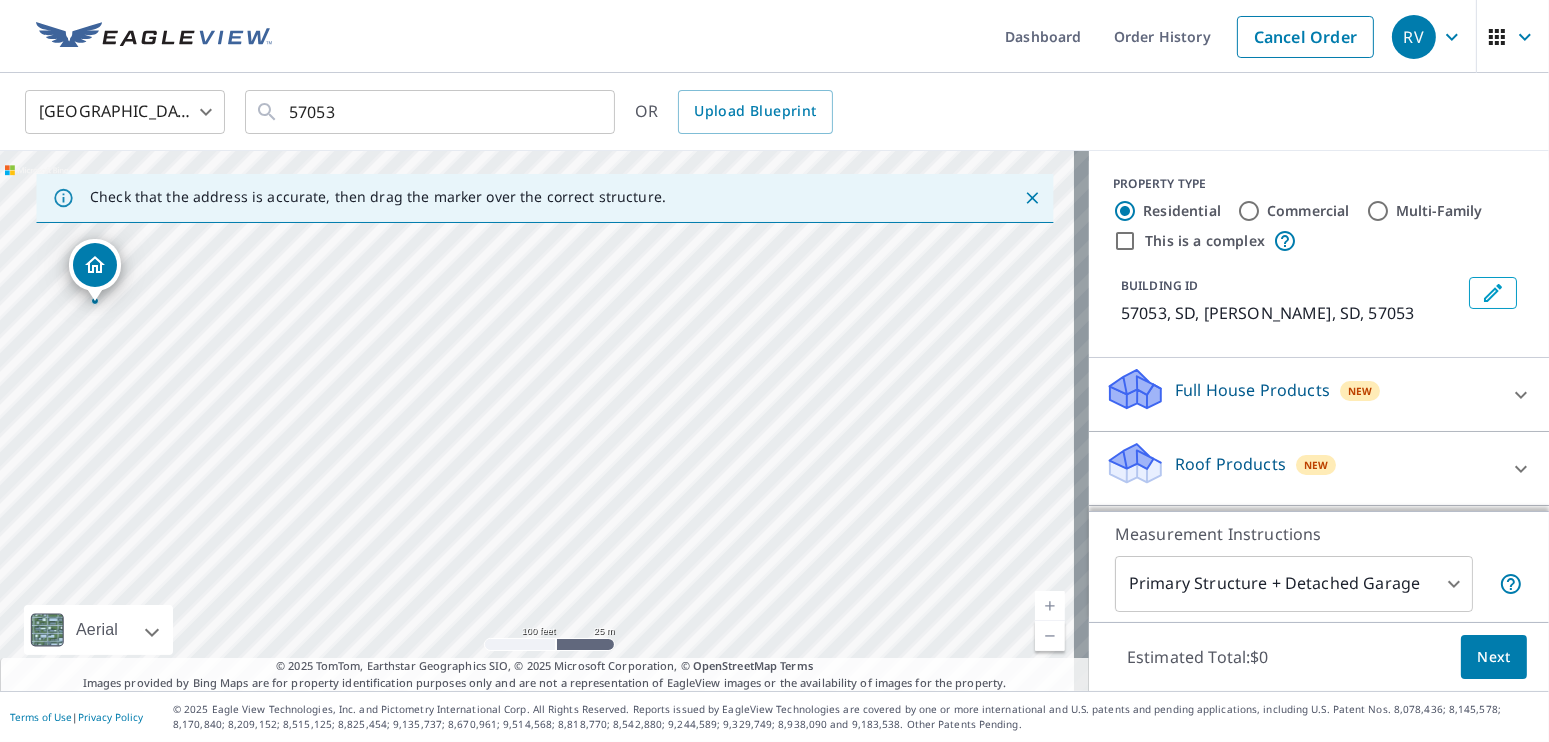 drag, startPoint x: 632, startPoint y: 291, endPoint x: 752, endPoint y: 319, distance: 123.22337 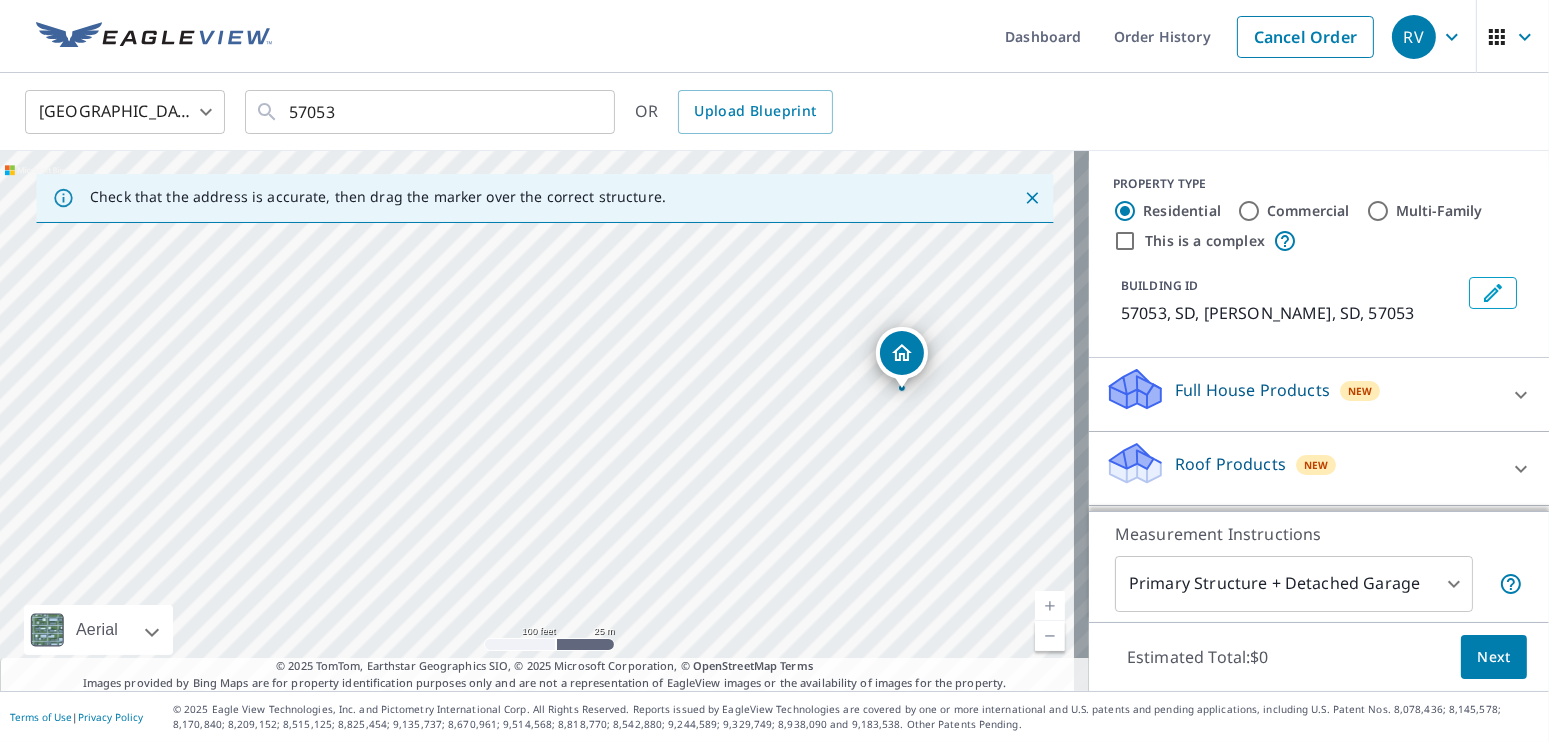 drag, startPoint x: 124, startPoint y: 269, endPoint x: 901, endPoint y: 352, distance: 781.4205 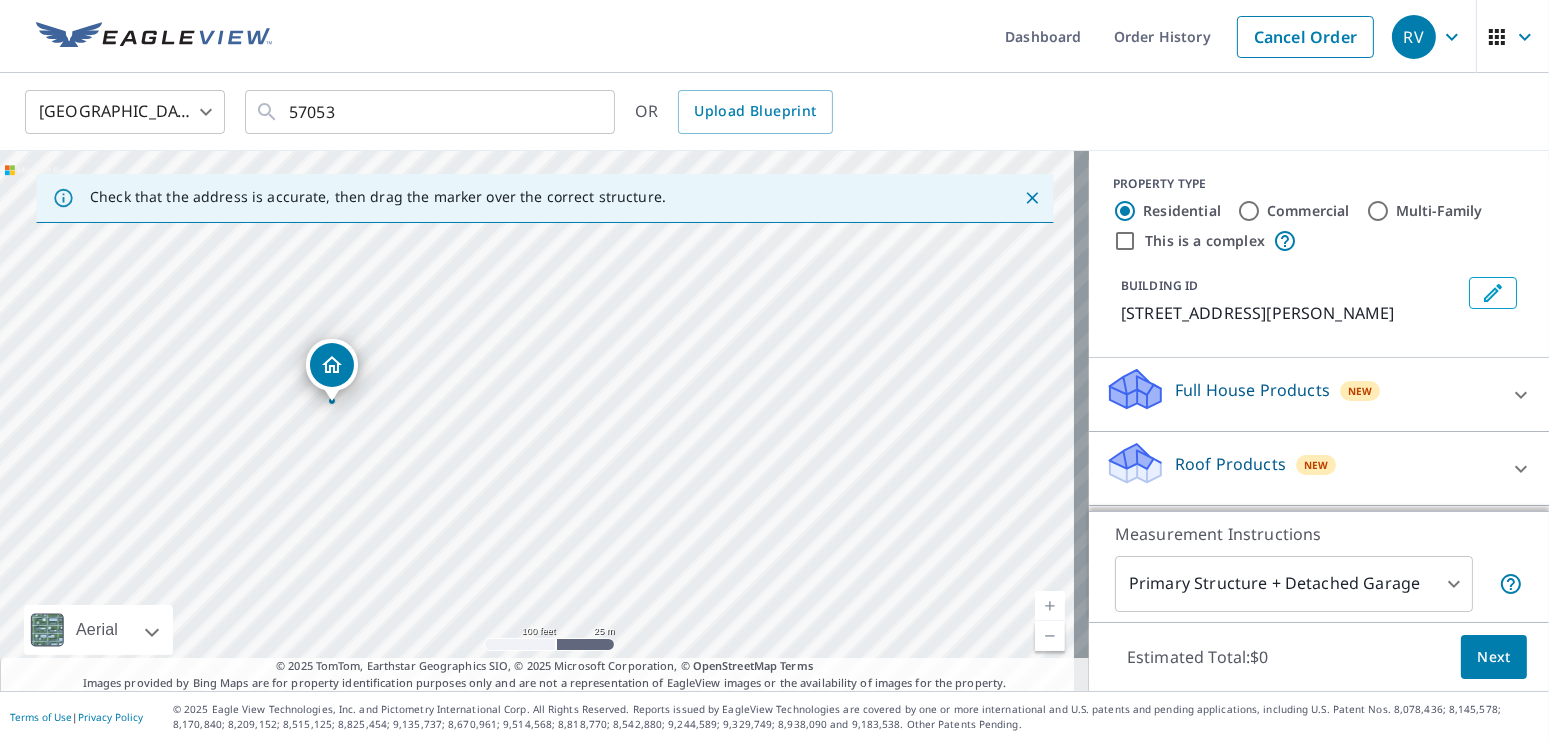 drag, startPoint x: 910, startPoint y: 447, endPoint x: 478, endPoint y: 370, distance: 438.80862 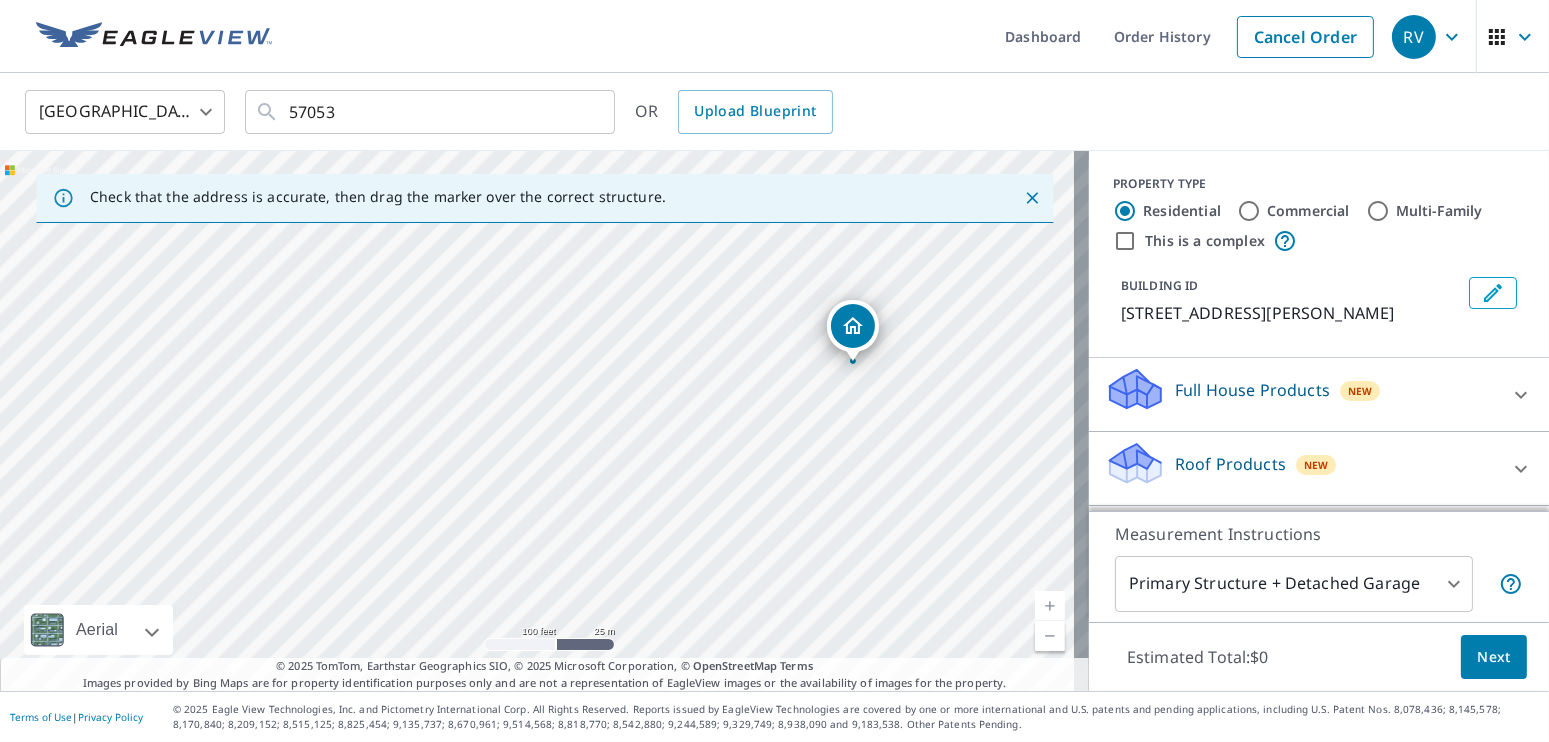 drag, startPoint x: 139, startPoint y: 312, endPoint x: 854, endPoint y: 329, distance: 715.2021 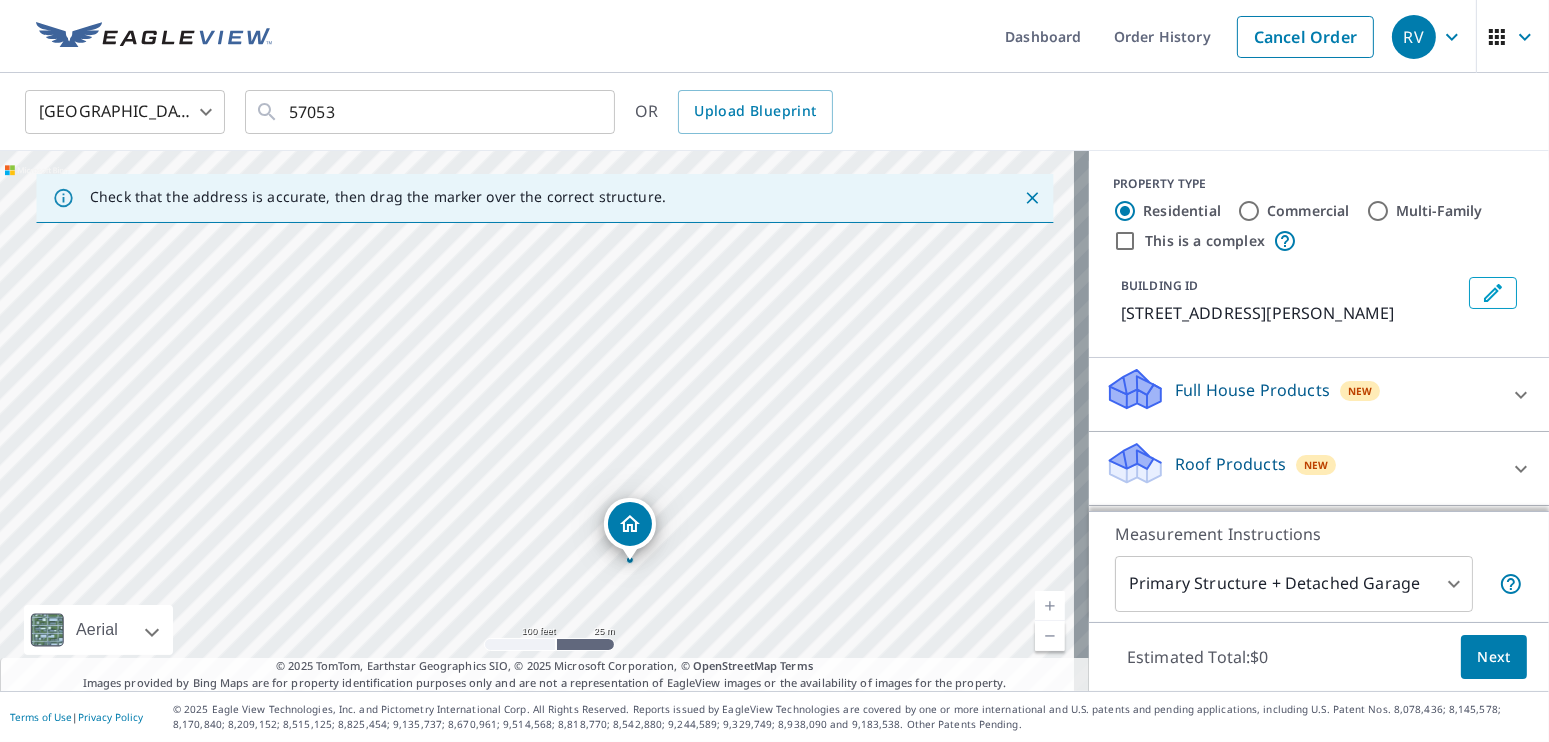 drag, startPoint x: 828, startPoint y: 396, endPoint x: 918, endPoint y: 530, distance: 161.41872 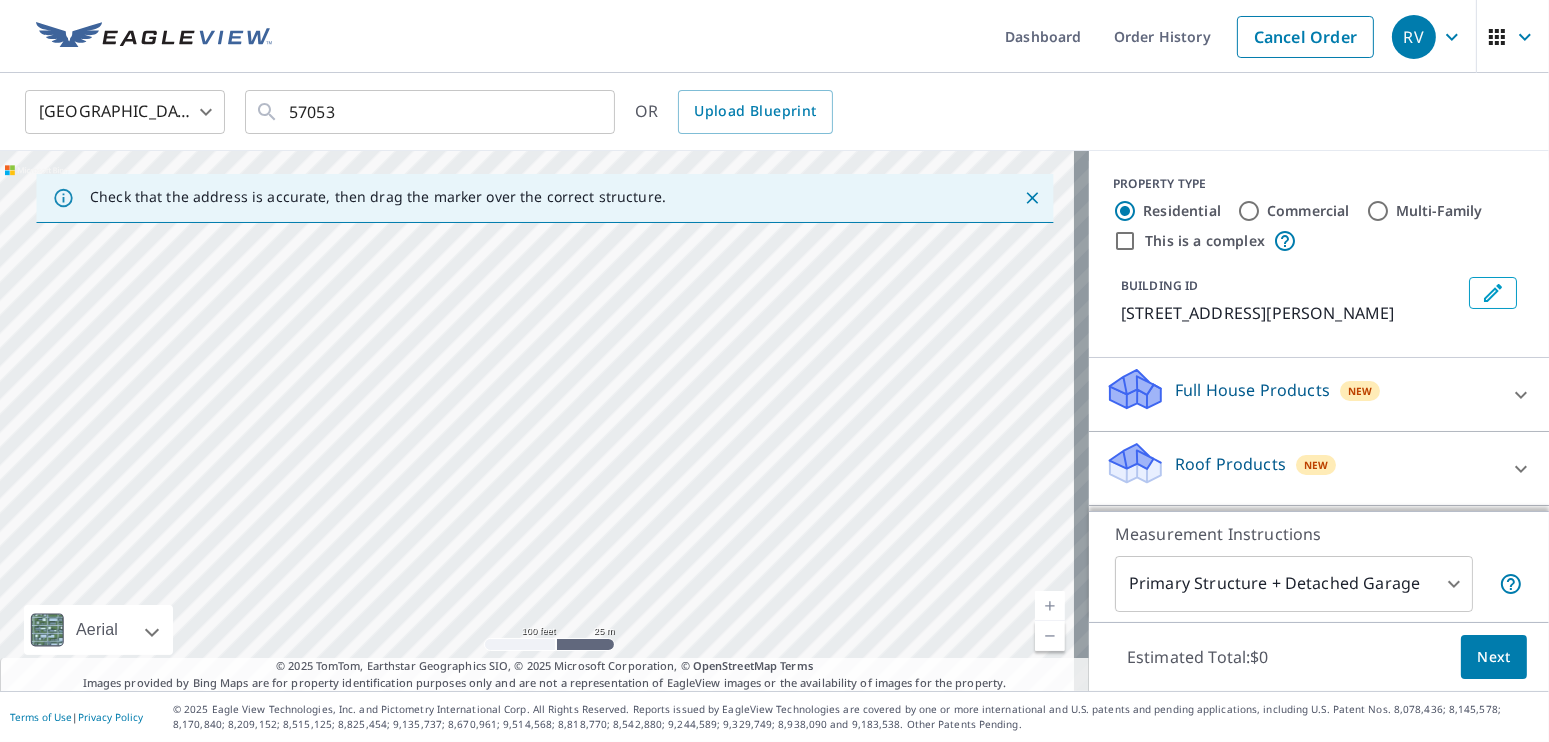 drag, startPoint x: 724, startPoint y: 398, endPoint x: 707, endPoint y: 631, distance: 233.61935 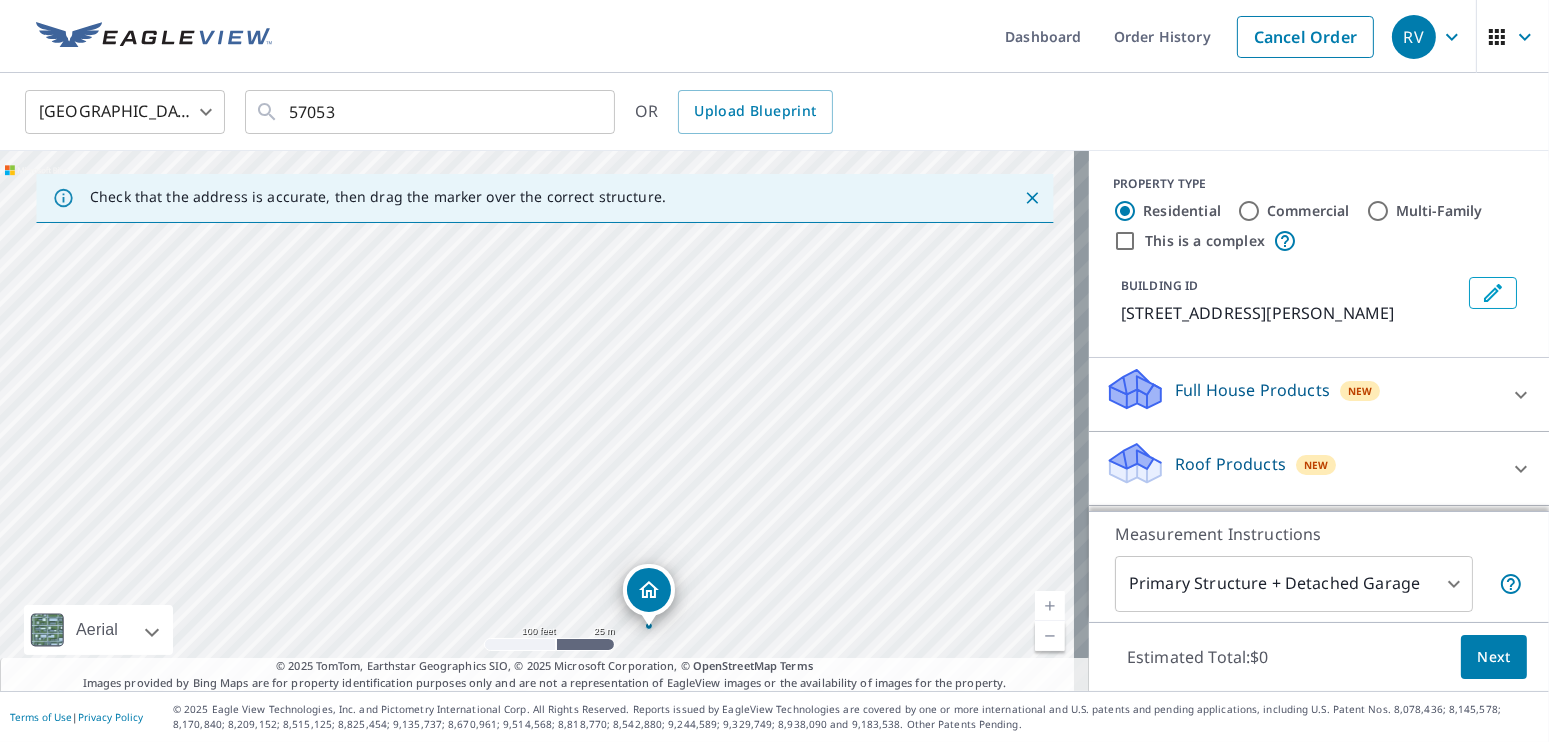 drag, startPoint x: 639, startPoint y: 589, endPoint x: 674, endPoint y: 407, distance: 185.33484 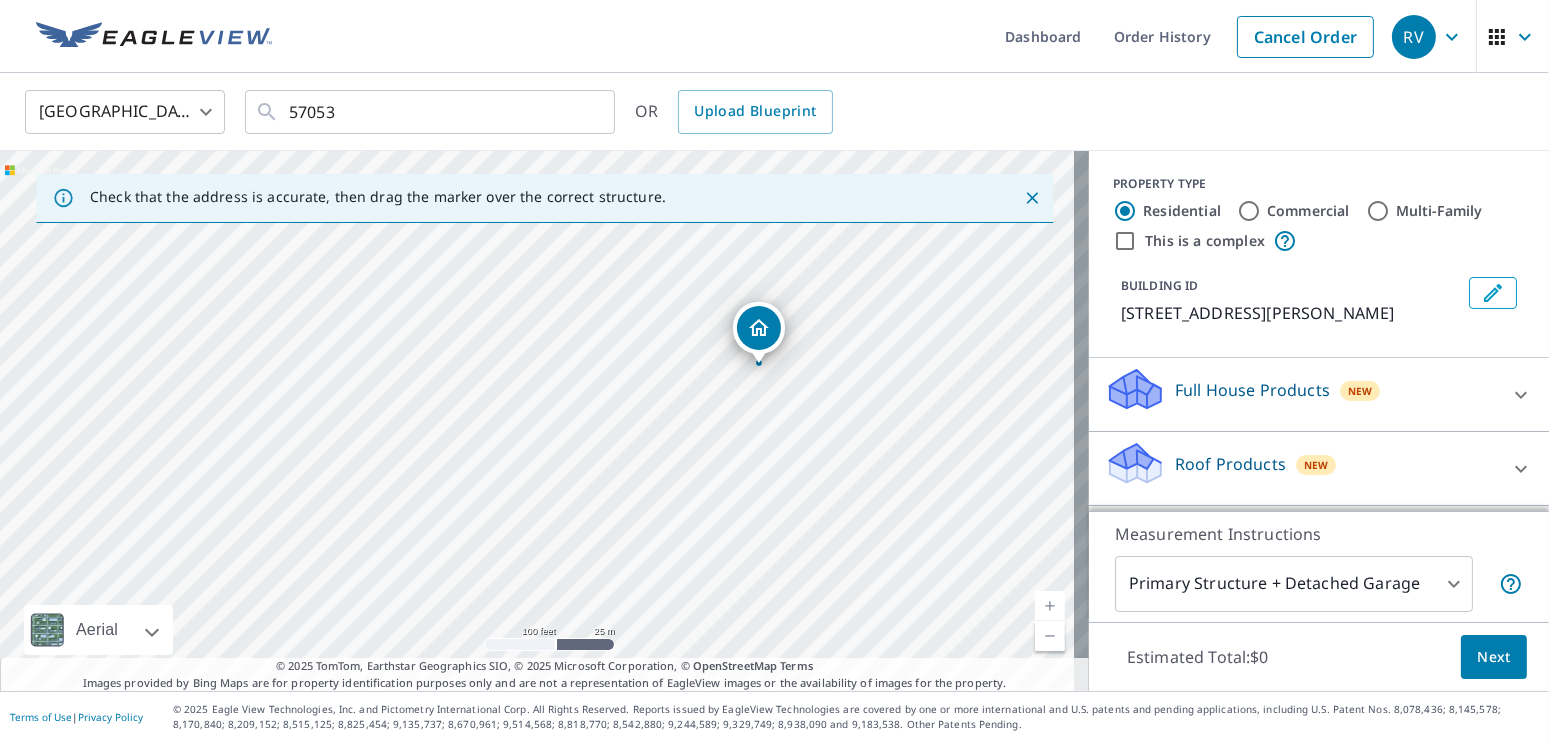 drag, startPoint x: 644, startPoint y: 581, endPoint x: 756, endPoint y: 332, distance: 273.0293 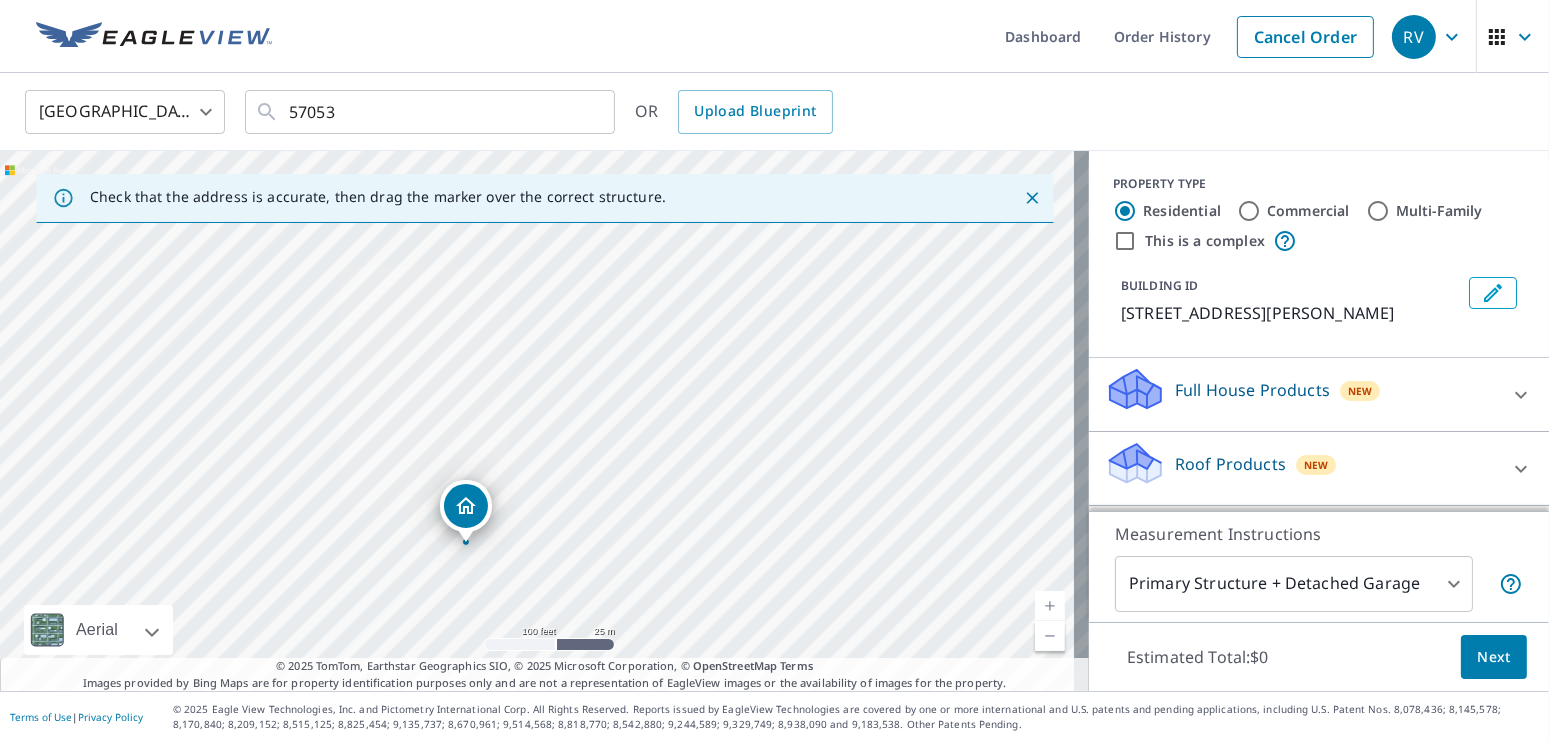 drag, startPoint x: 856, startPoint y: 345, endPoint x: 785, endPoint y: 469, distance: 142.88806 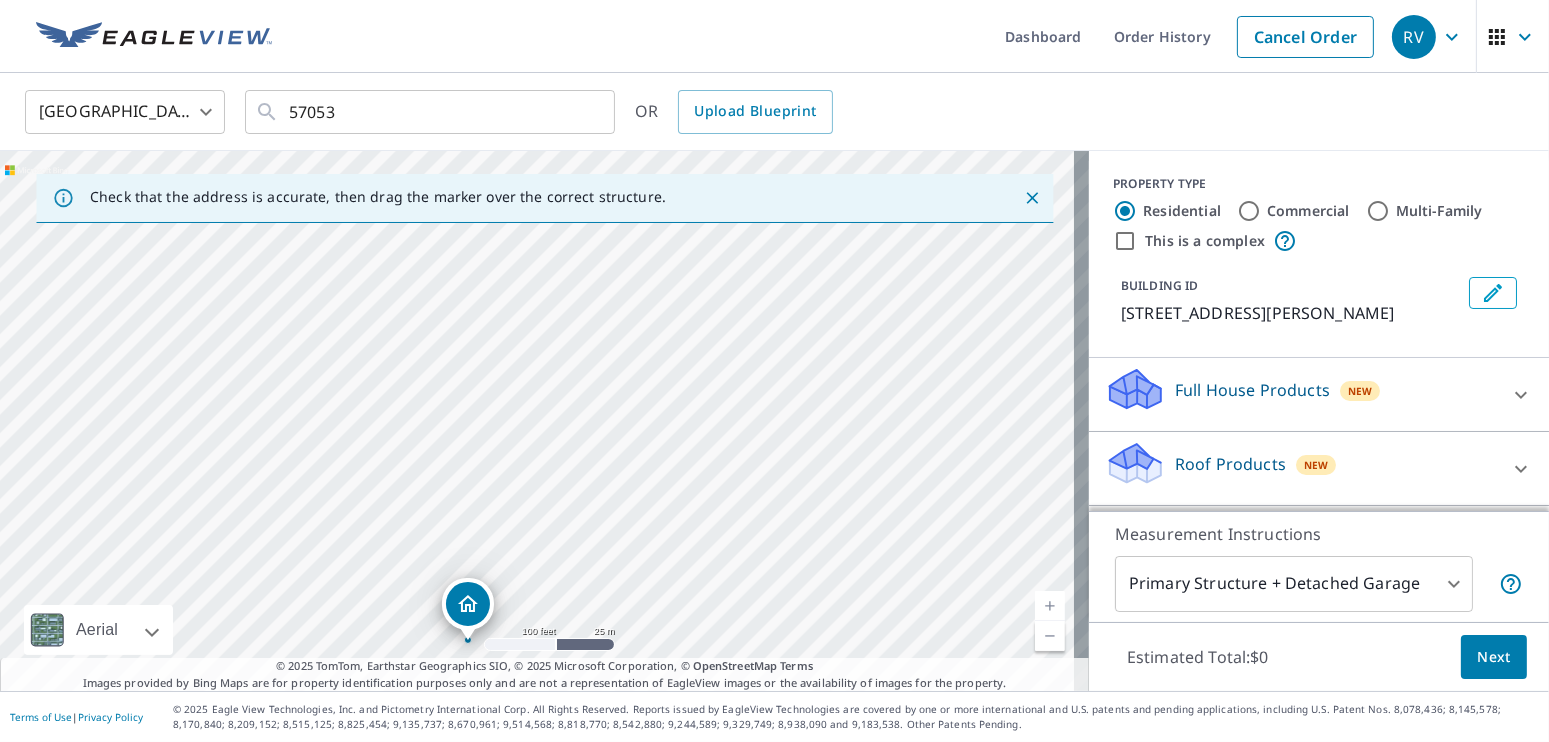 drag, startPoint x: 672, startPoint y: 447, endPoint x: 674, endPoint y: 545, distance: 98.02041 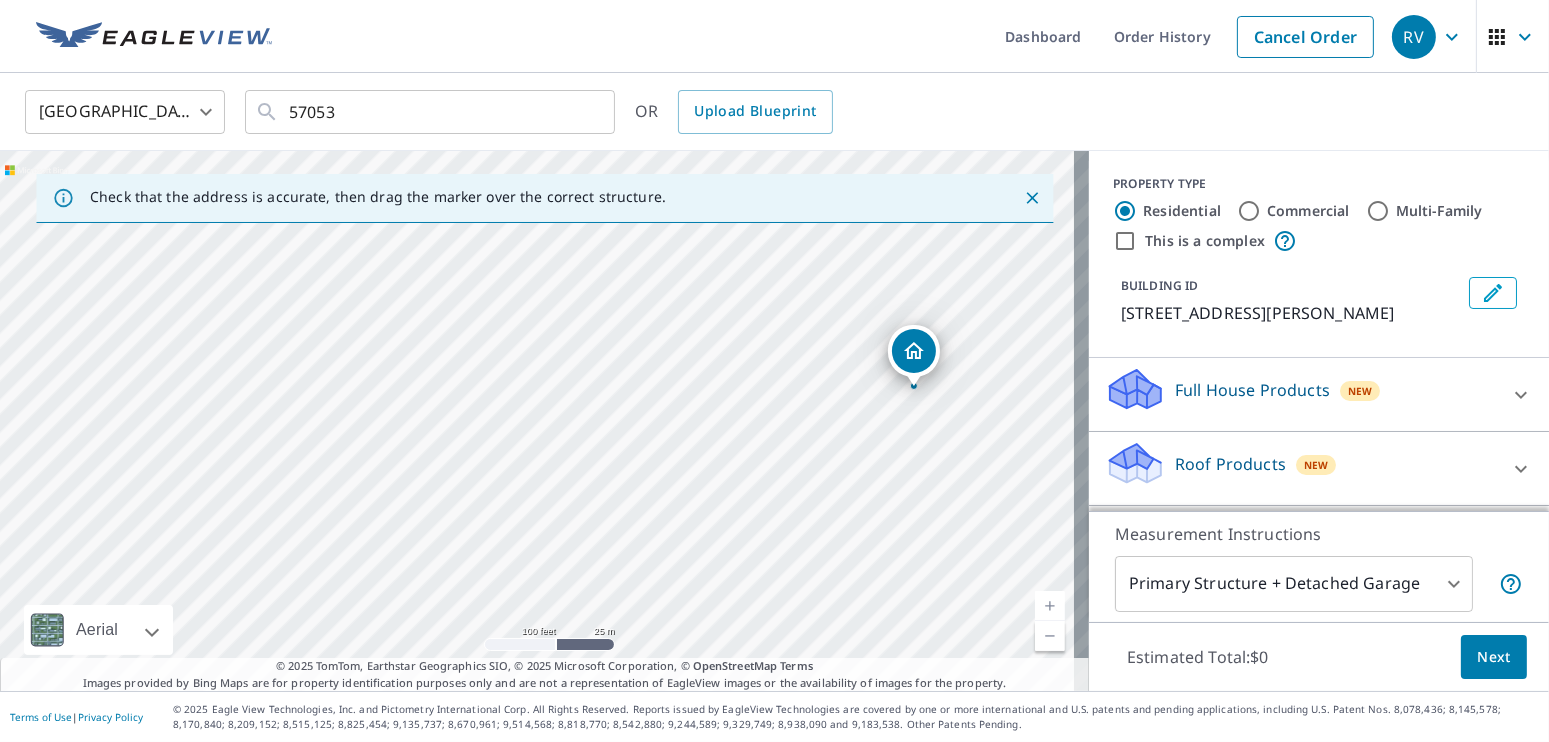 drag, startPoint x: 469, startPoint y: 603, endPoint x: 914, endPoint y: 352, distance: 510.90704 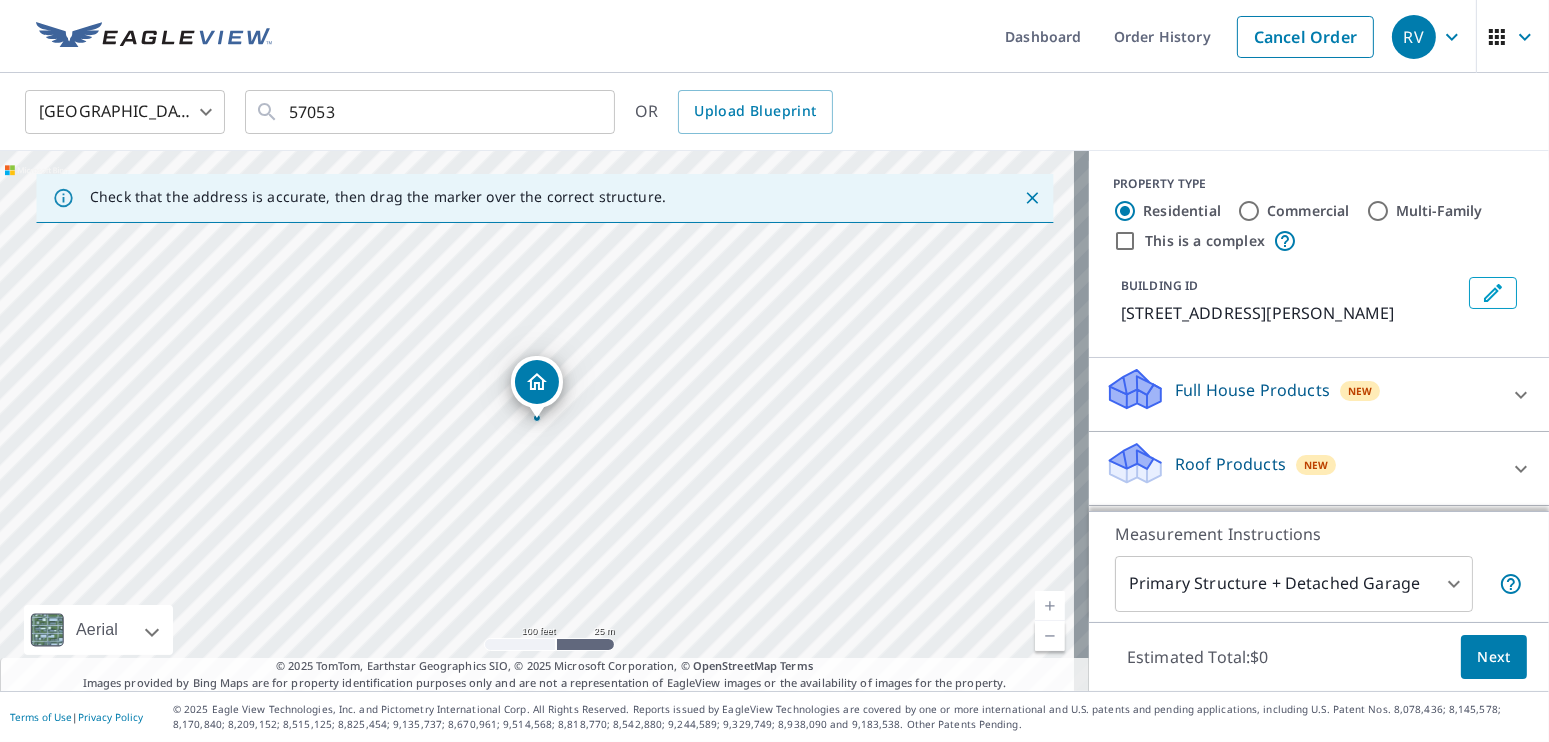 click 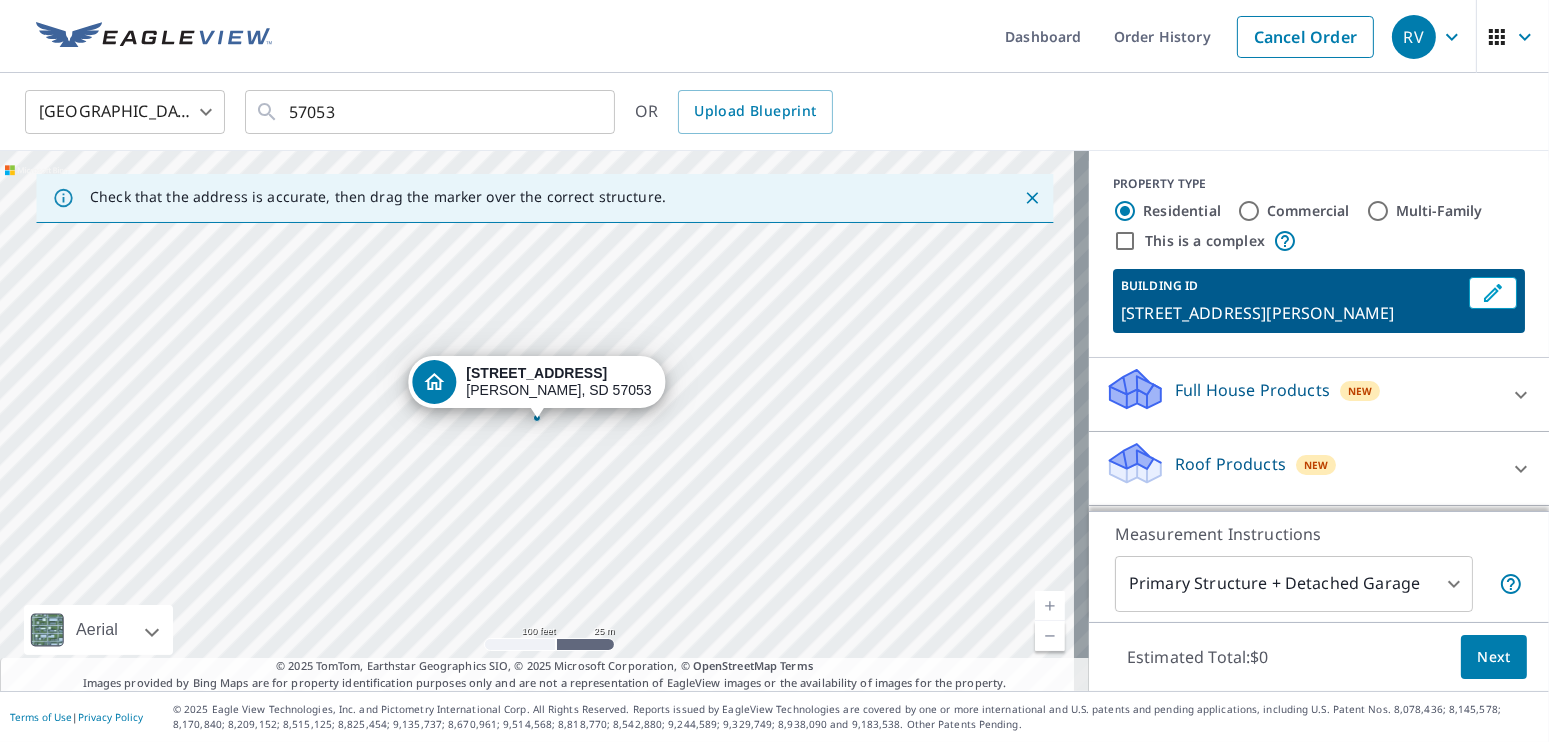 click on "1050 E 4th St Parker, SD 57053" at bounding box center [544, 421] 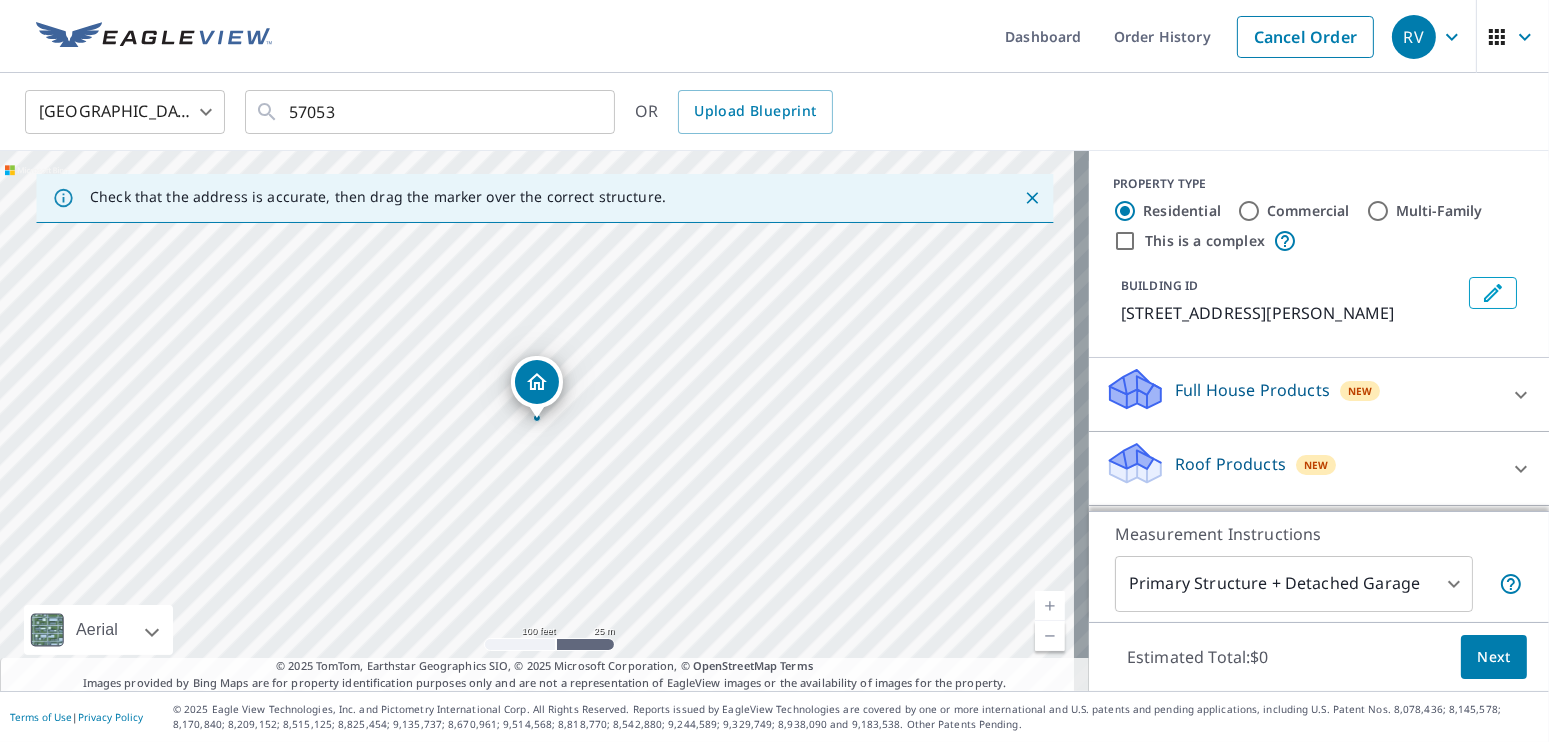 click on "Next" at bounding box center (1494, 657) 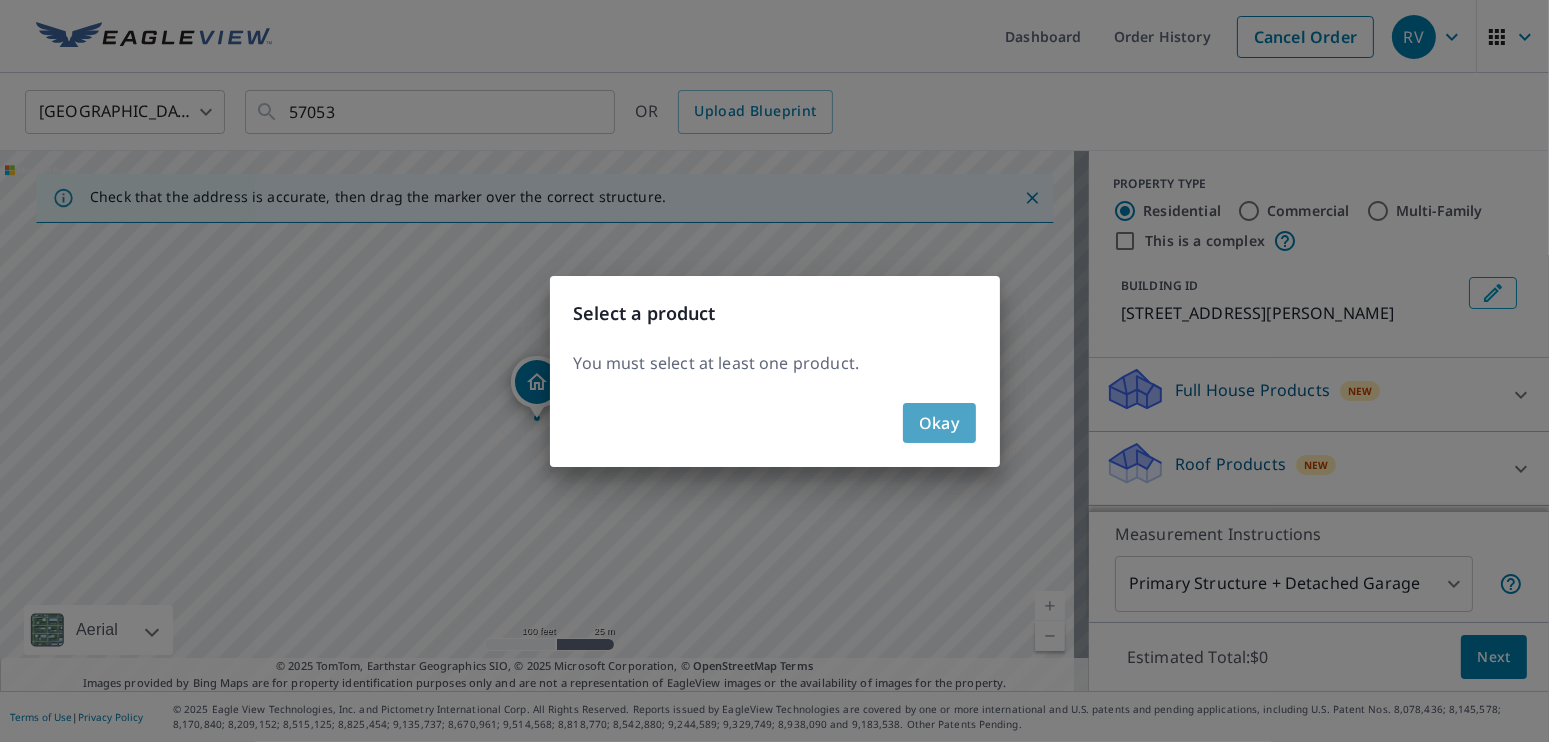 click on "Okay" at bounding box center [939, 423] 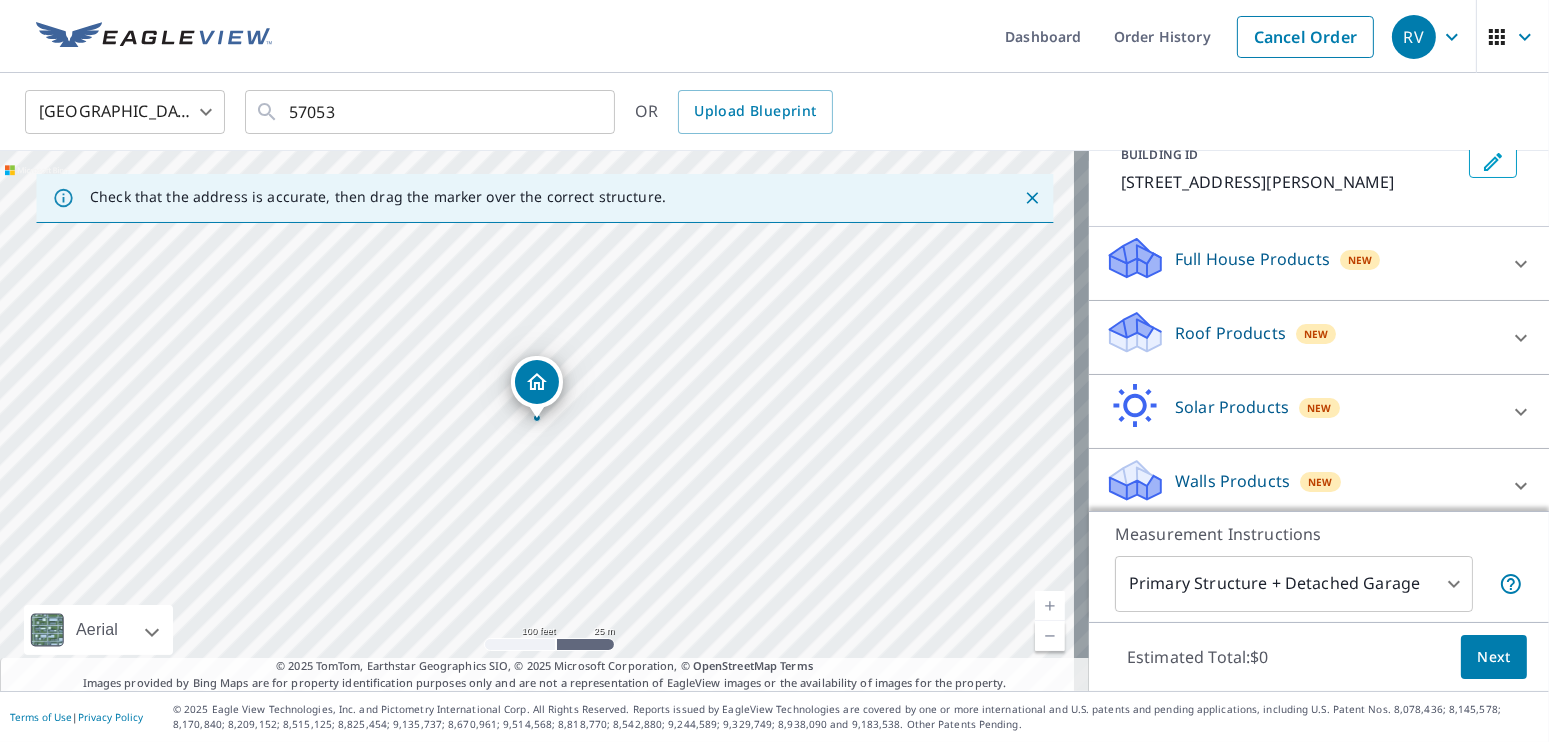 scroll, scrollTop: 140, scrollLeft: 0, axis: vertical 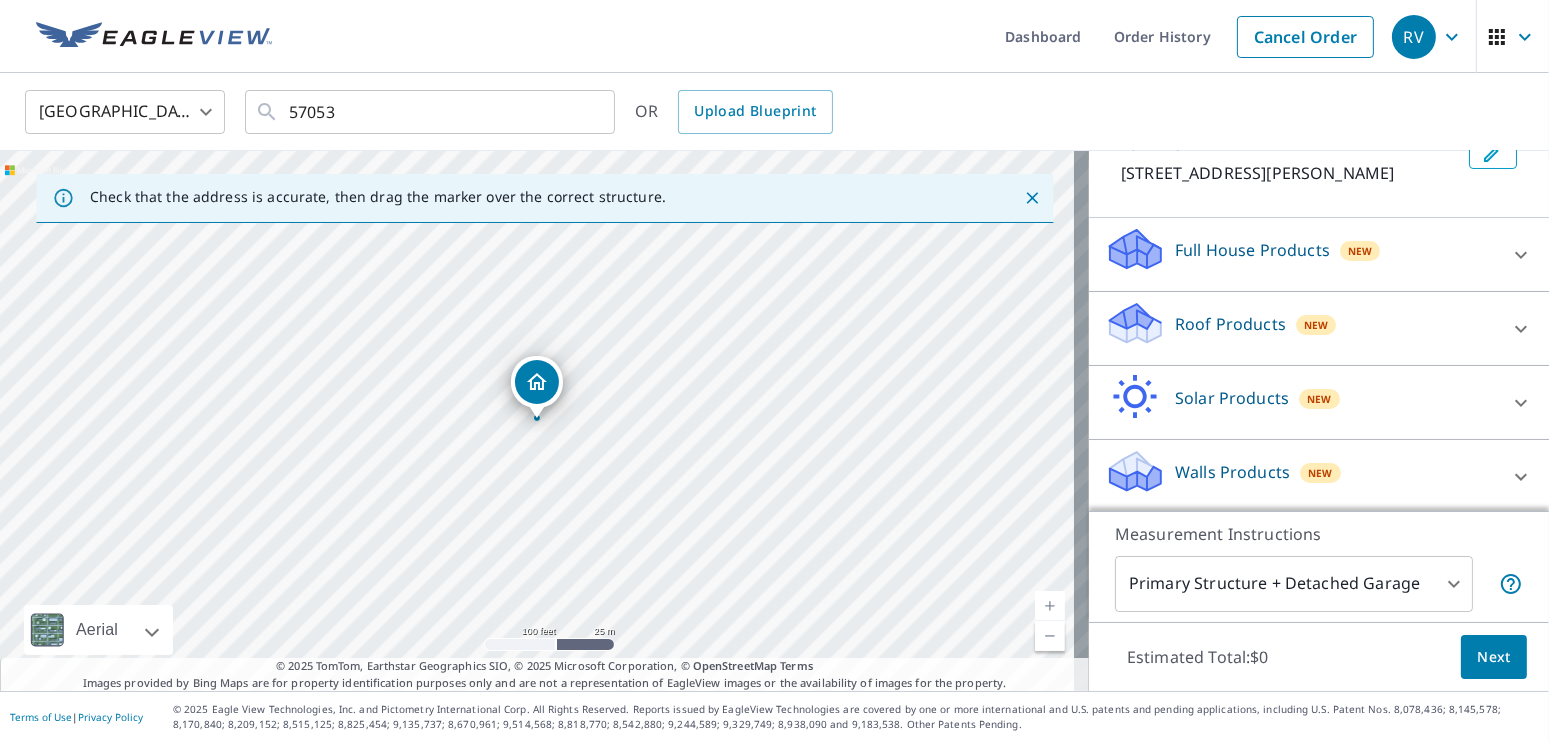 click on "Roof Products" at bounding box center [1230, 324] 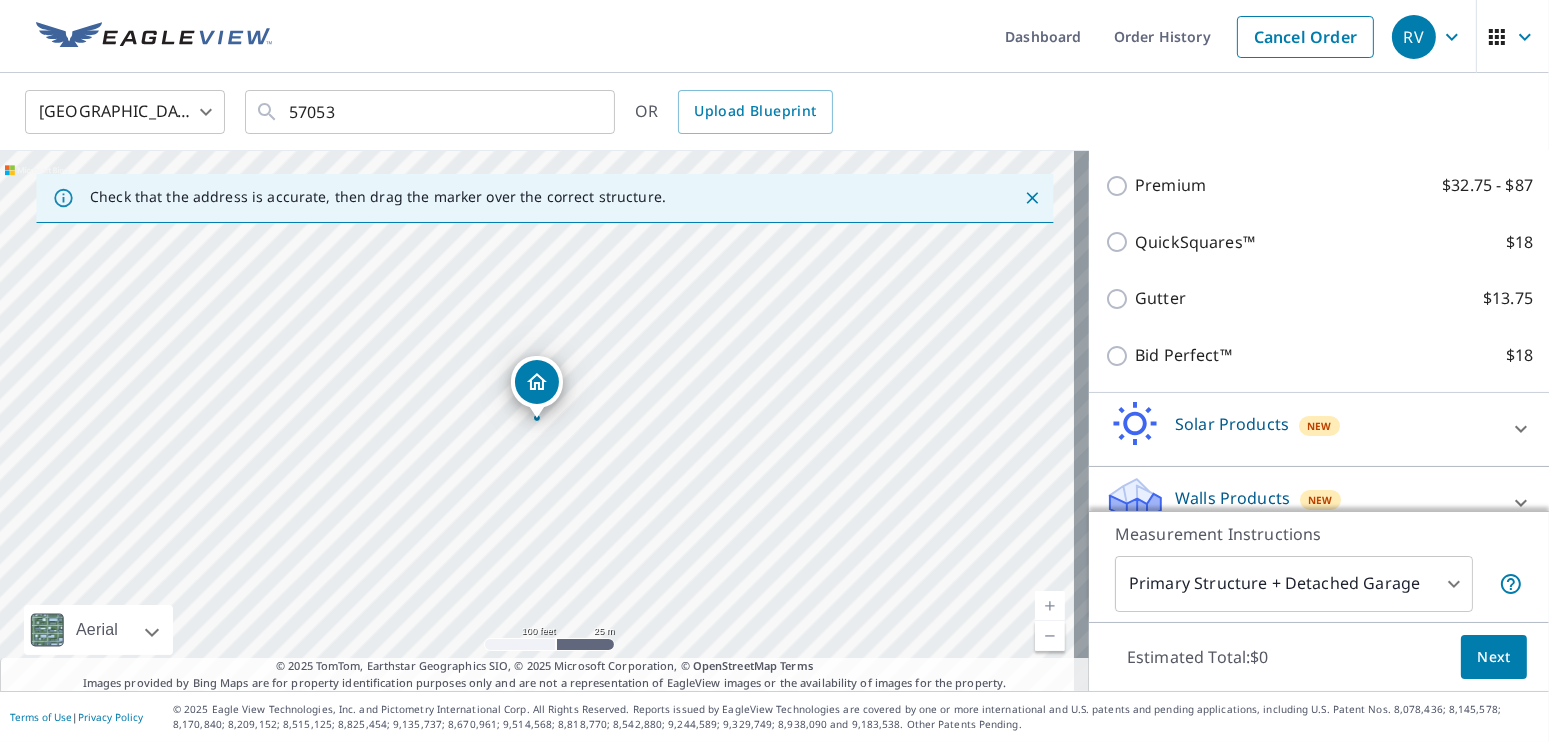 scroll, scrollTop: 240, scrollLeft: 0, axis: vertical 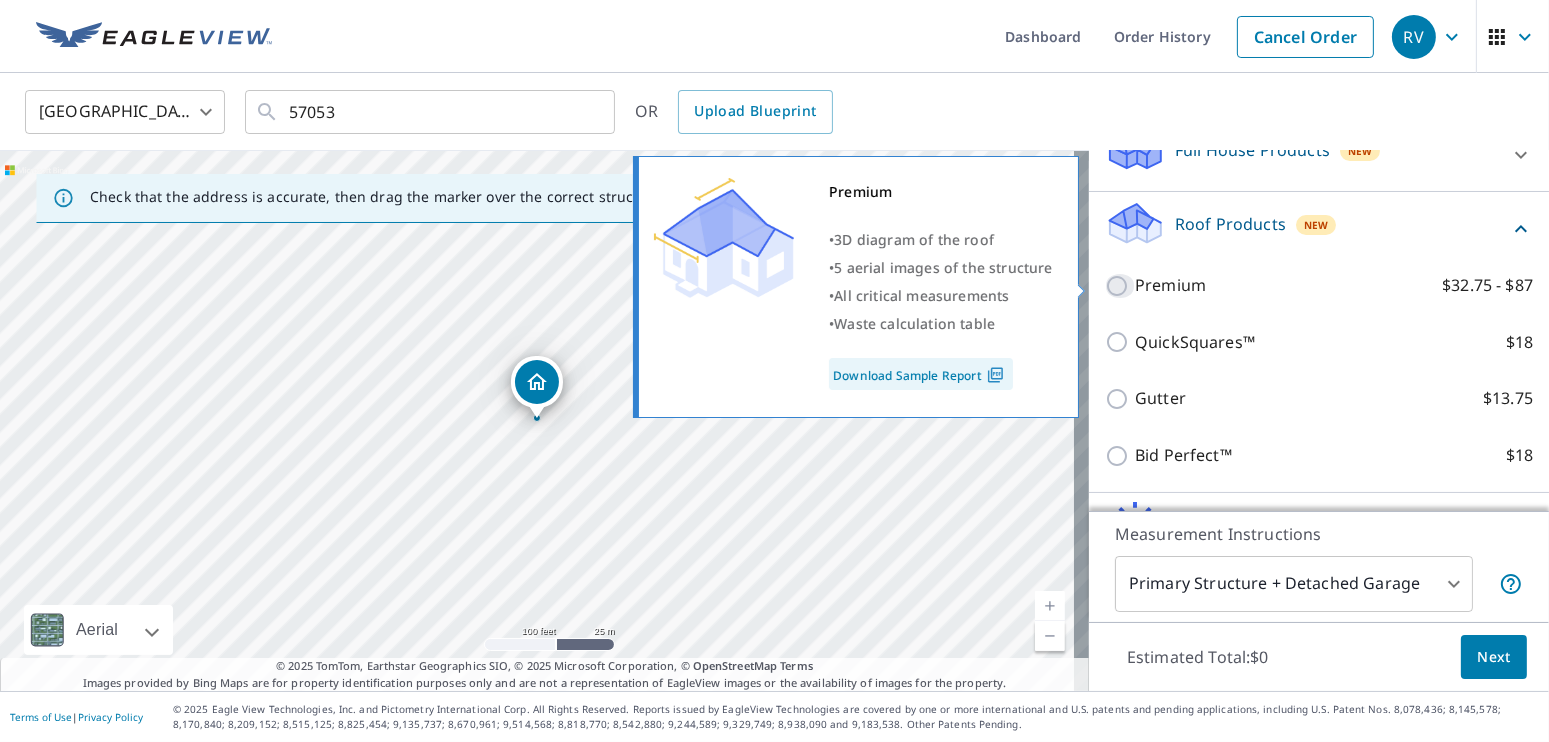 click on "Premium $32.75 - $87" at bounding box center (1120, 286) 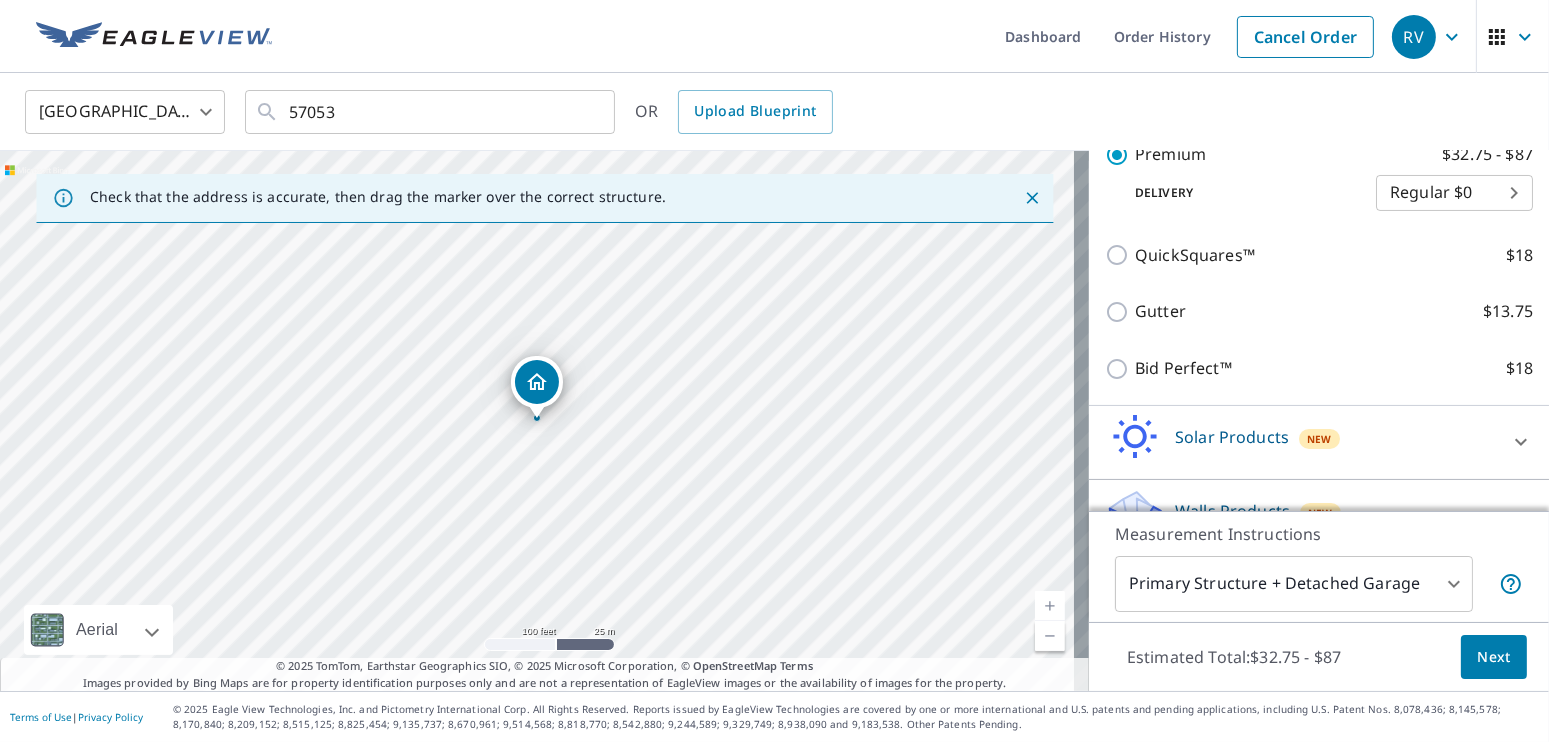 scroll, scrollTop: 434, scrollLeft: 0, axis: vertical 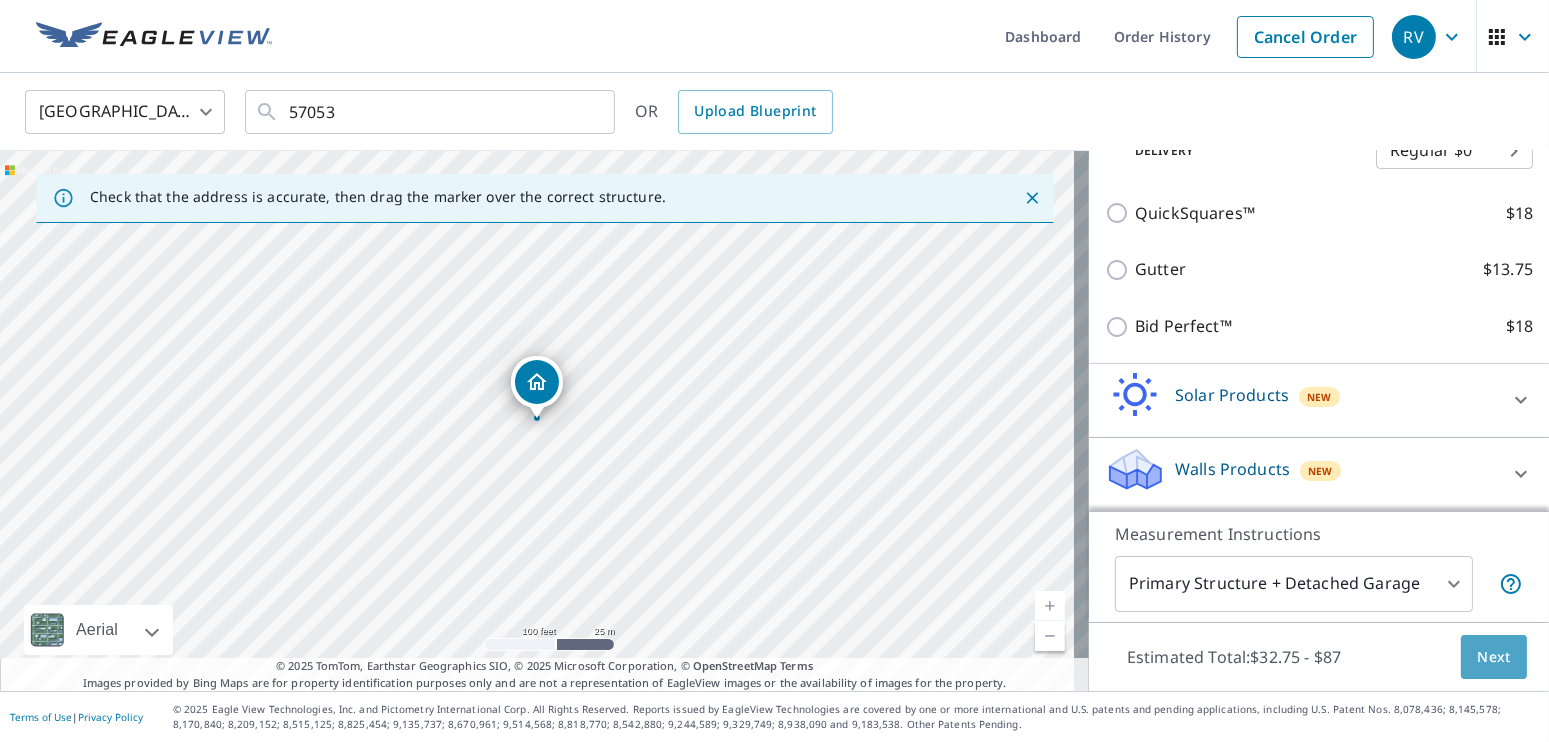 click on "Next" at bounding box center (1494, 657) 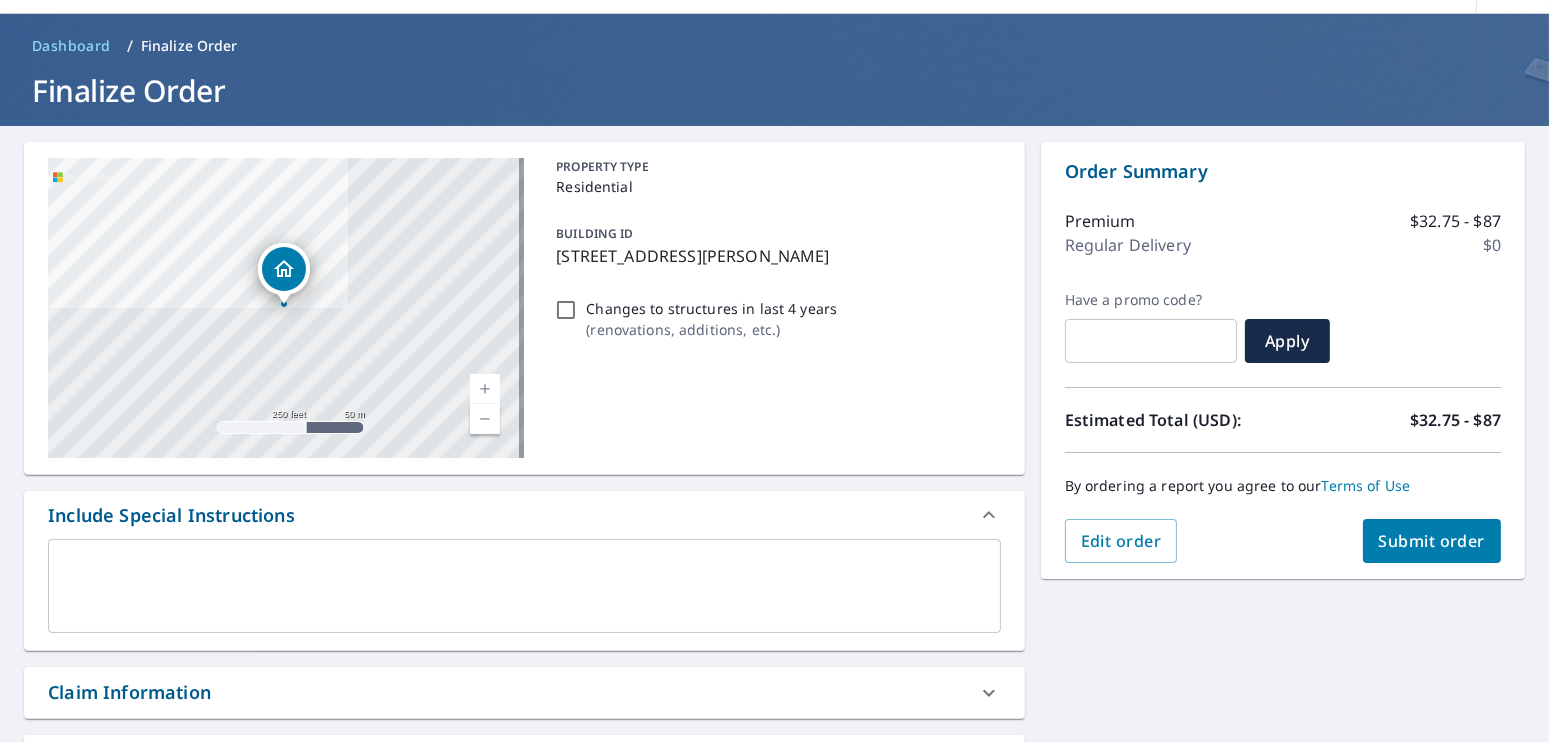 scroll, scrollTop: 99, scrollLeft: 0, axis: vertical 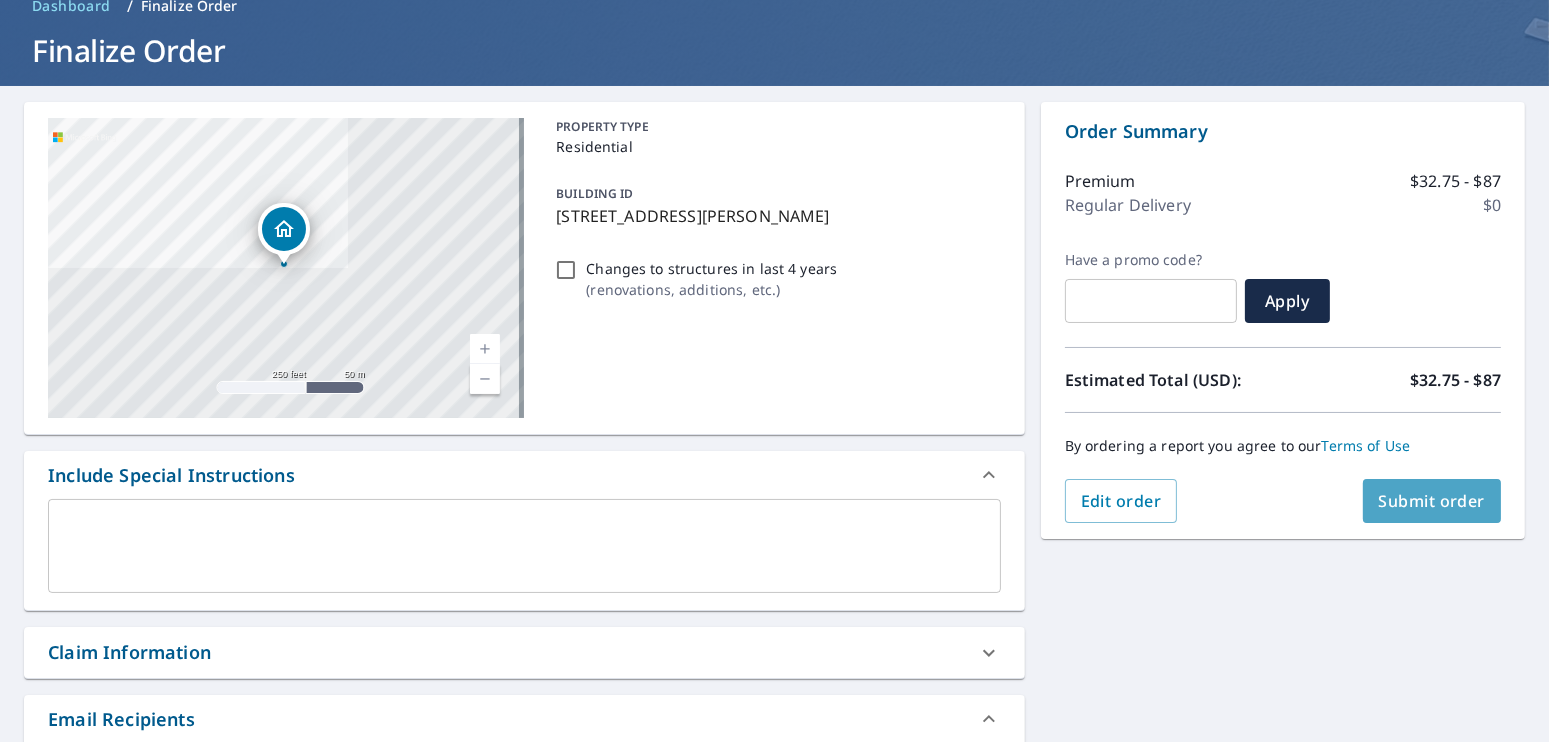 click on "Submit order" at bounding box center [1432, 501] 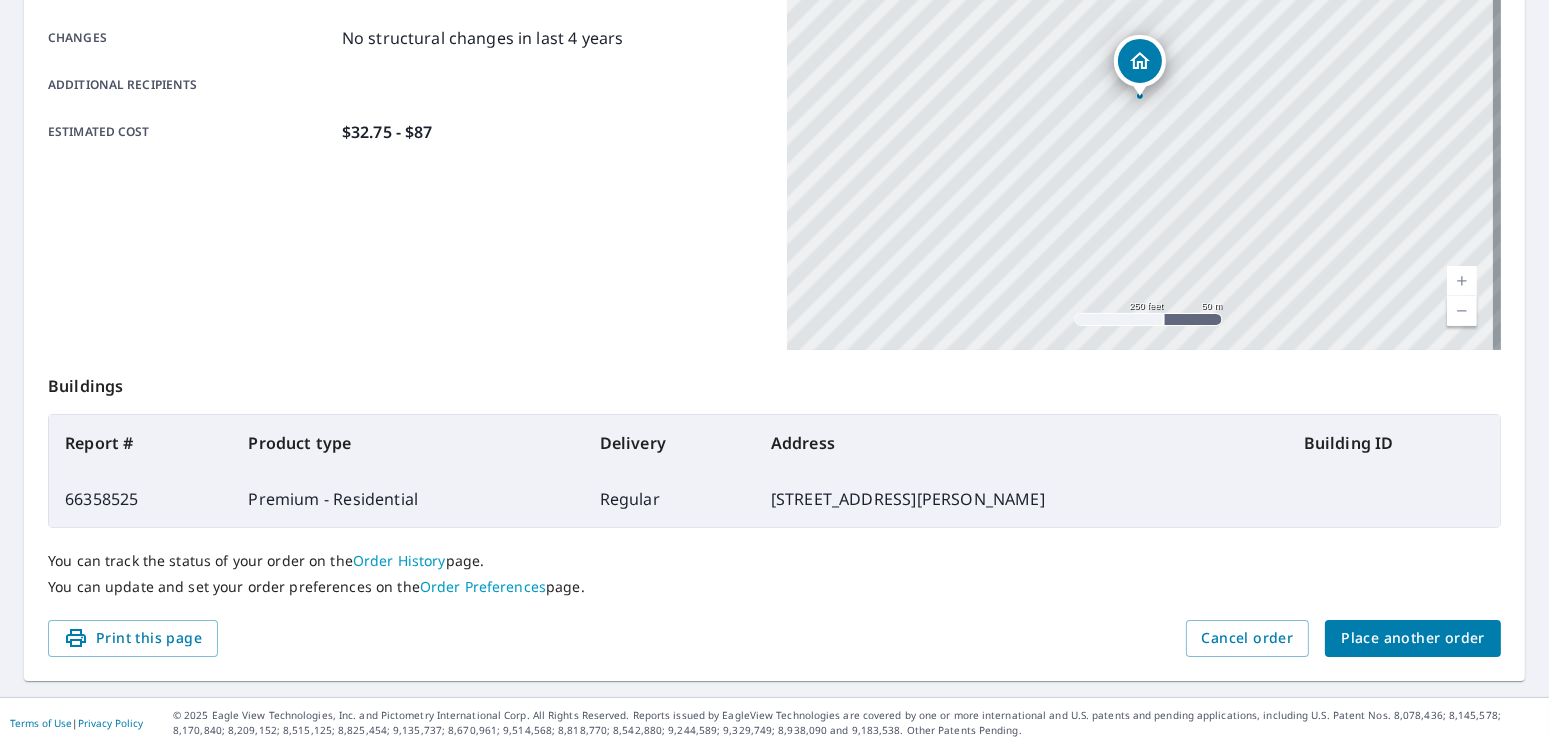 scroll, scrollTop: 433, scrollLeft: 0, axis: vertical 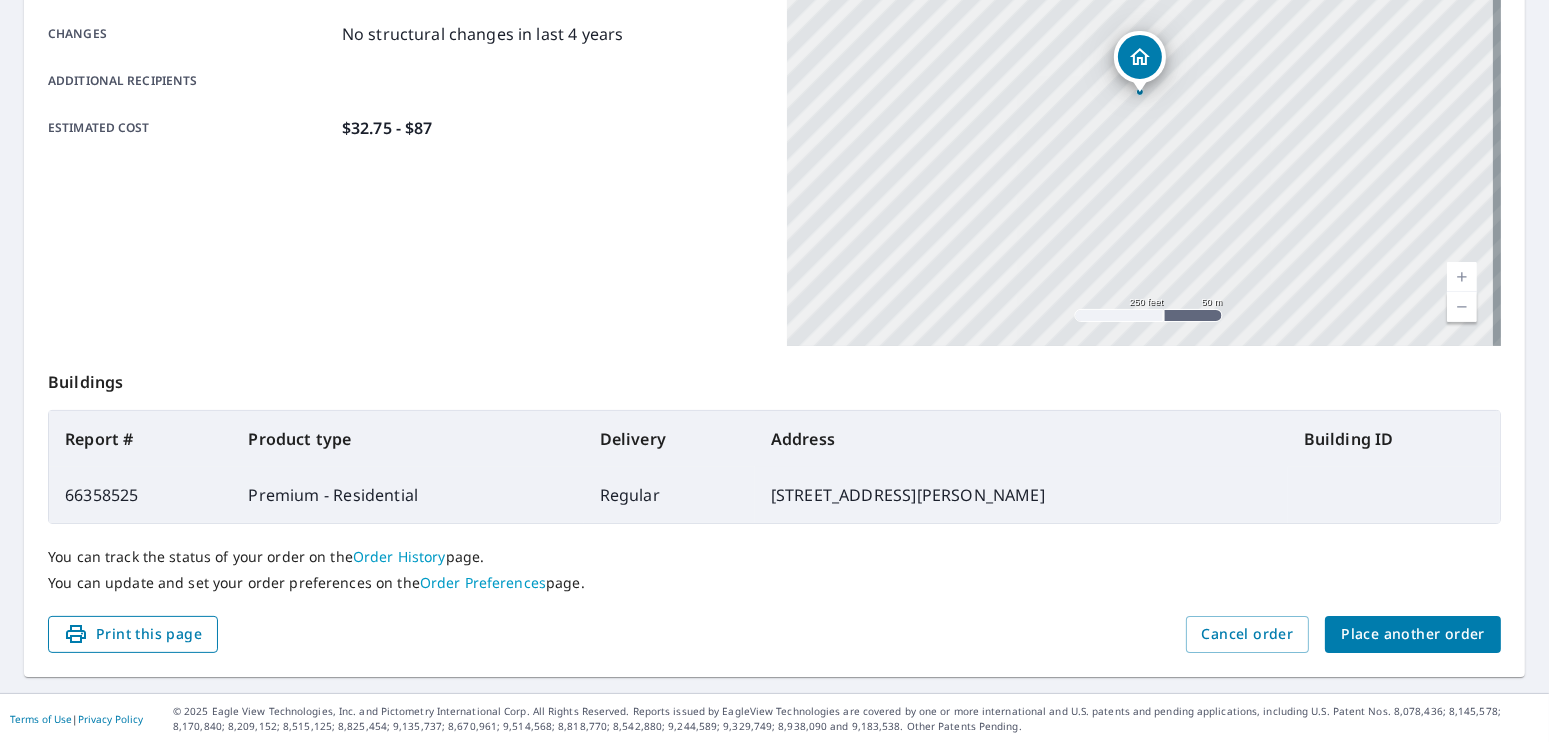 click on "Print this page" at bounding box center (133, 634) 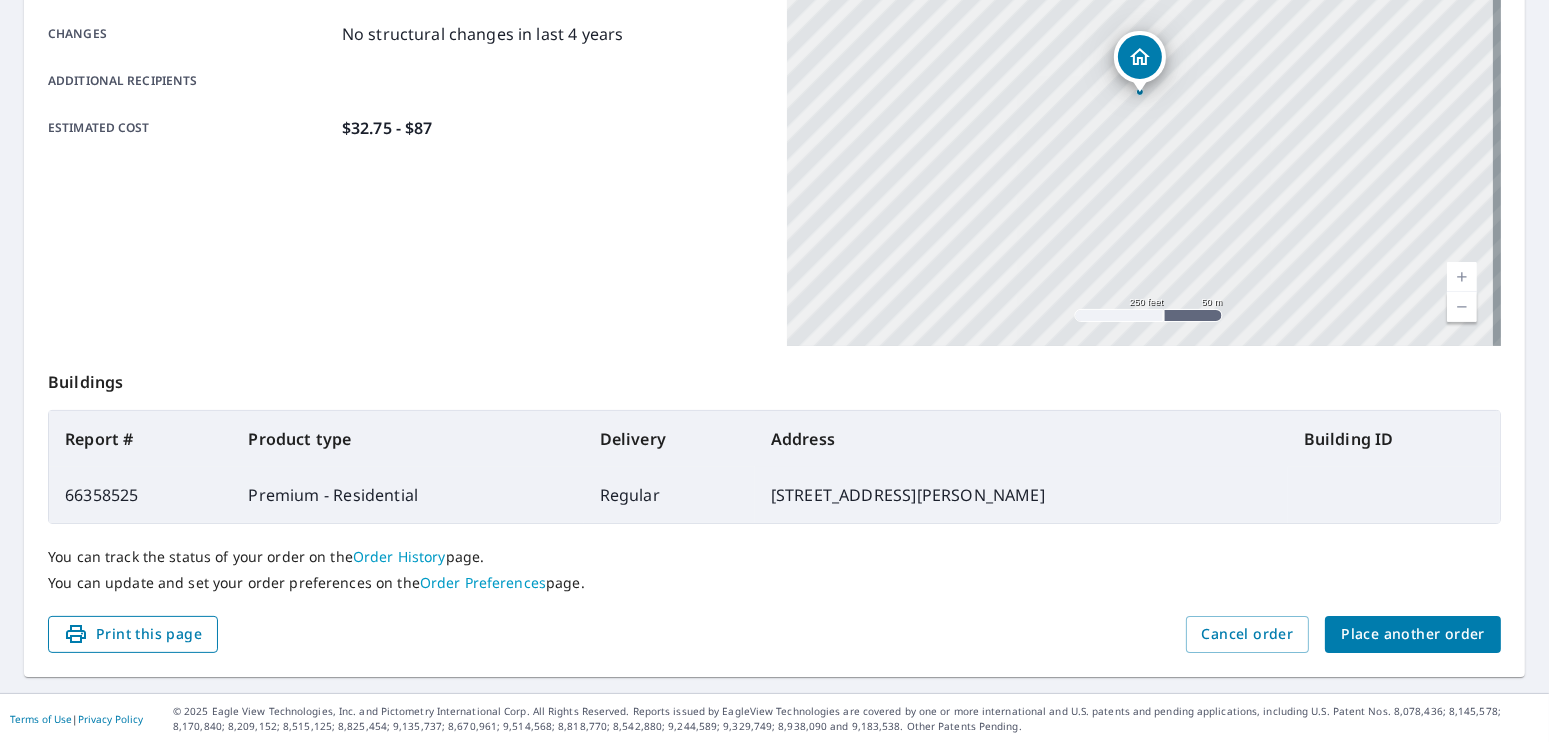 scroll, scrollTop: 433, scrollLeft: 0, axis: vertical 